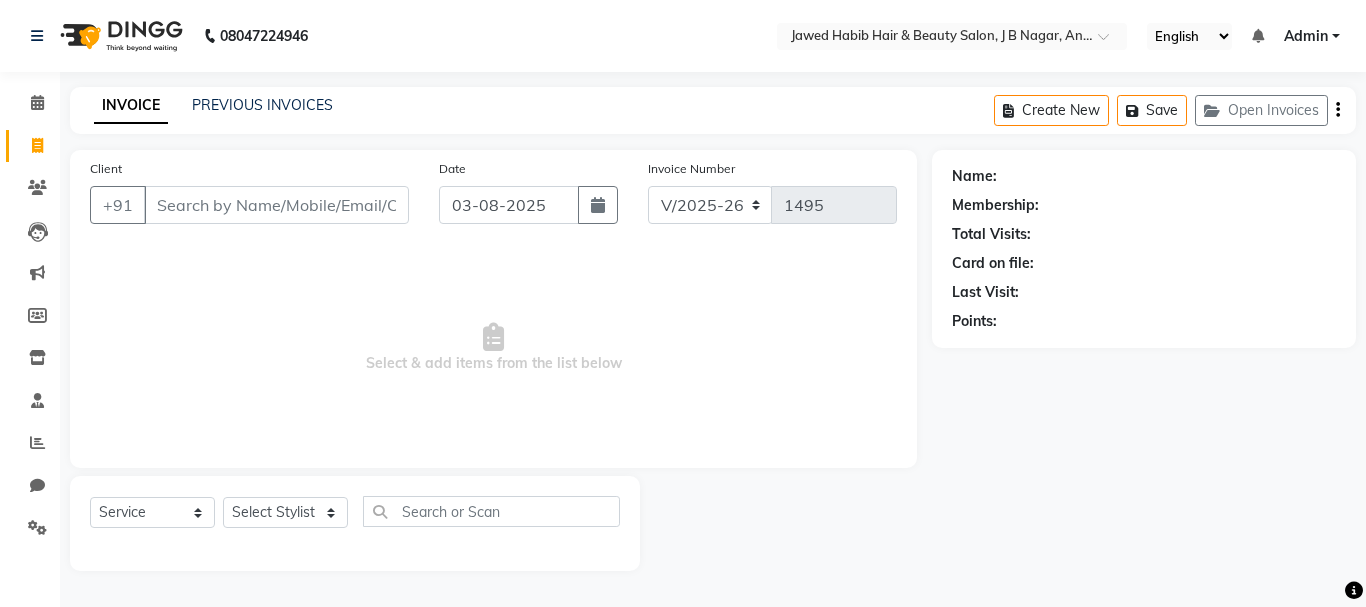 select on "7927" 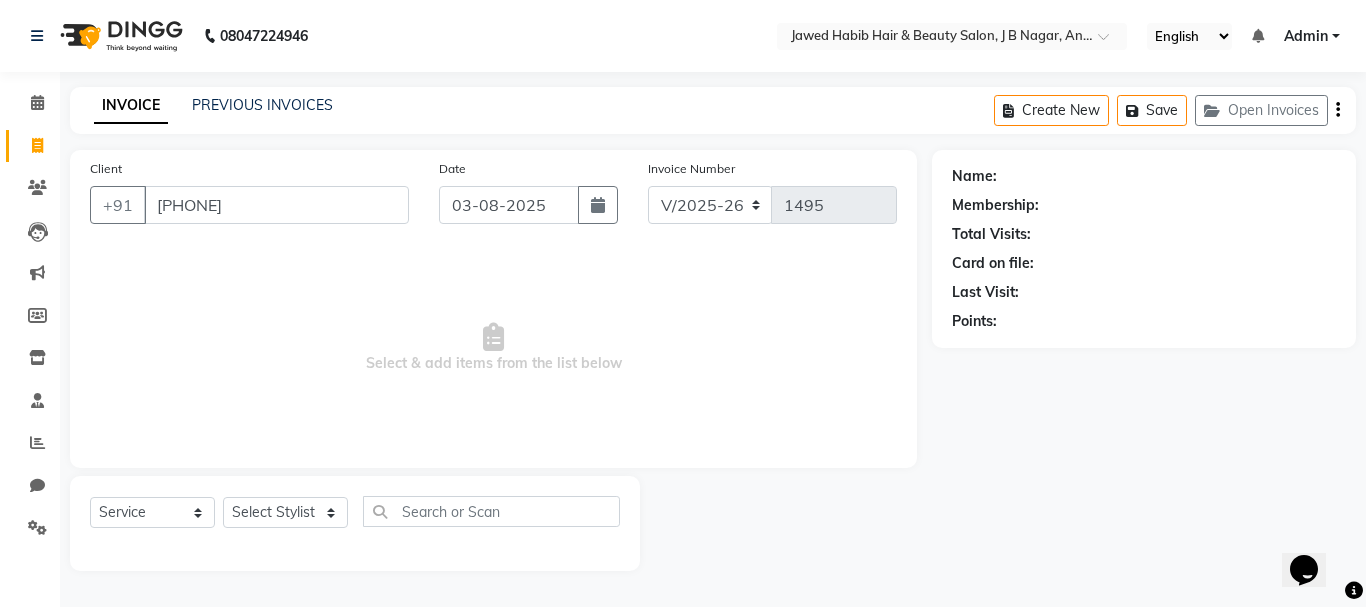 scroll, scrollTop: 0, scrollLeft: 0, axis: both 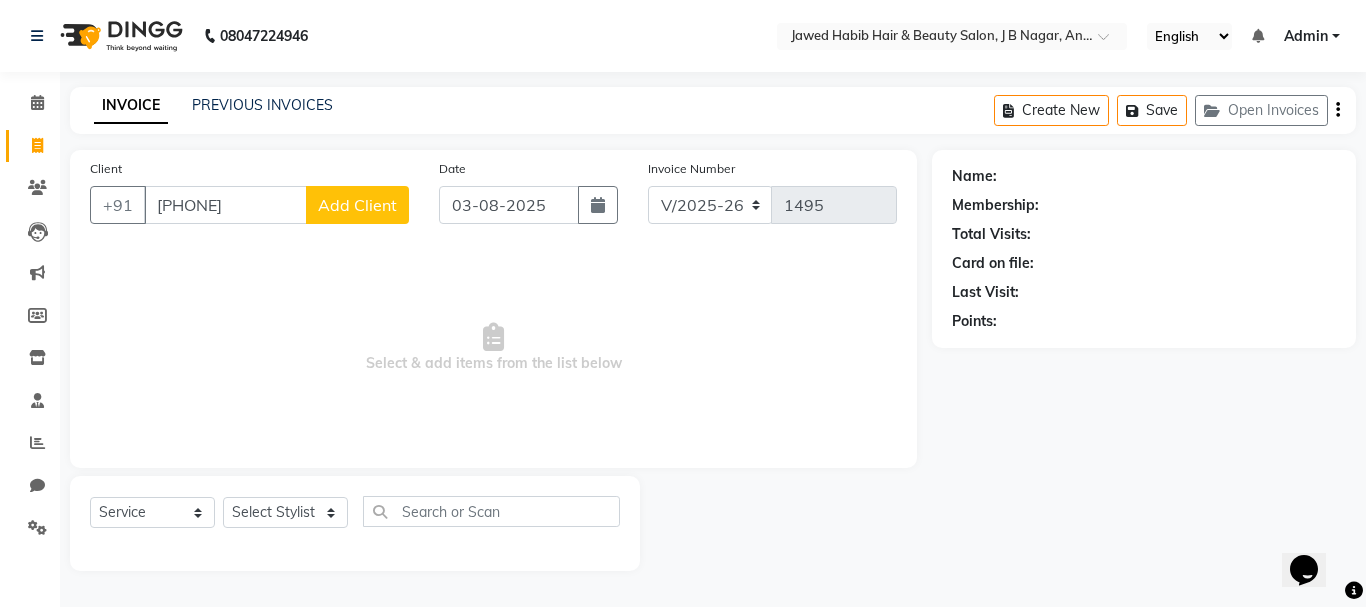 type on "[PHONE]" 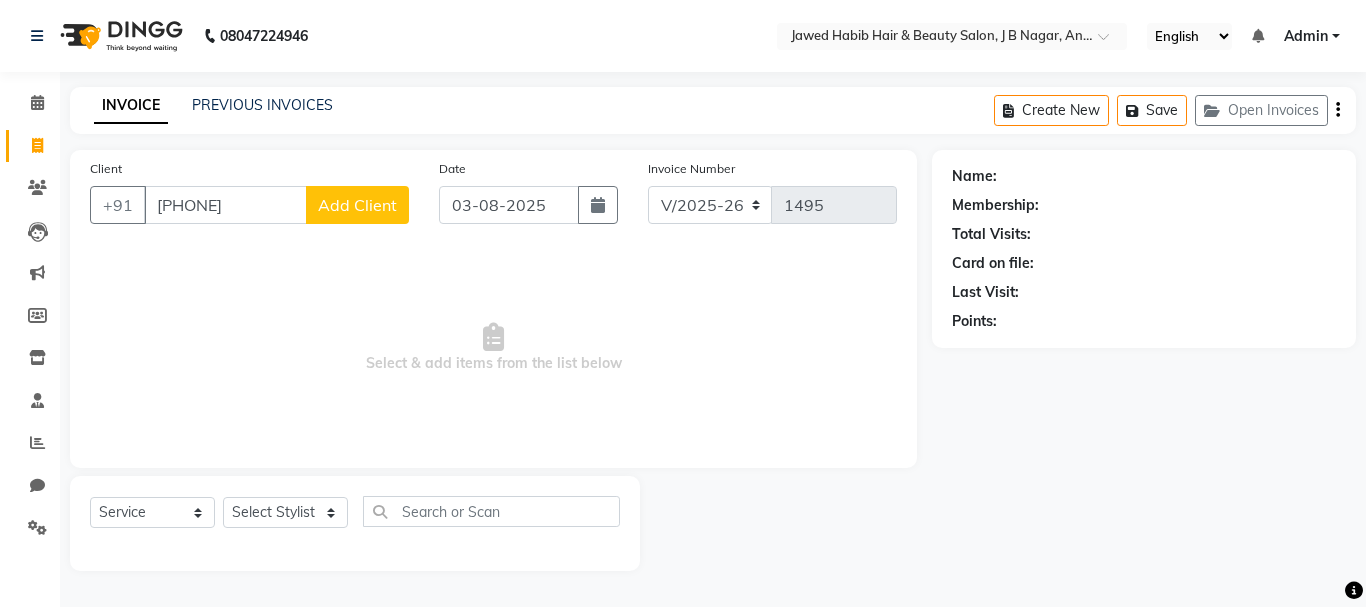 click on "Add Client" 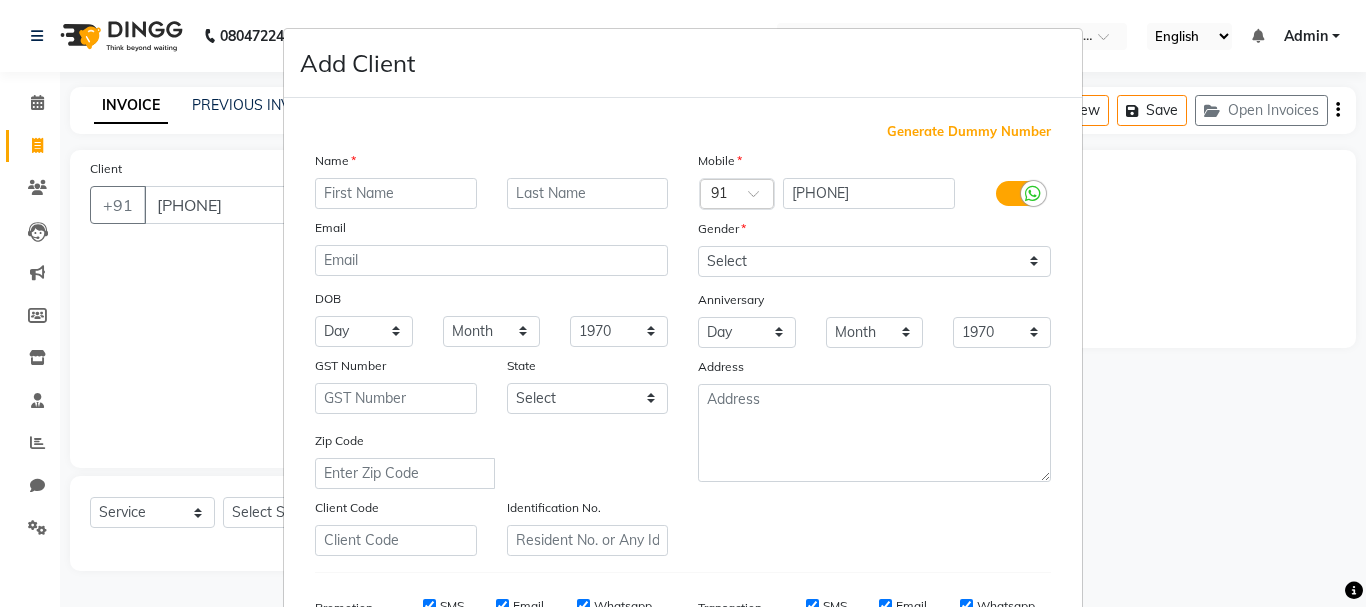 click at bounding box center (396, 193) 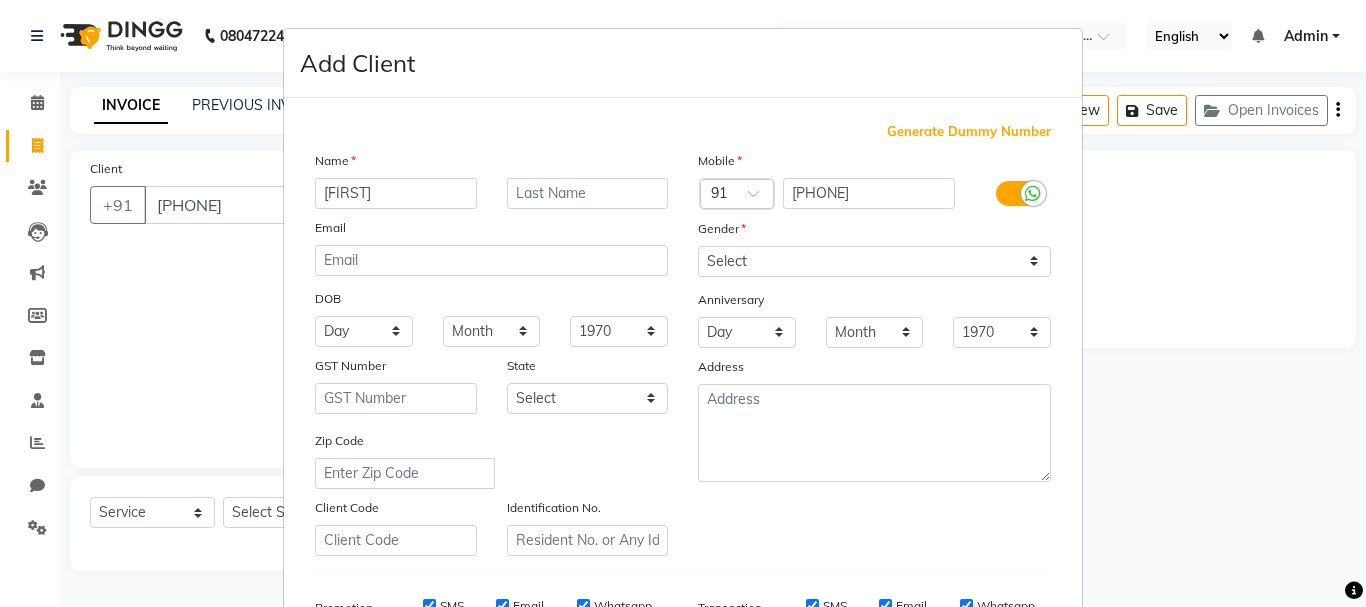 type on "[FIRST]" 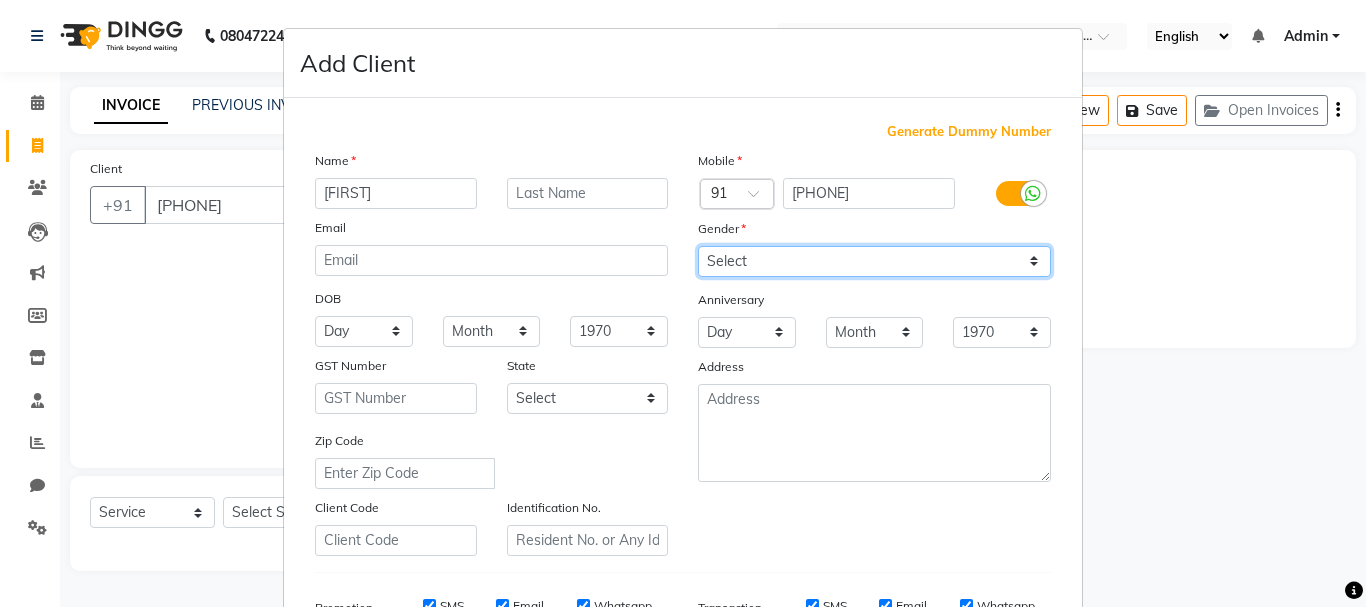 click on "Select Male Female Other Prefer Not To Say" at bounding box center [874, 261] 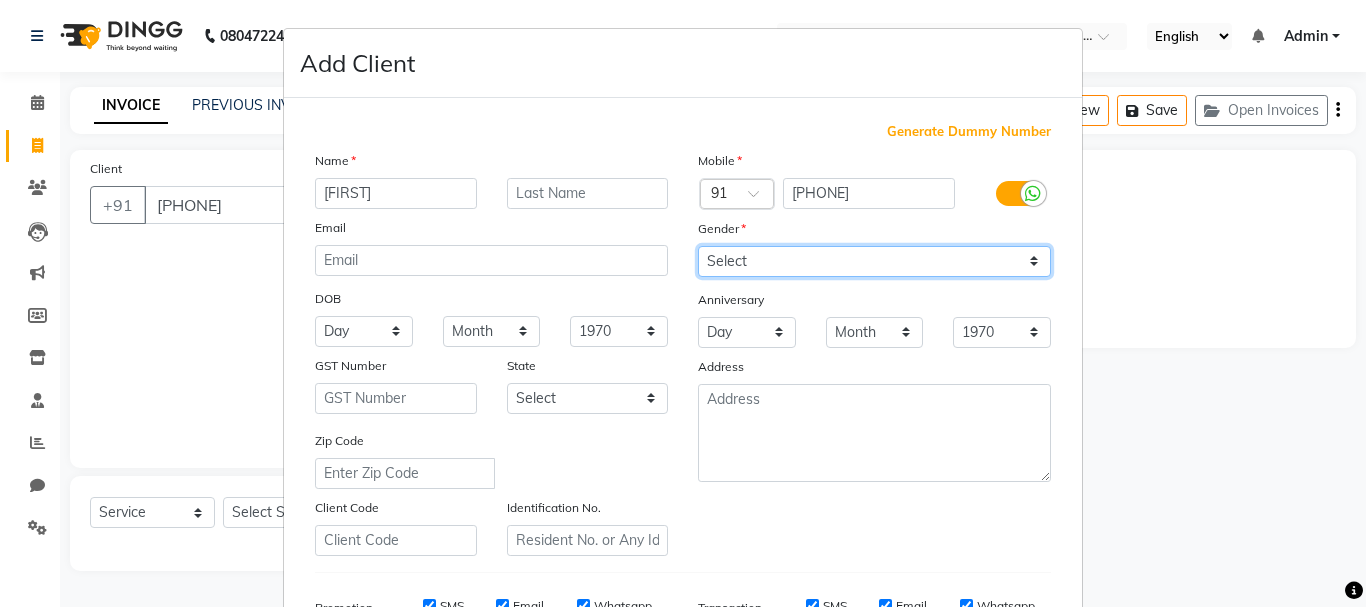 select on "female" 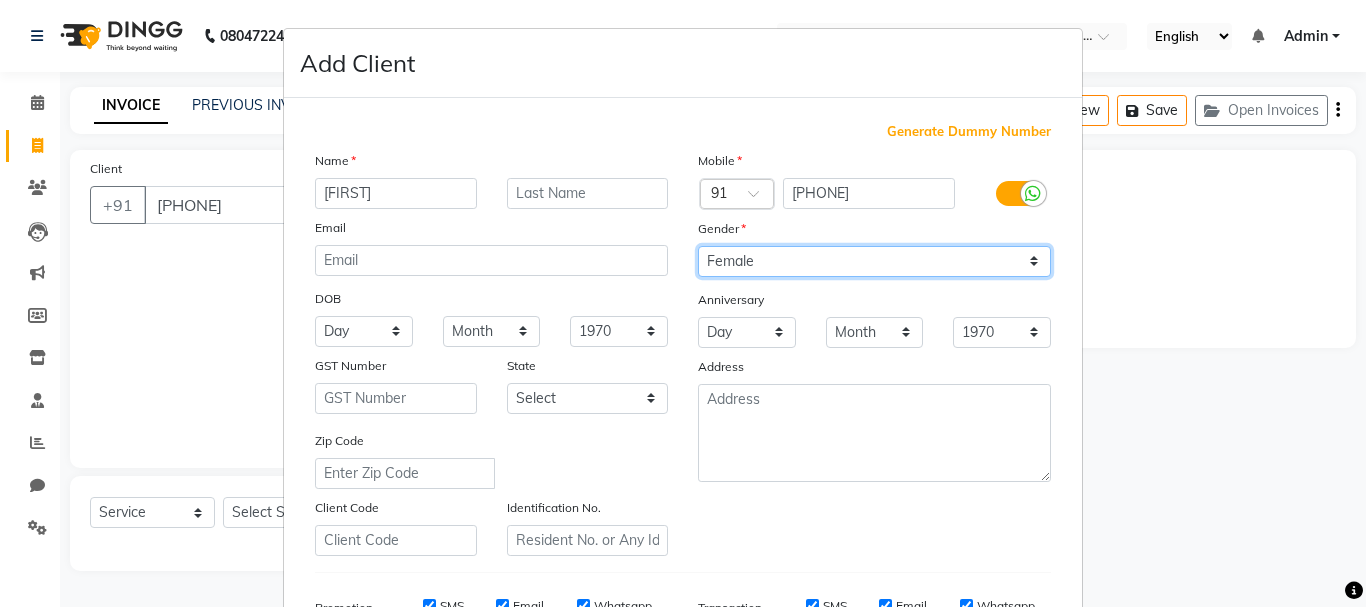 click on "Select Male Female Other Prefer Not To Say" at bounding box center [874, 261] 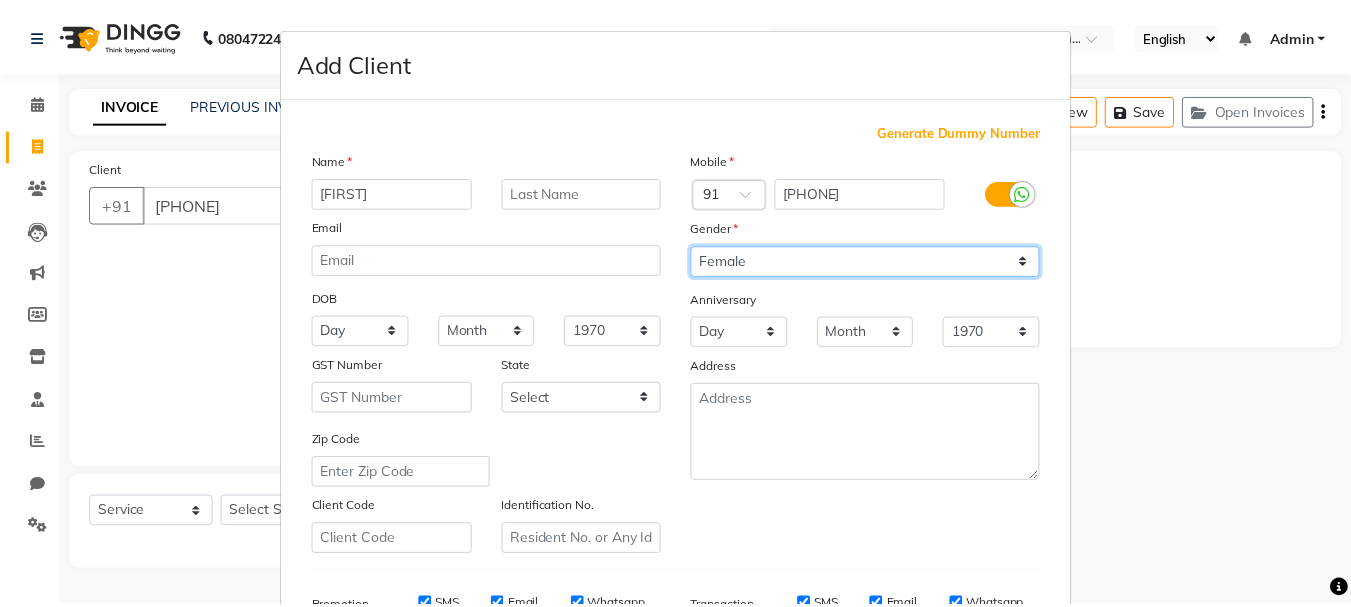 scroll, scrollTop: 316, scrollLeft: 0, axis: vertical 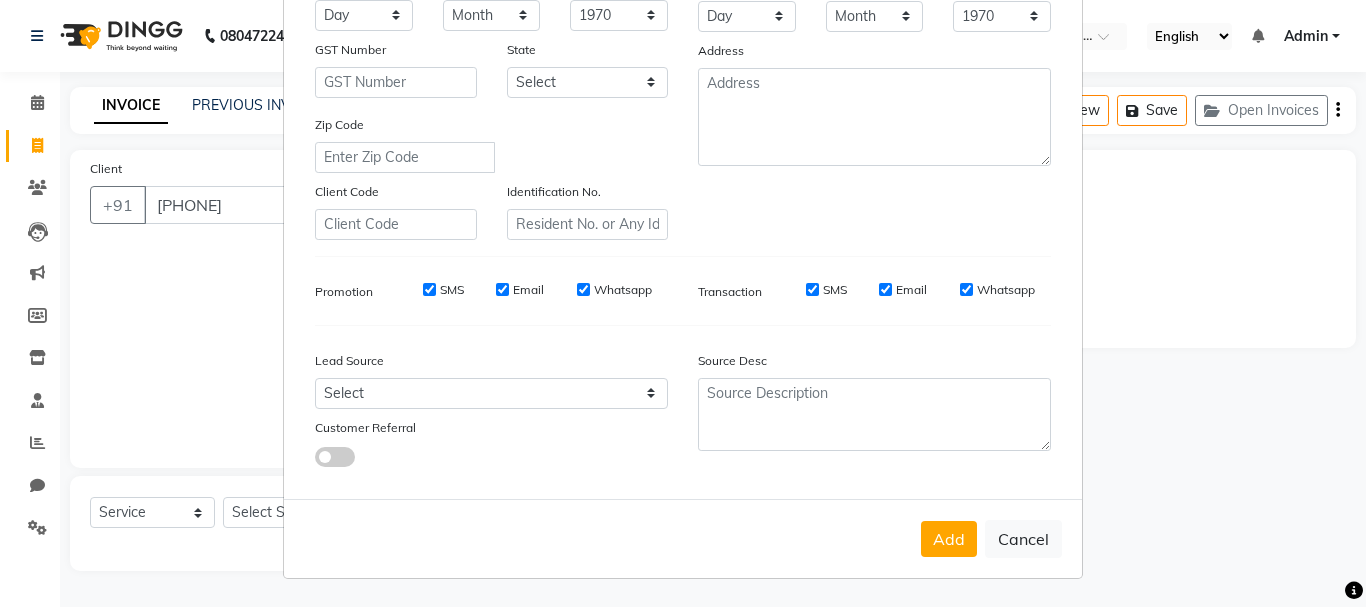 click on "SMS" at bounding box center (429, 289) 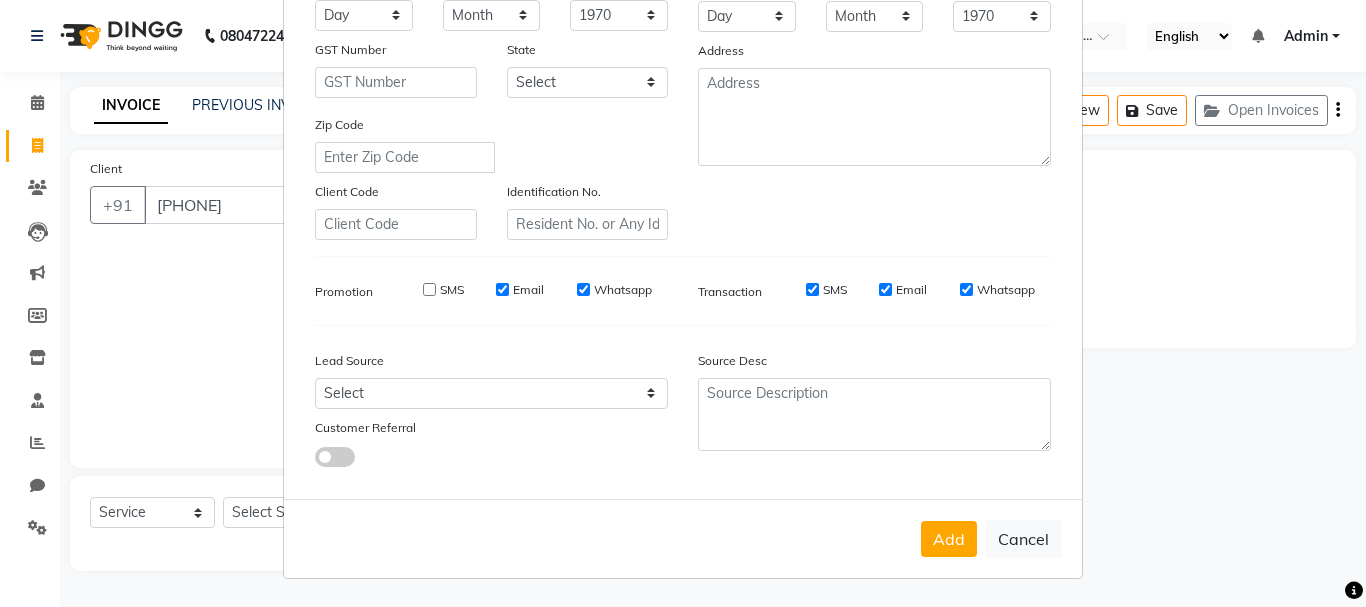 click on "Email" at bounding box center [502, 289] 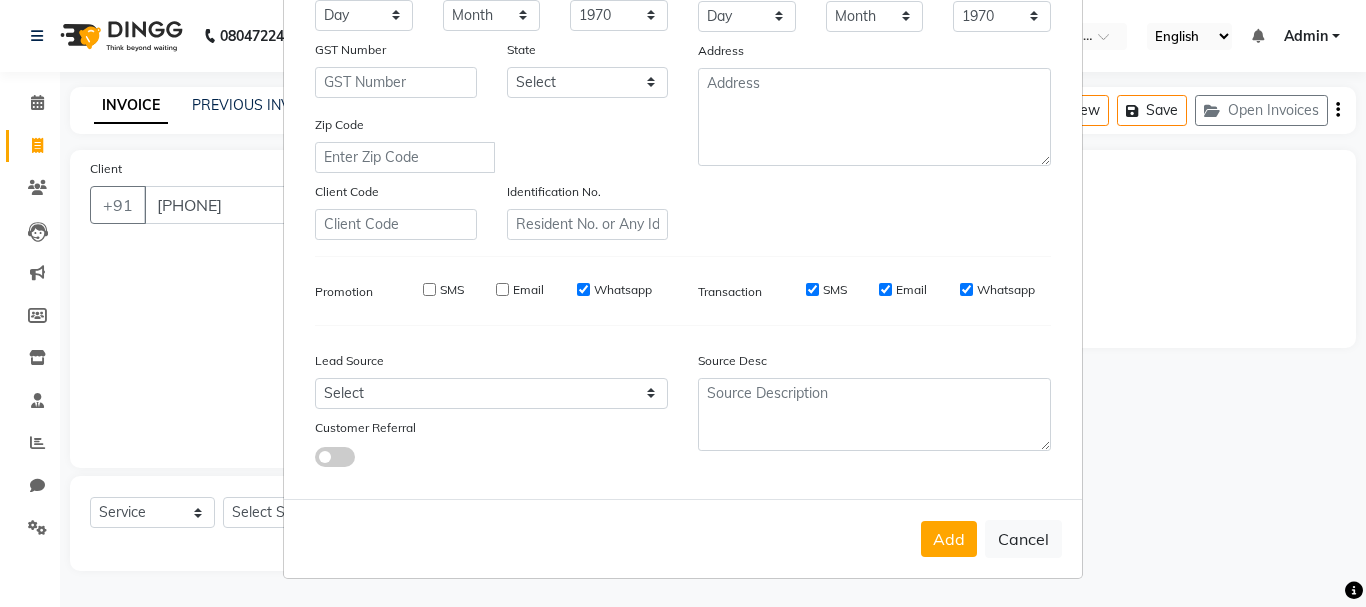 click on "Whatsapp" at bounding box center (583, 289) 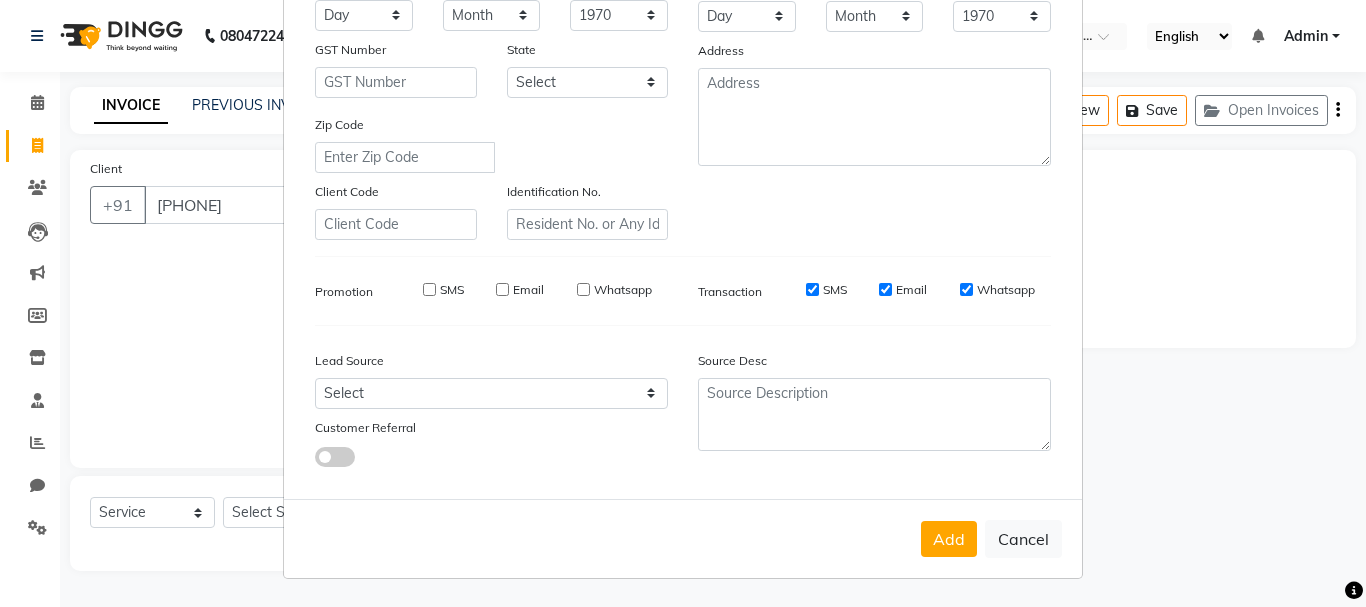 click on "SMS" at bounding box center (812, 289) 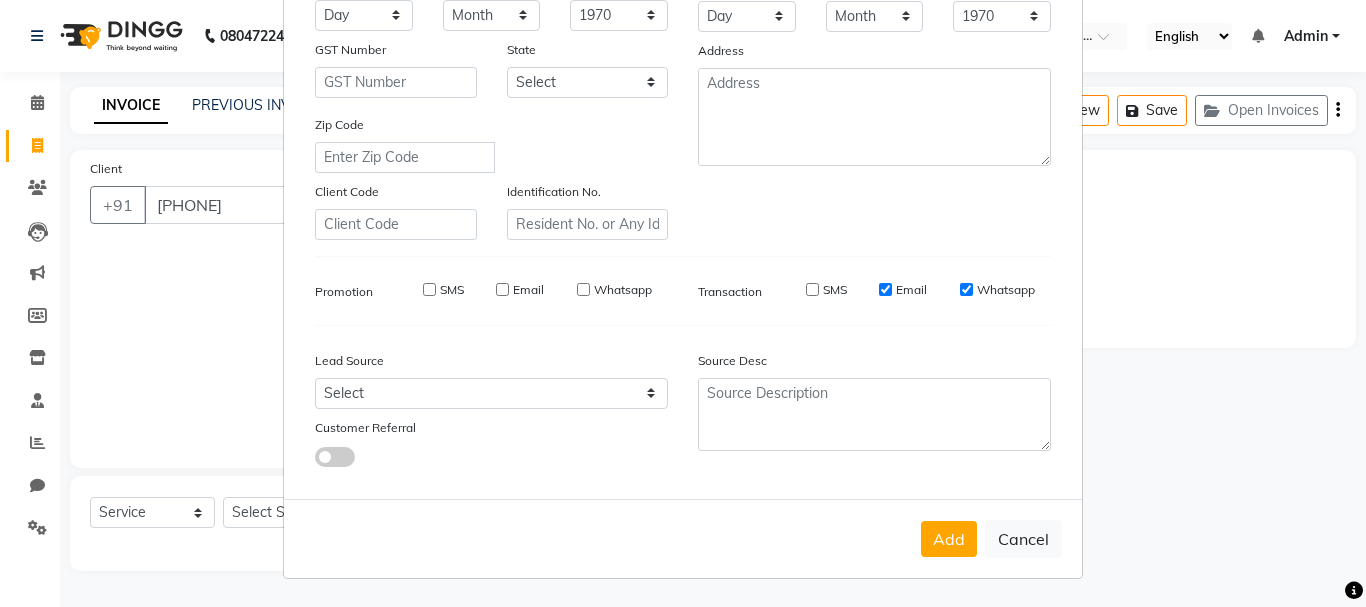 click on "Email" at bounding box center [885, 289] 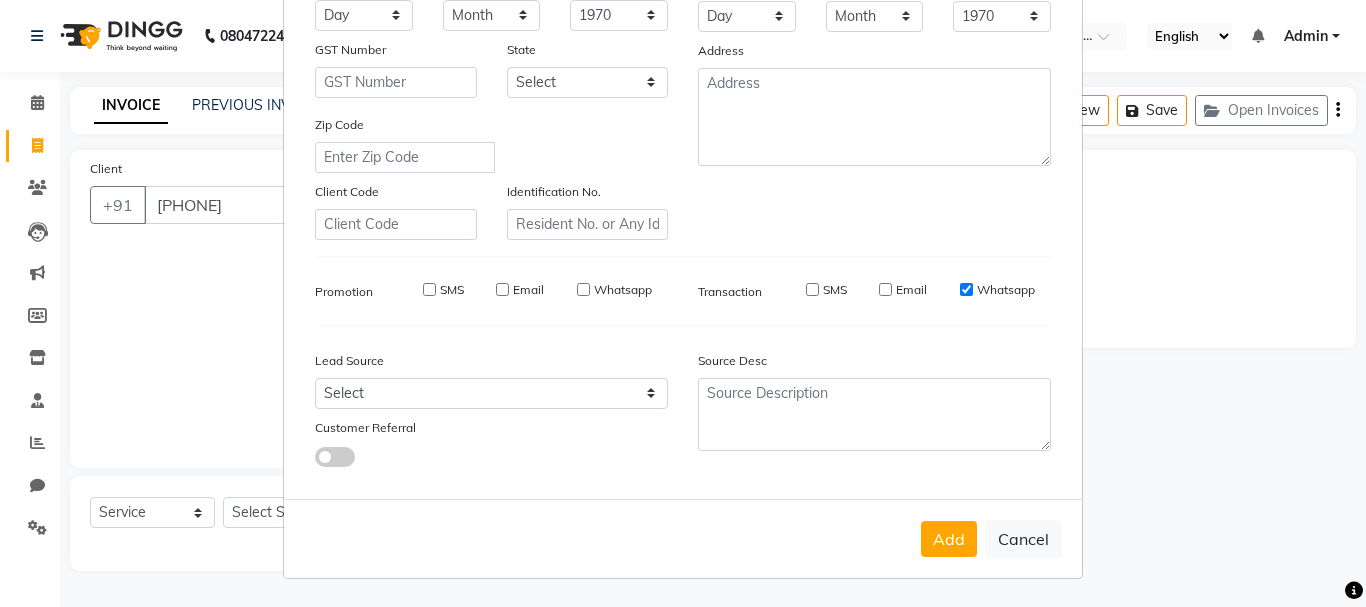 click on "Whatsapp" at bounding box center [966, 289] 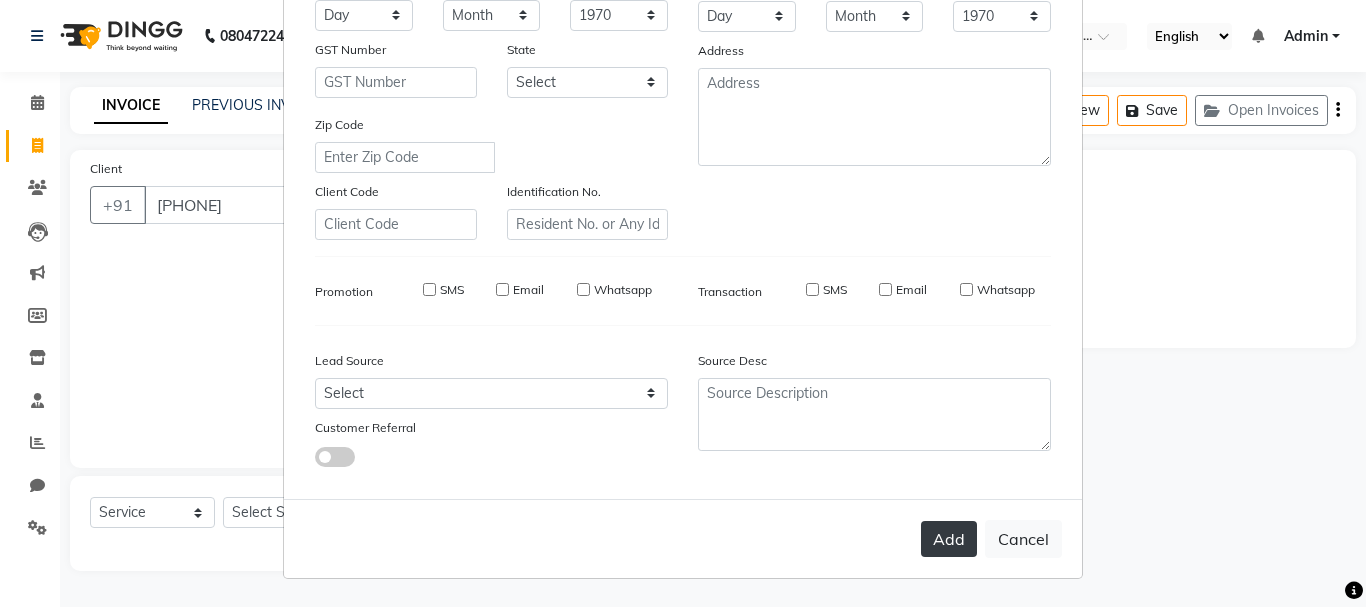 click on "Add" at bounding box center [949, 539] 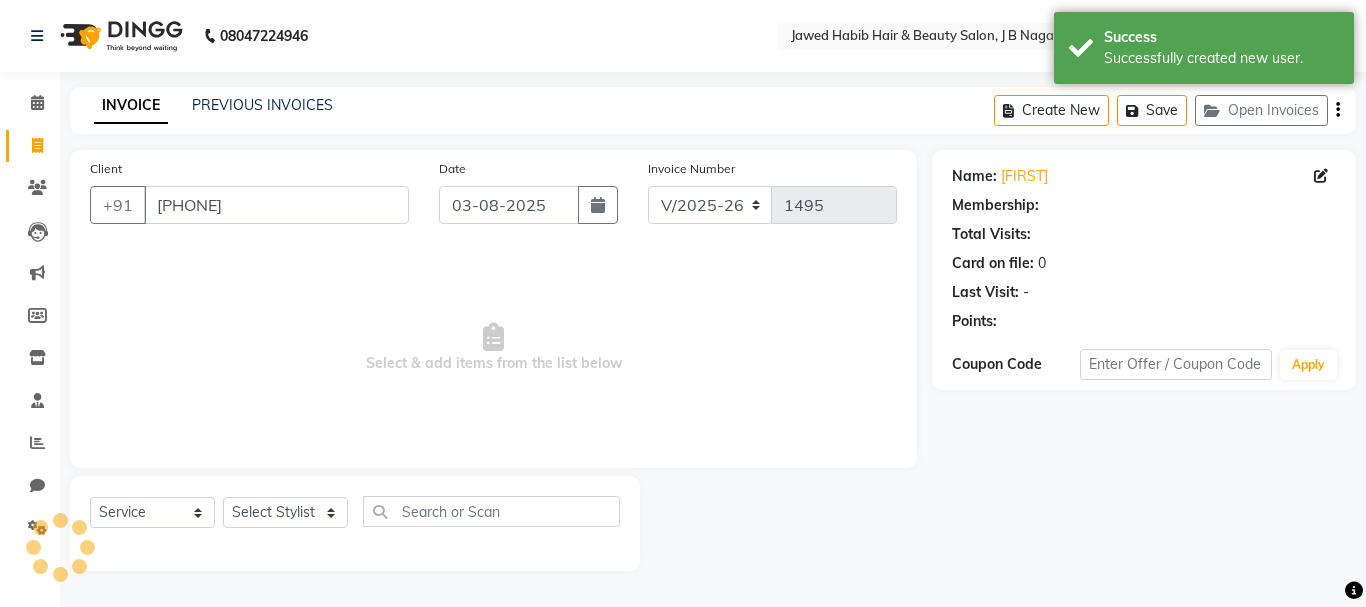 select on "1: Object" 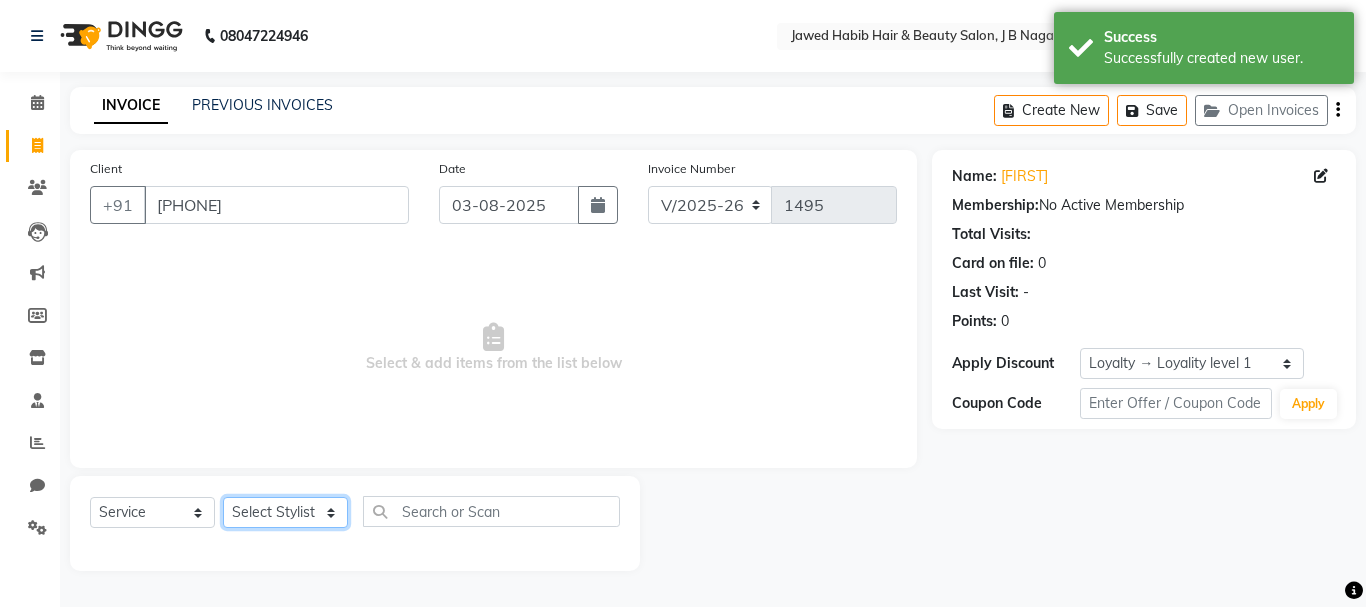 click on "Select Stylist [NAME] [NAME] [NAME] [NAME] [NAME] [NAME] [NAME] [NAME] [NAME] [NAME] [NAME] [NAME] [NAME] [NAME] [NAME] [NAME] [NAME] [NAME] [NAME] [NAME] [NAME] [NAME]" 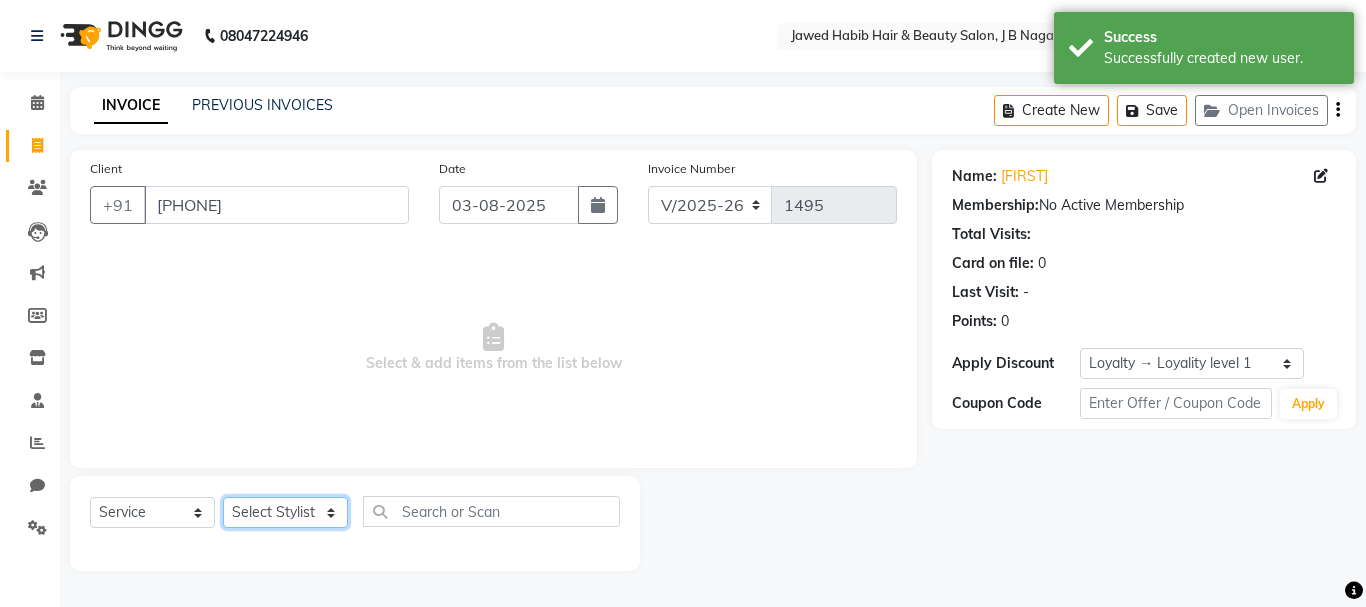 select on "72244" 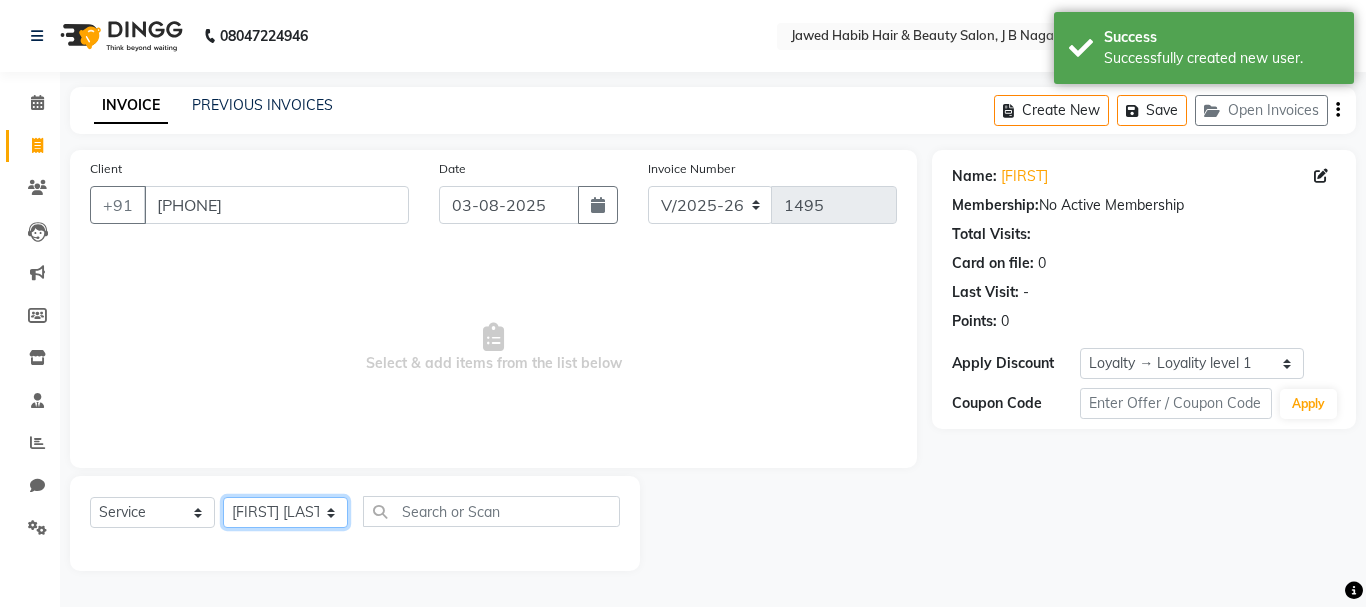 click on "Select Stylist [NAME] [NAME] [NAME] [NAME] [NAME] [NAME] [NAME] [NAME] [NAME] [NAME] [NAME] [NAME] [NAME] [NAME] [NAME] [NAME] [NAME] [NAME] [NAME] [NAME] [NAME] [NAME]" 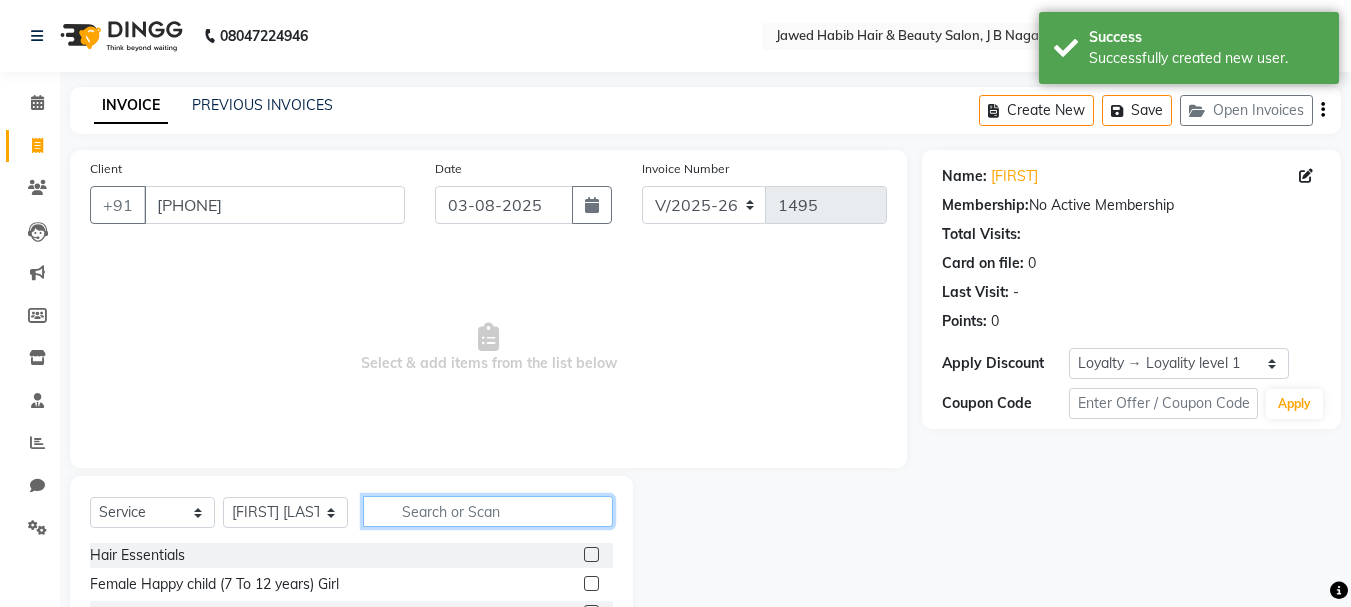 click 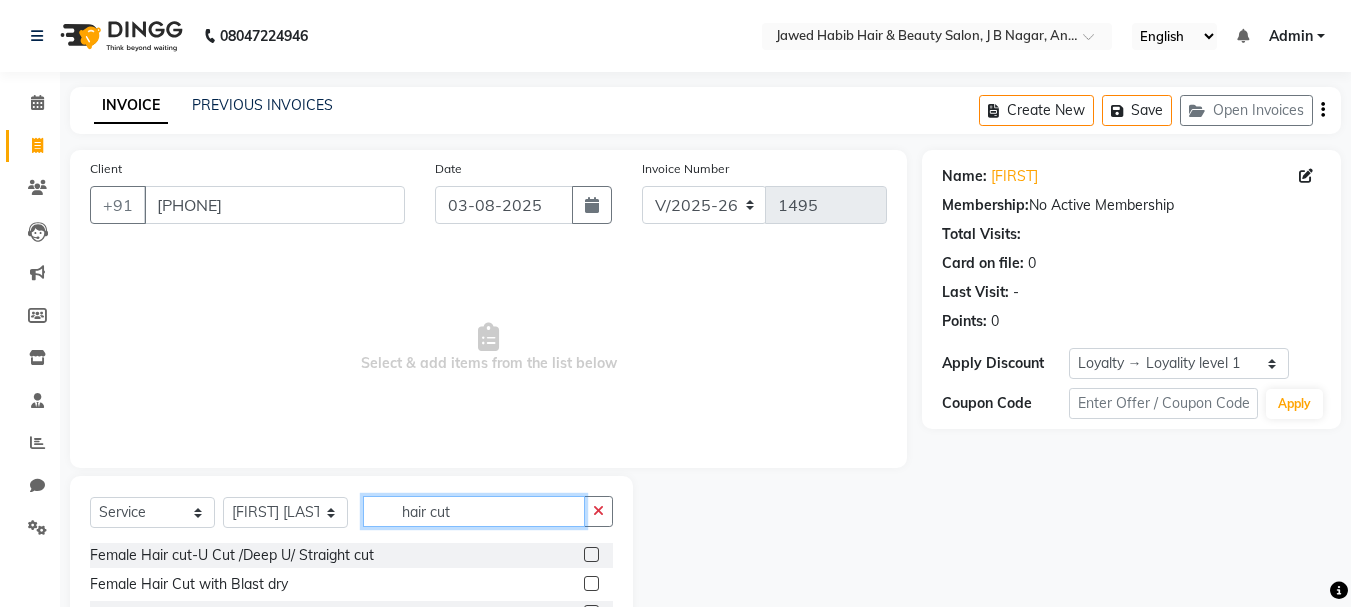 scroll, scrollTop: 100, scrollLeft: 0, axis: vertical 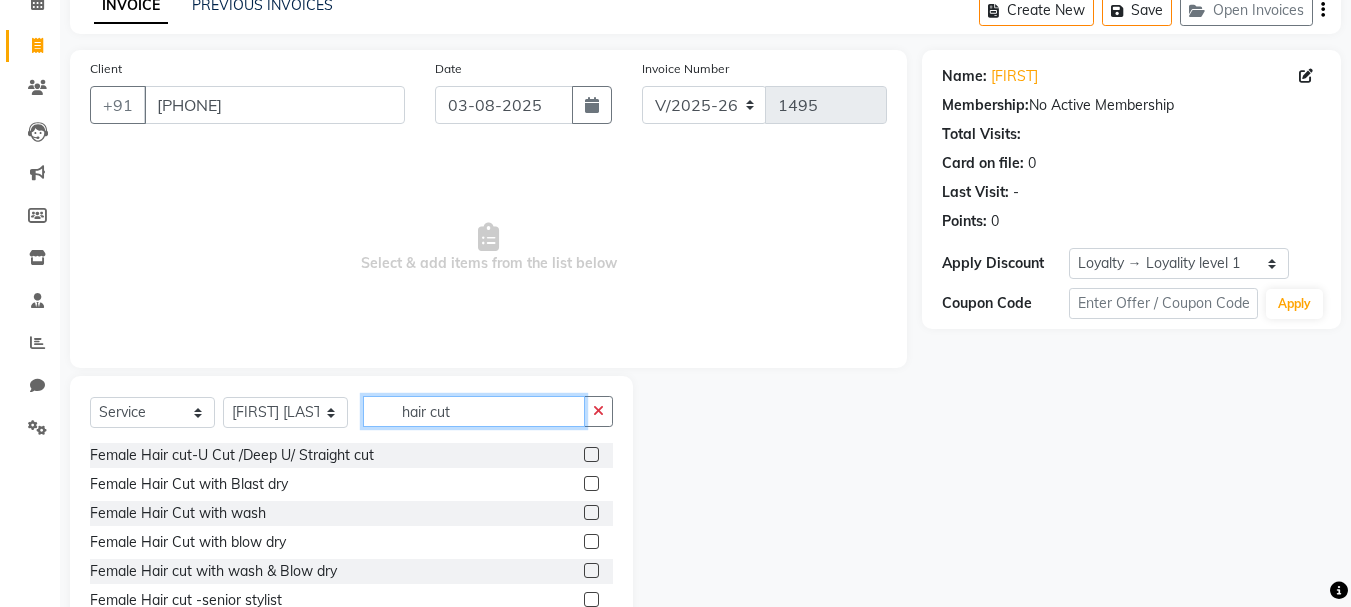 type on "hair cut" 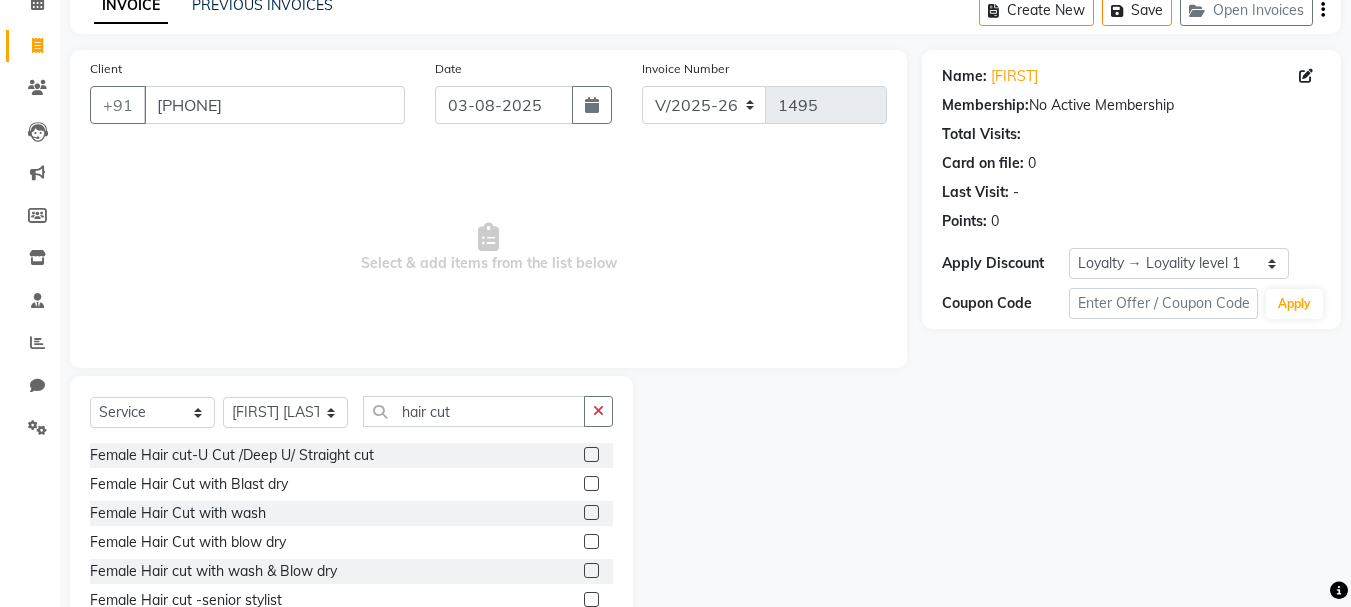 click 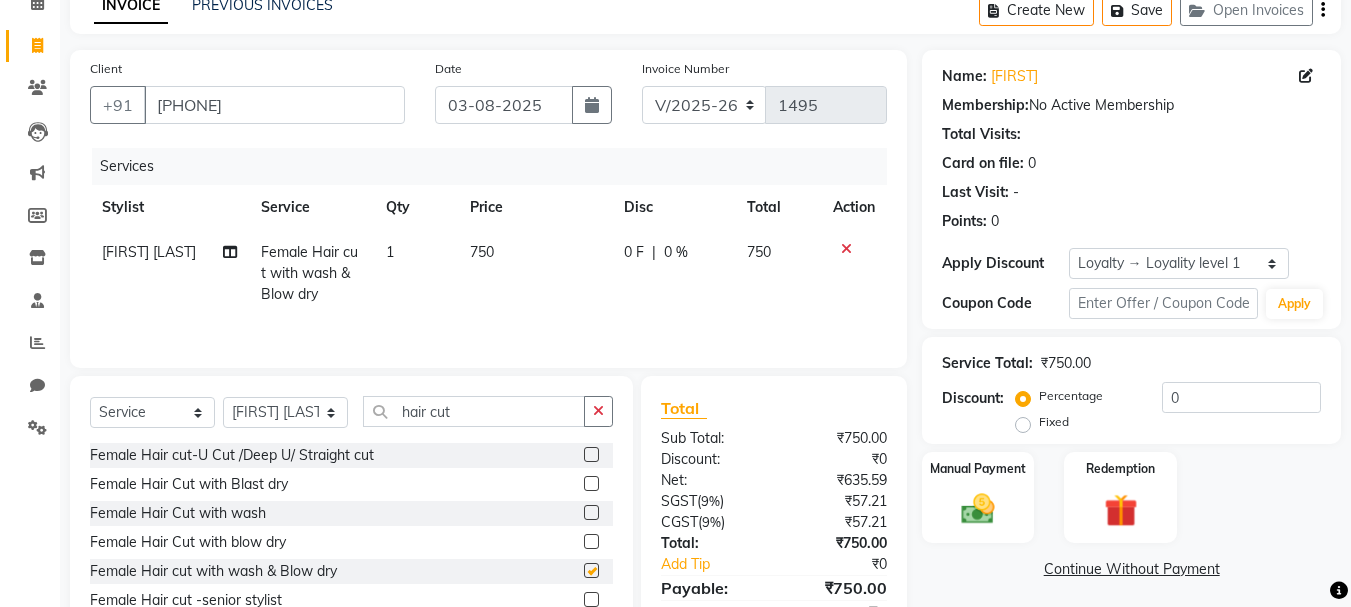 checkbox on "false" 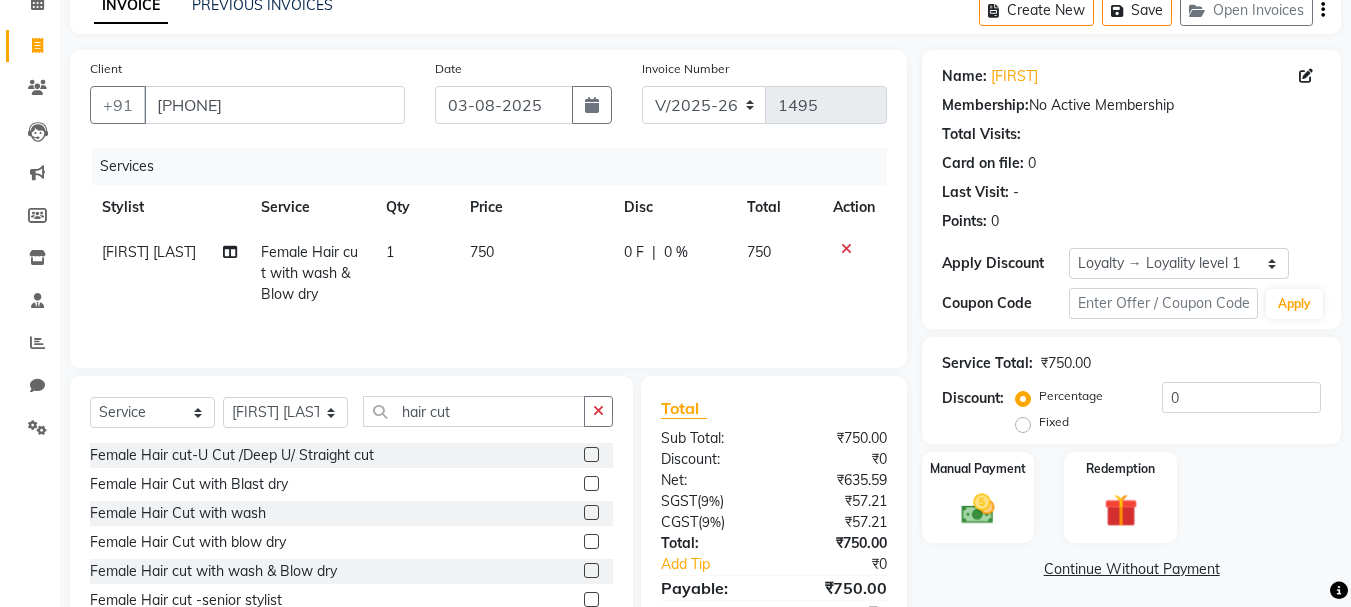 click on "750" 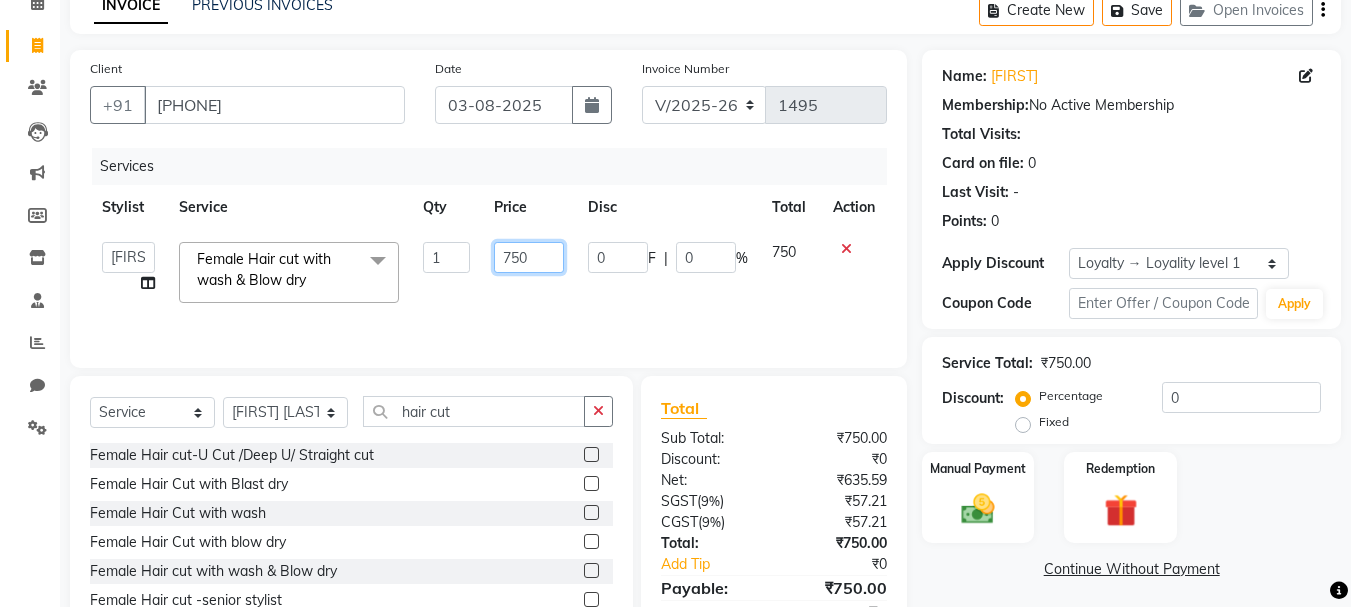 click on "750" 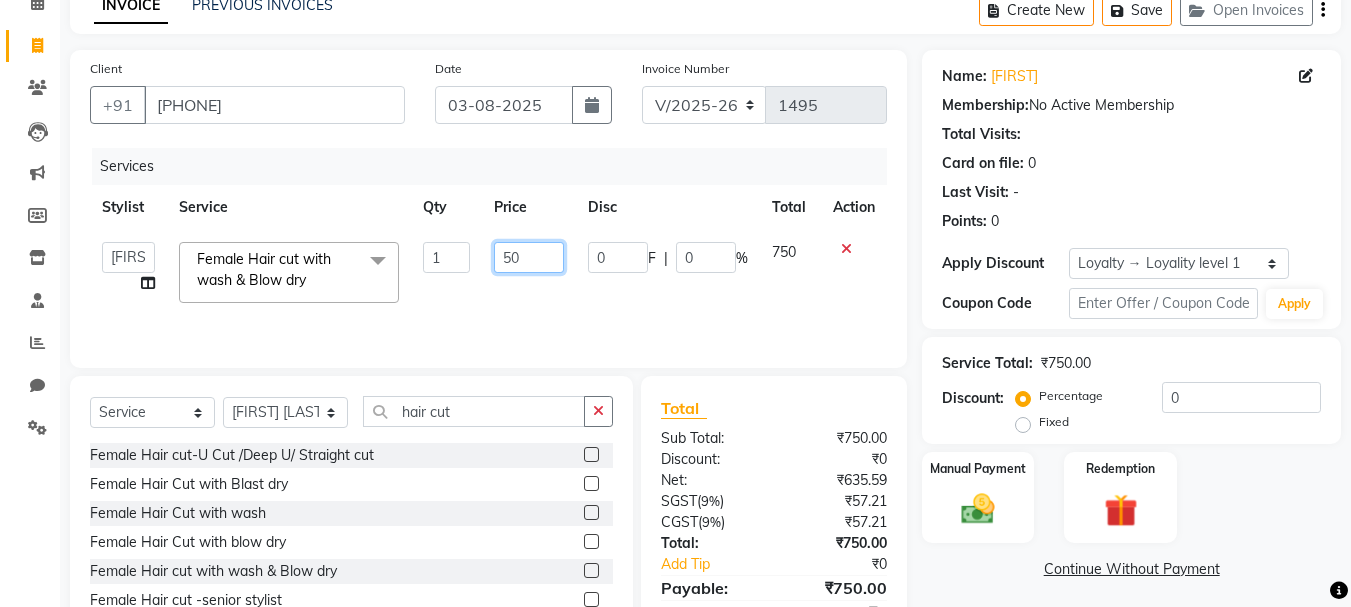 type on "950" 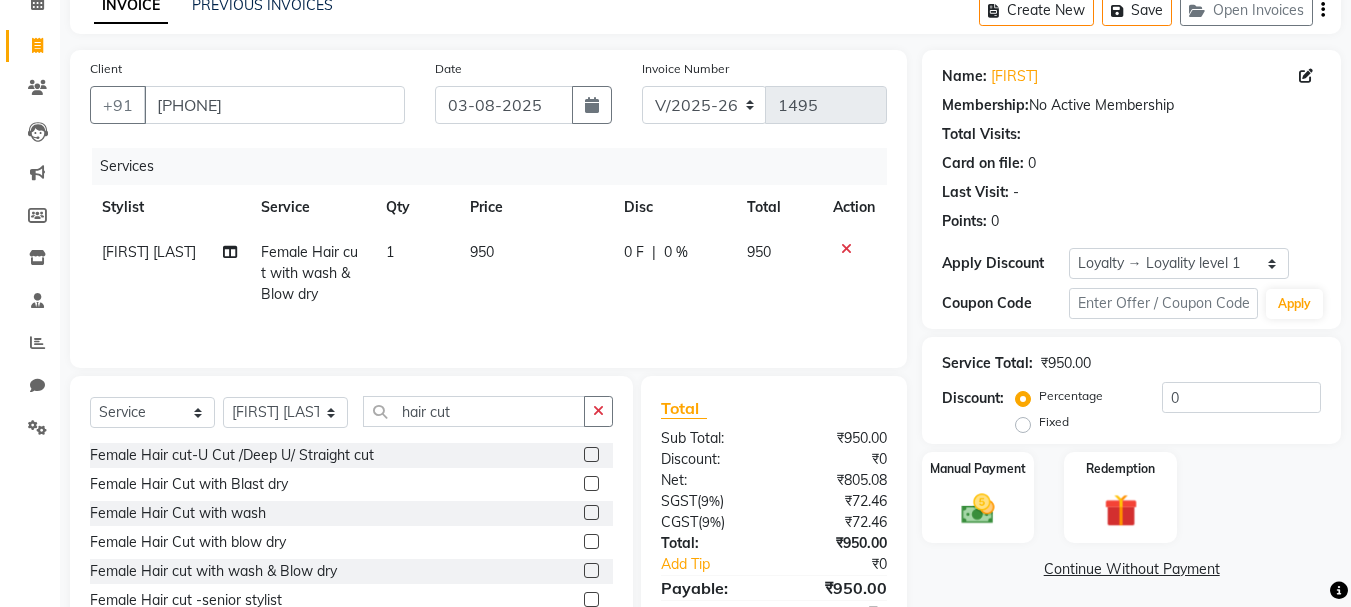 click on "0 F | 0 %" 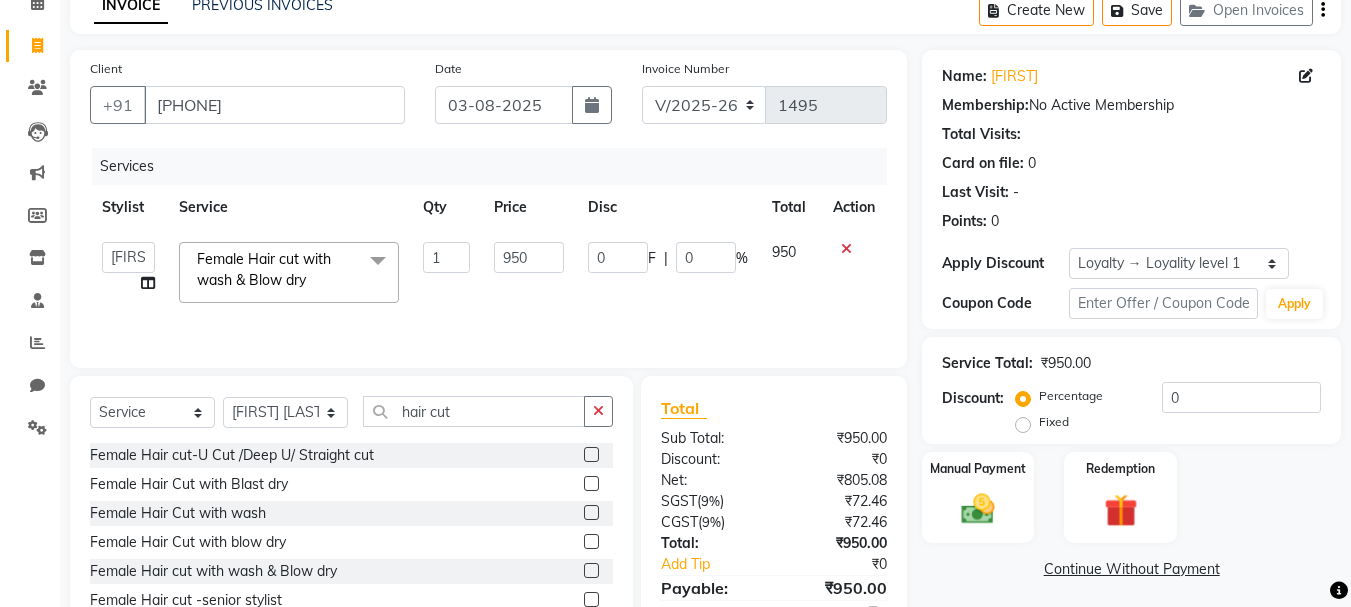 scroll, scrollTop: 194, scrollLeft: 0, axis: vertical 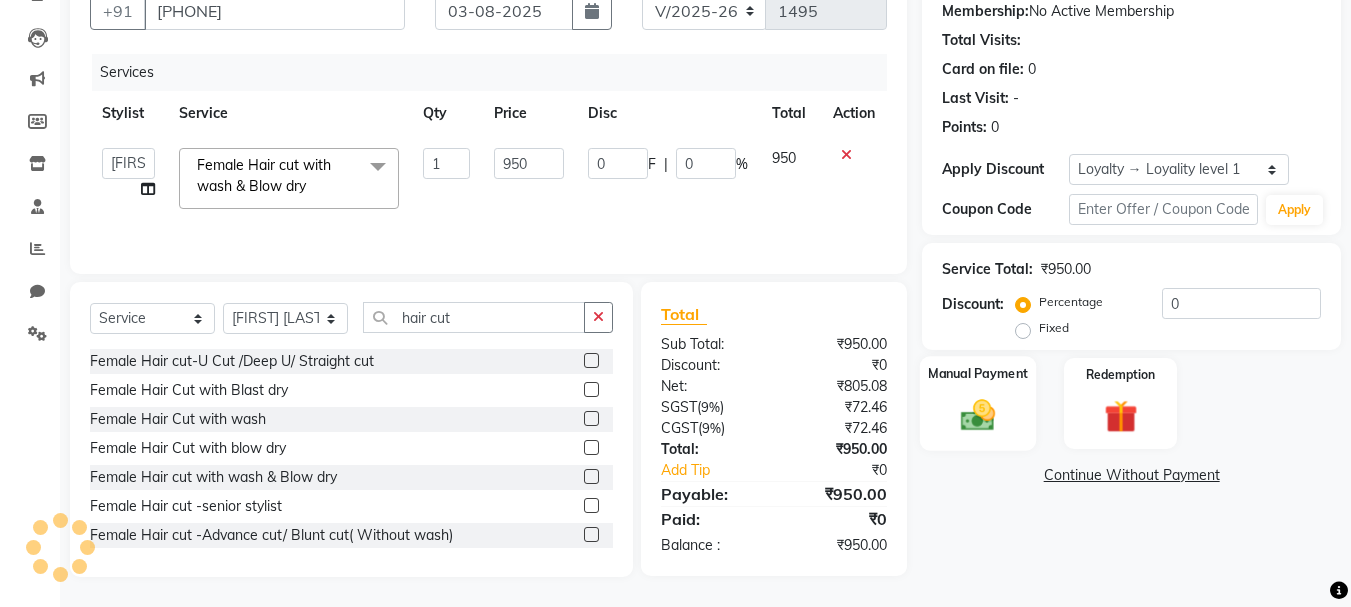 click 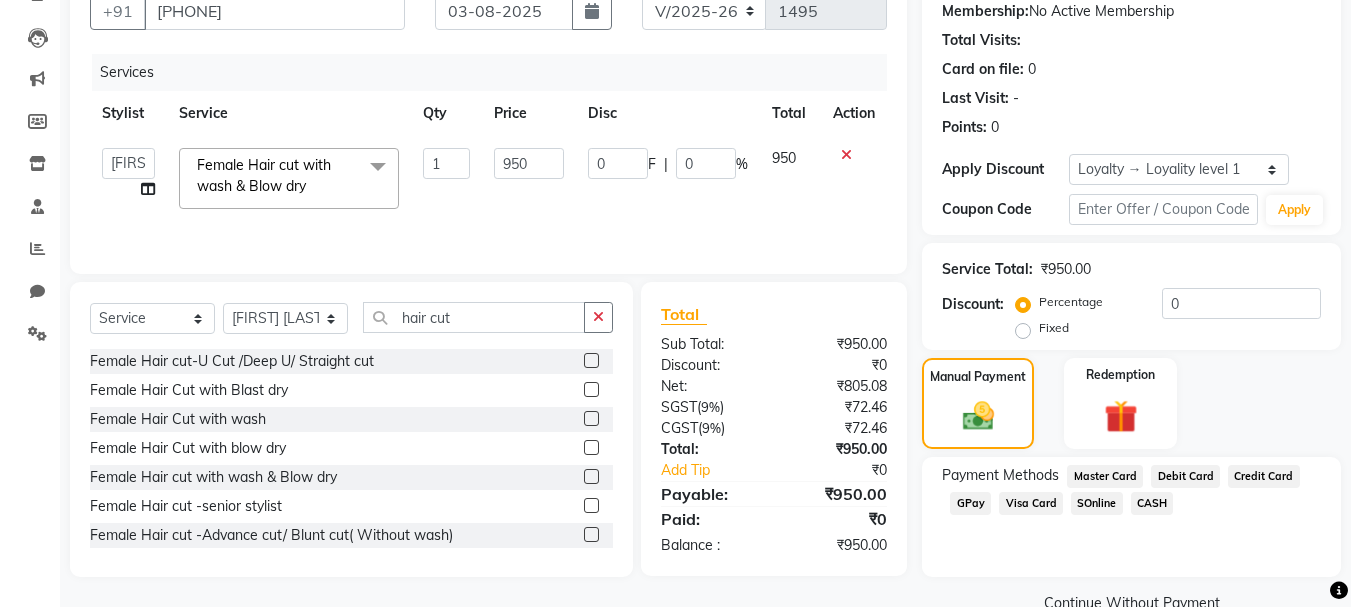 click on "CASH" 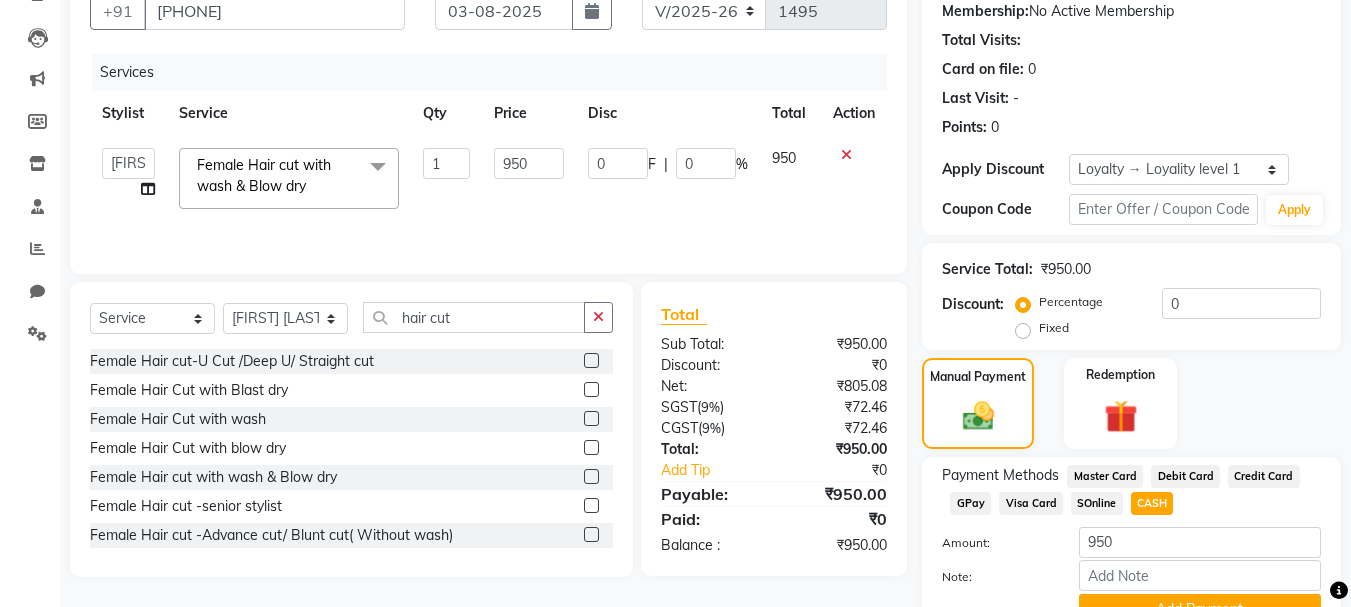 scroll, scrollTop: 291, scrollLeft: 0, axis: vertical 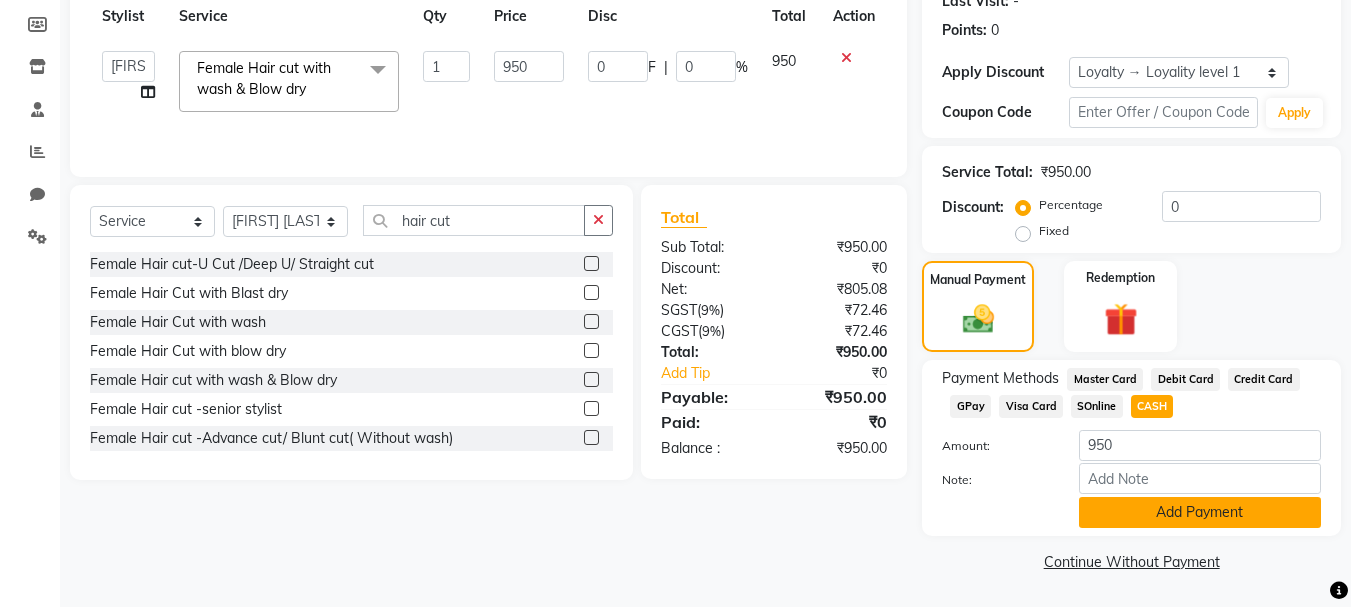 click on "Add Payment" 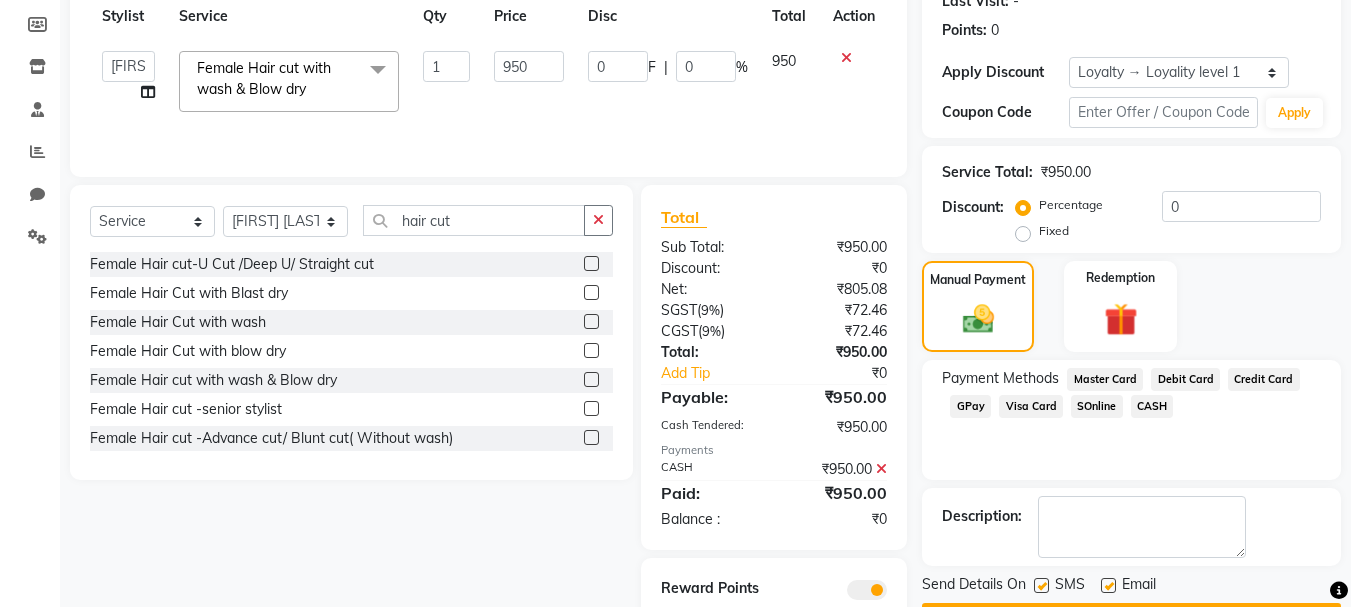 scroll, scrollTop: 384, scrollLeft: 0, axis: vertical 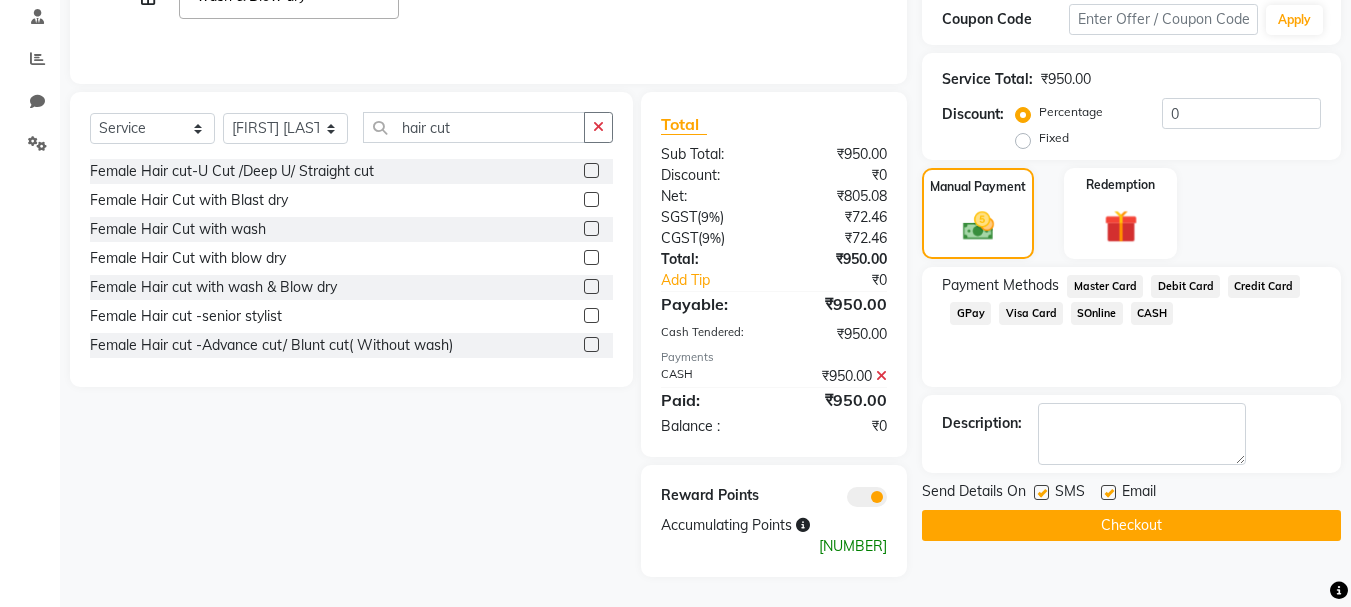 click 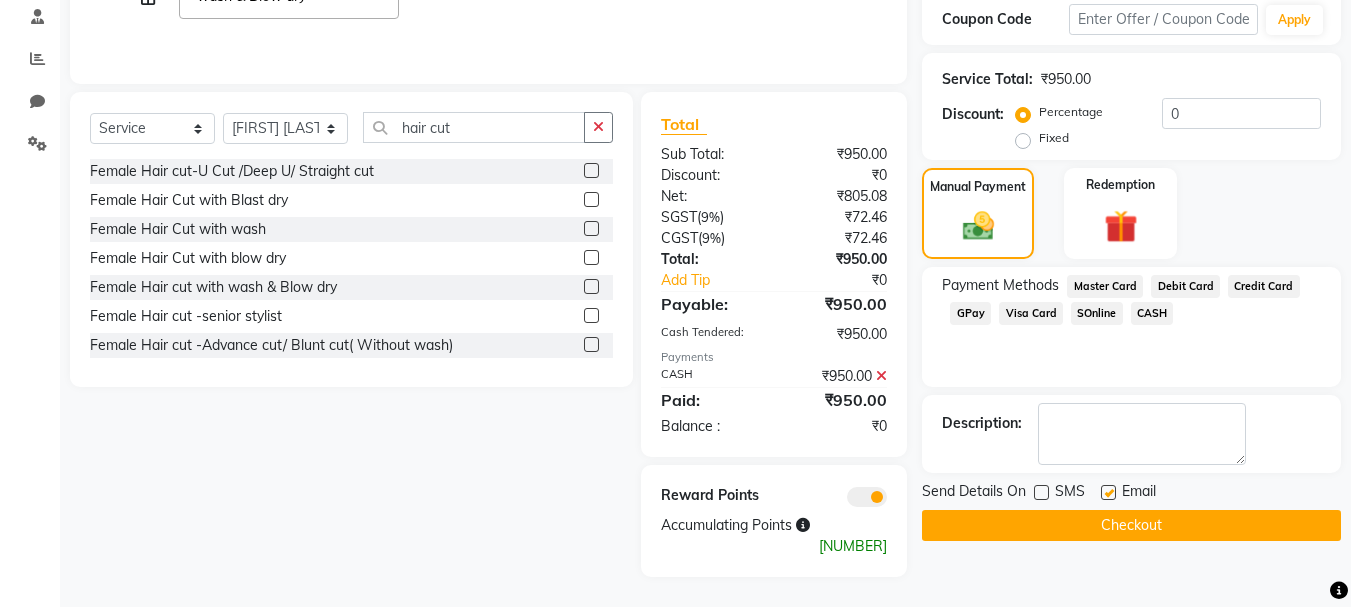 click 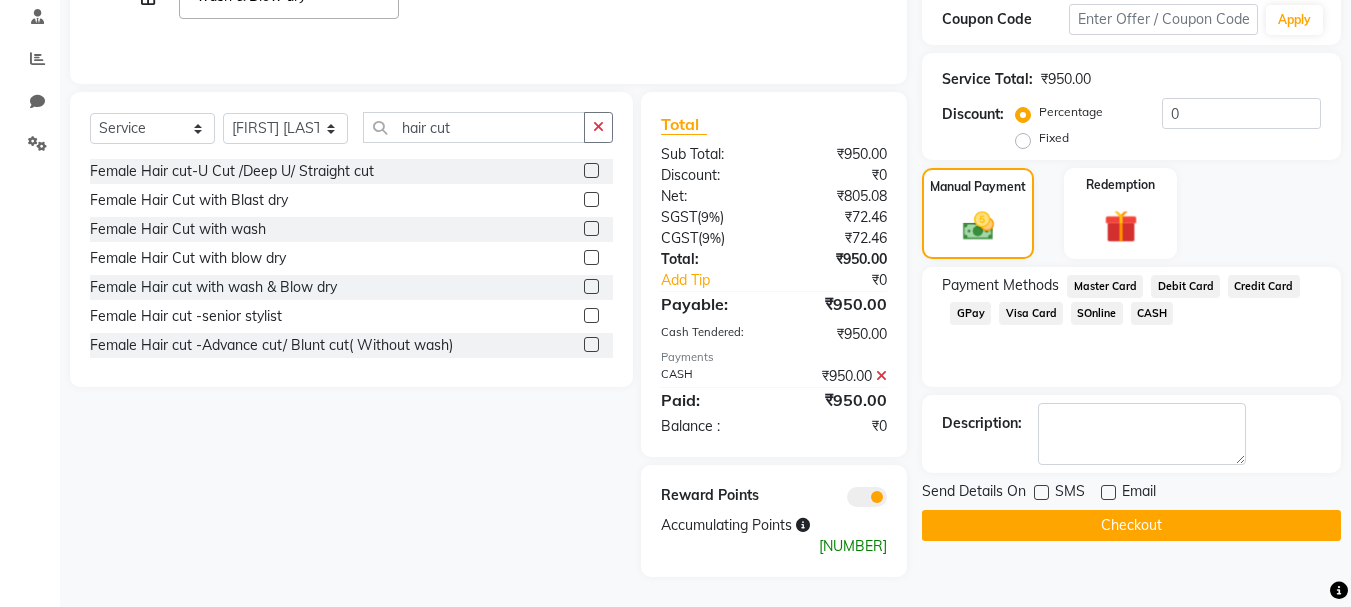 click on "Checkout" 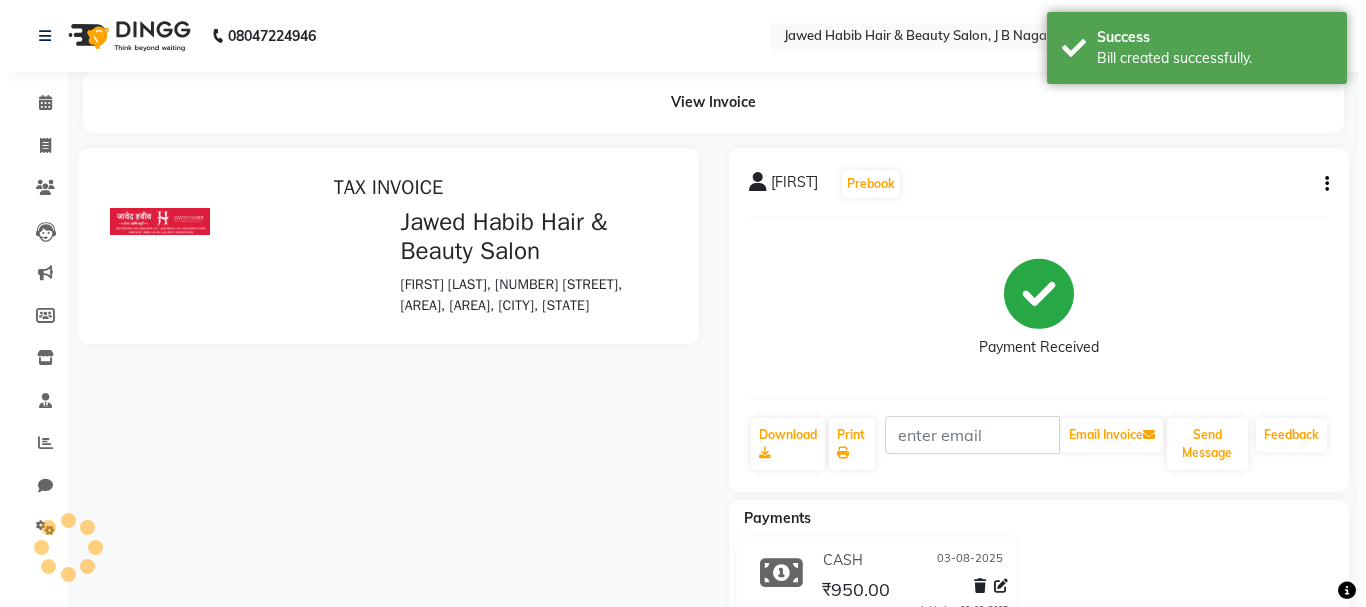 scroll, scrollTop: 0, scrollLeft: 0, axis: both 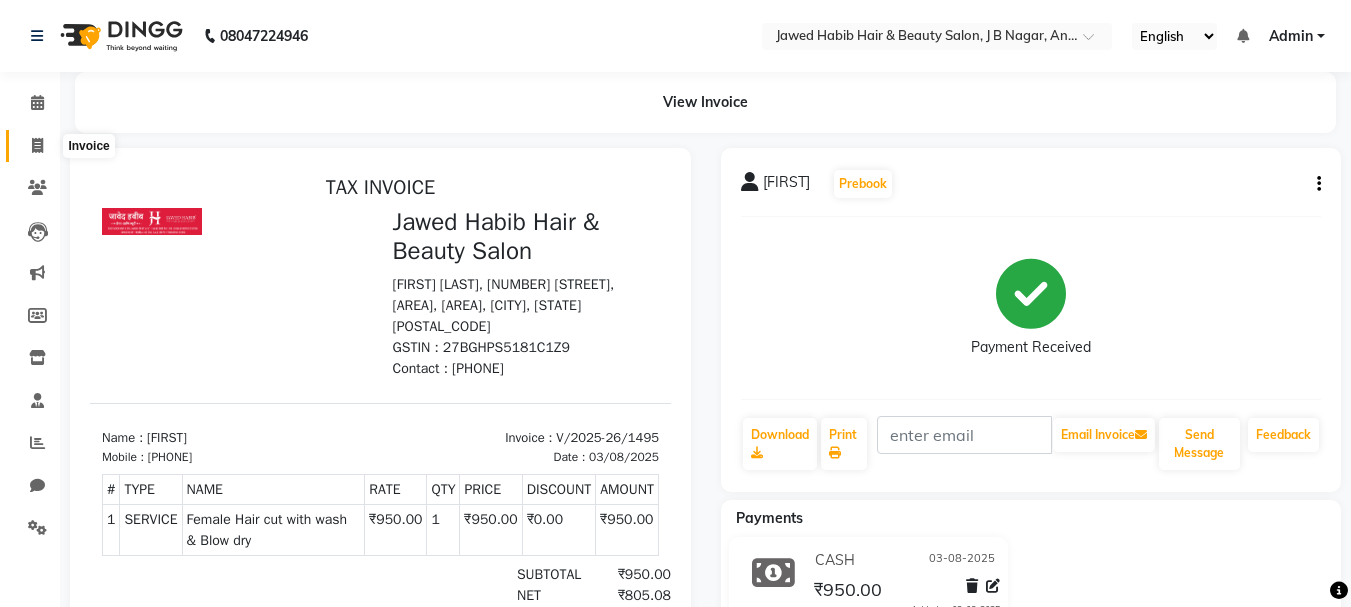 click 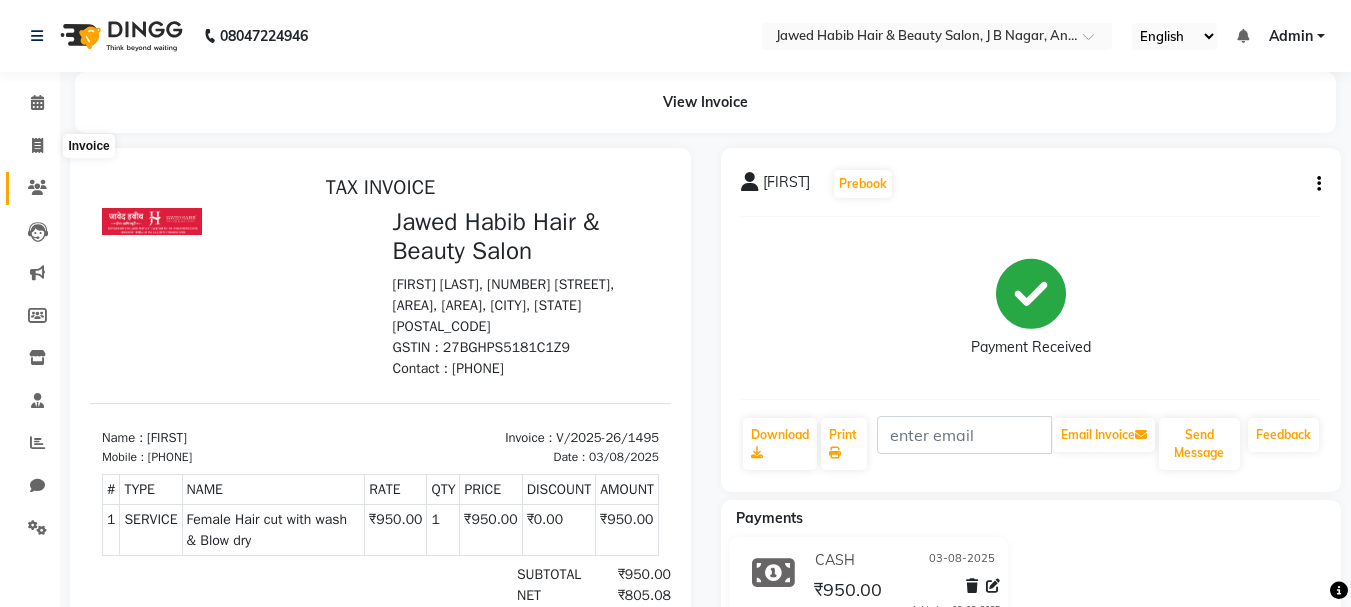 select on "7927" 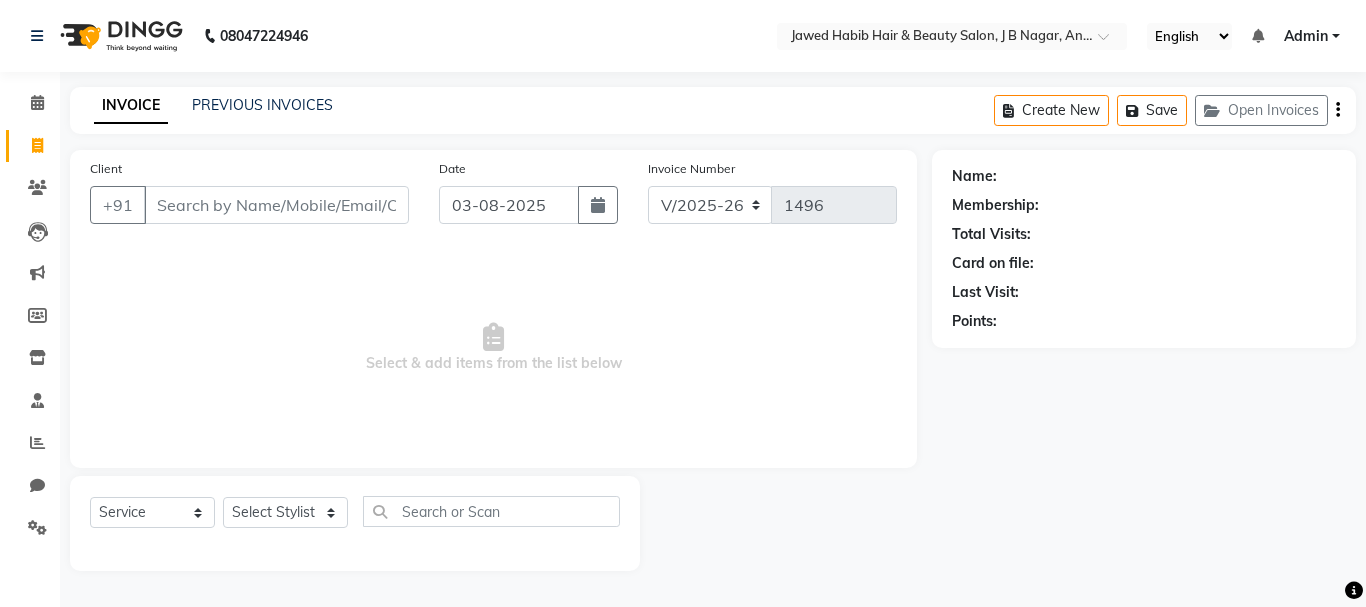 click on "Client" at bounding box center [276, 205] 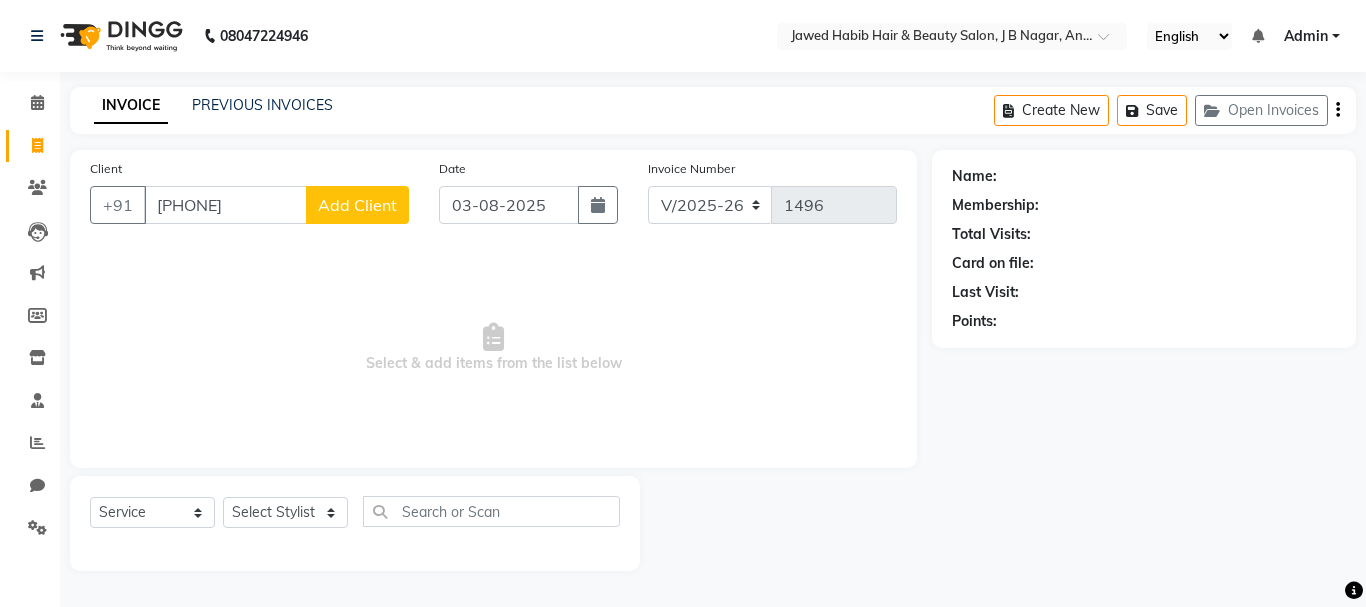 type on "[PHONE]" 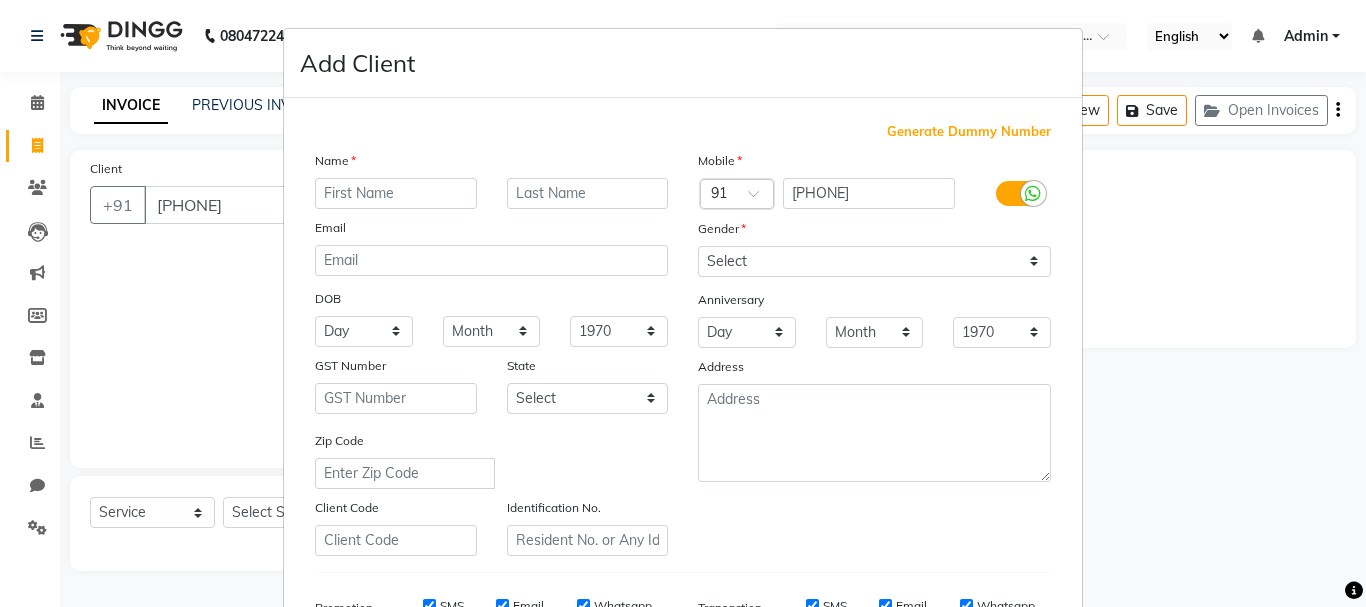 click at bounding box center [396, 193] 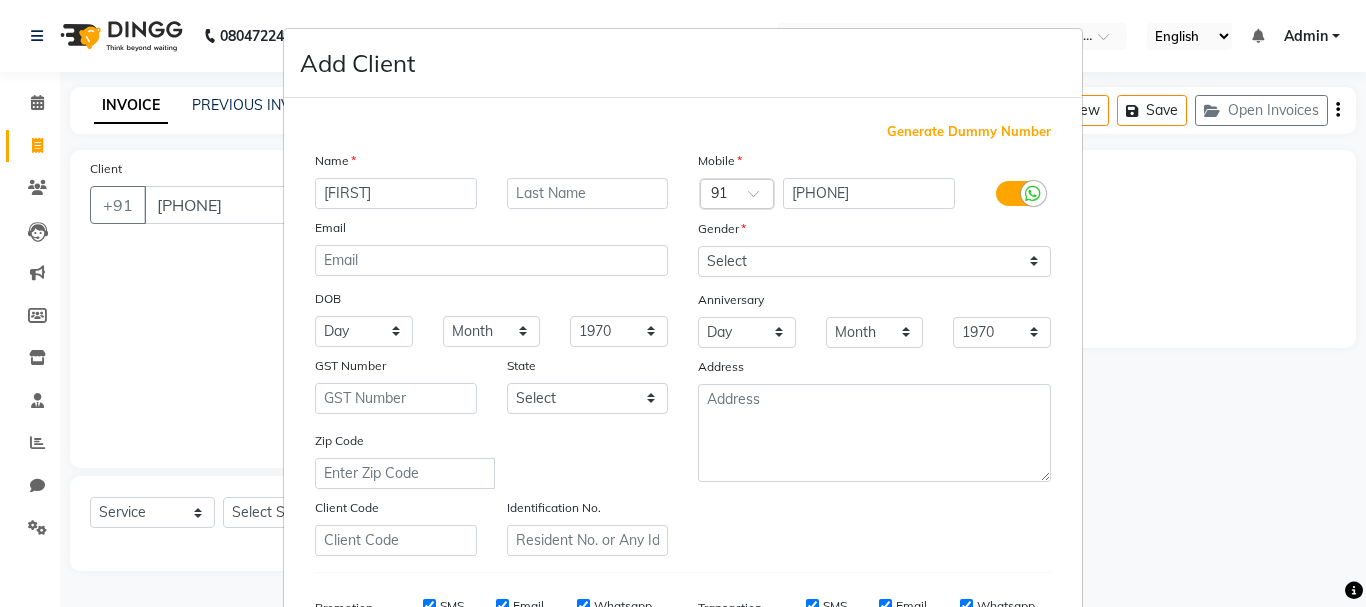 type on "[FIRST]" 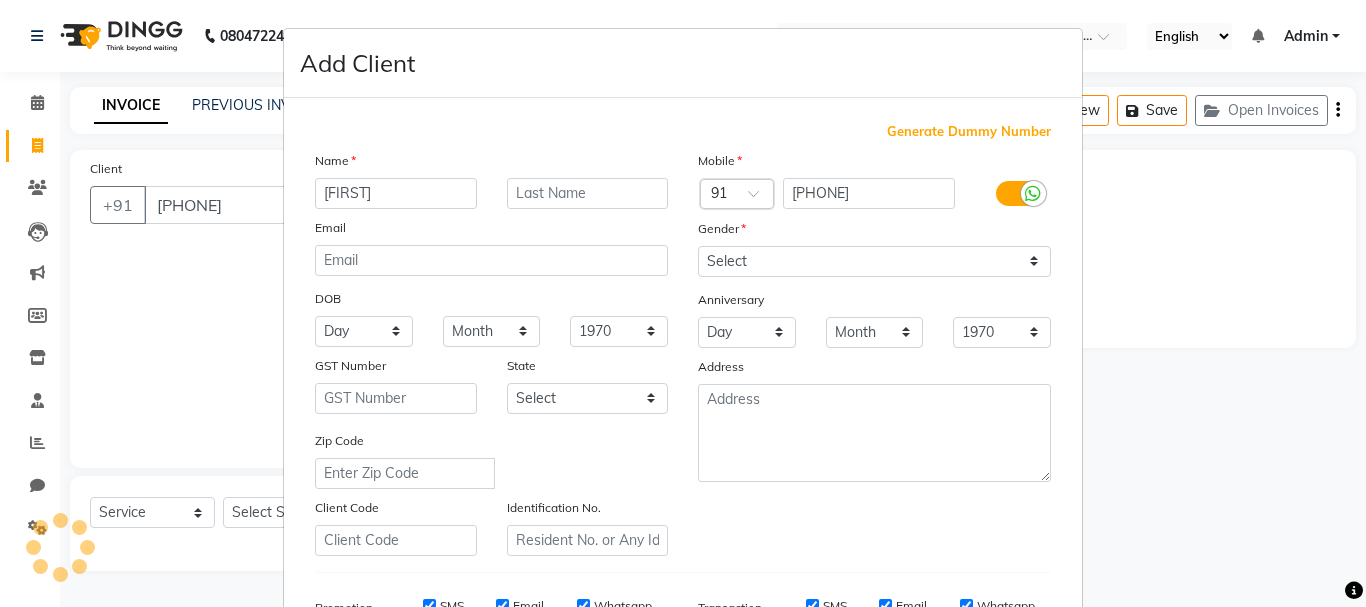 click on "Gender" at bounding box center (874, 232) 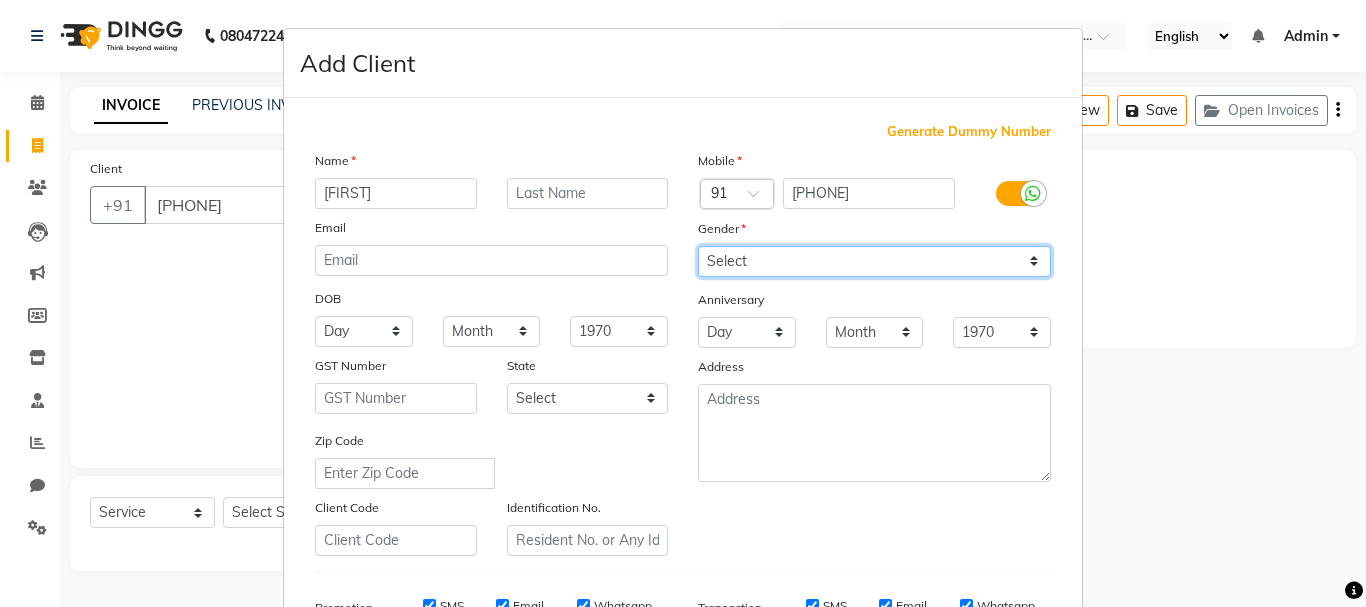 click on "Select Male Female Other Prefer Not To Say" at bounding box center [874, 261] 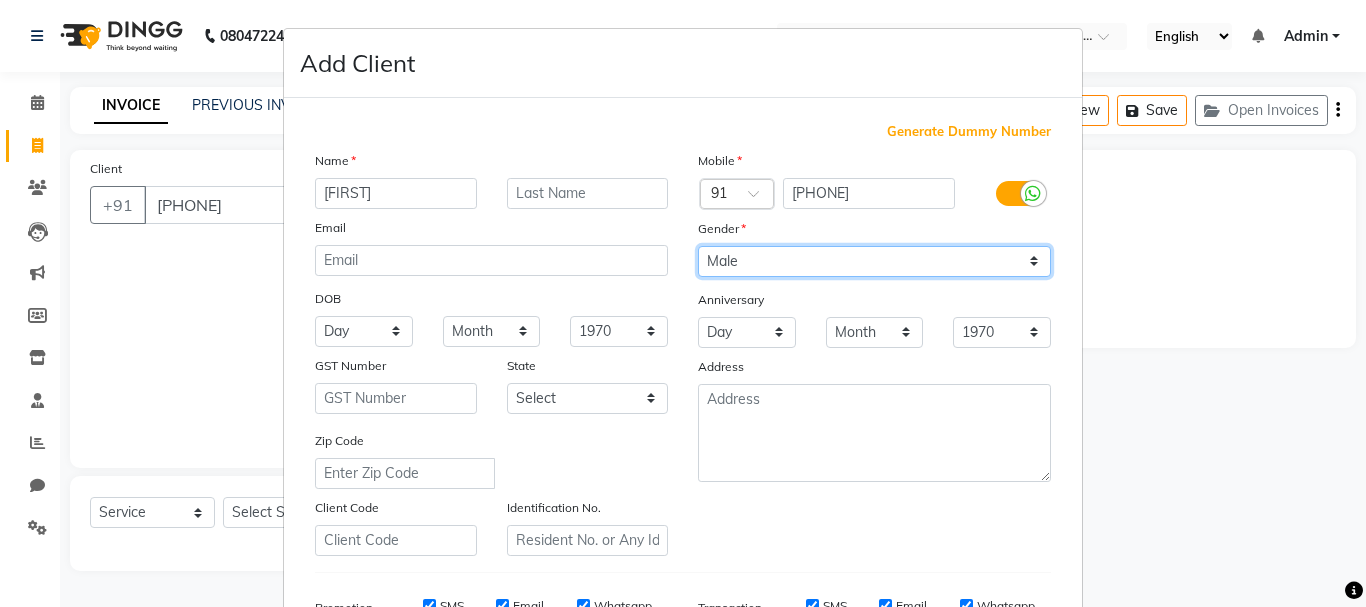 click on "Select Male Female Other Prefer Not To Say" at bounding box center (874, 261) 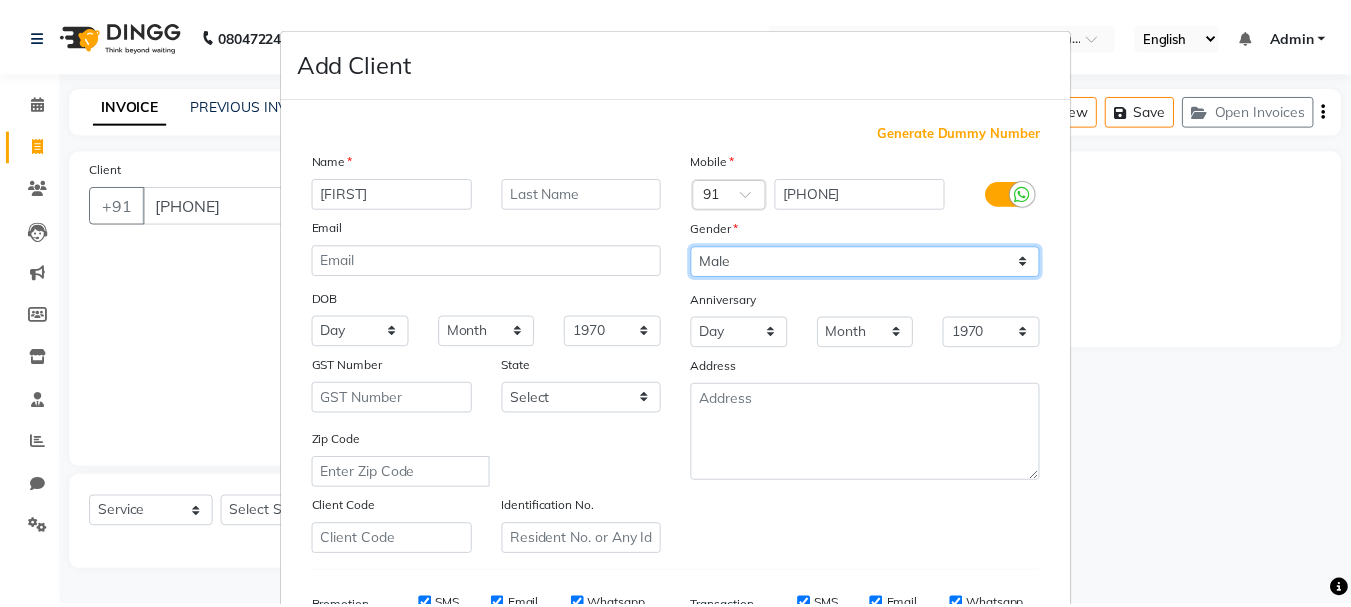 scroll, scrollTop: 316, scrollLeft: 0, axis: vertical 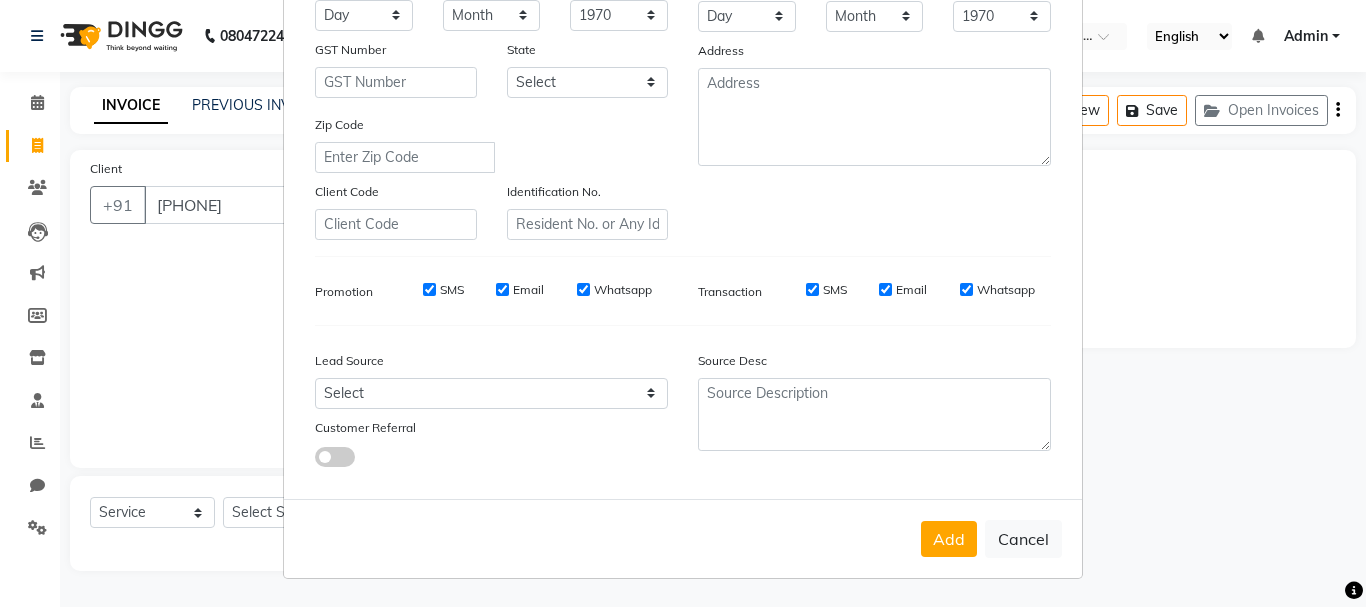 click on "SMS" at bounding box center (429, 289) 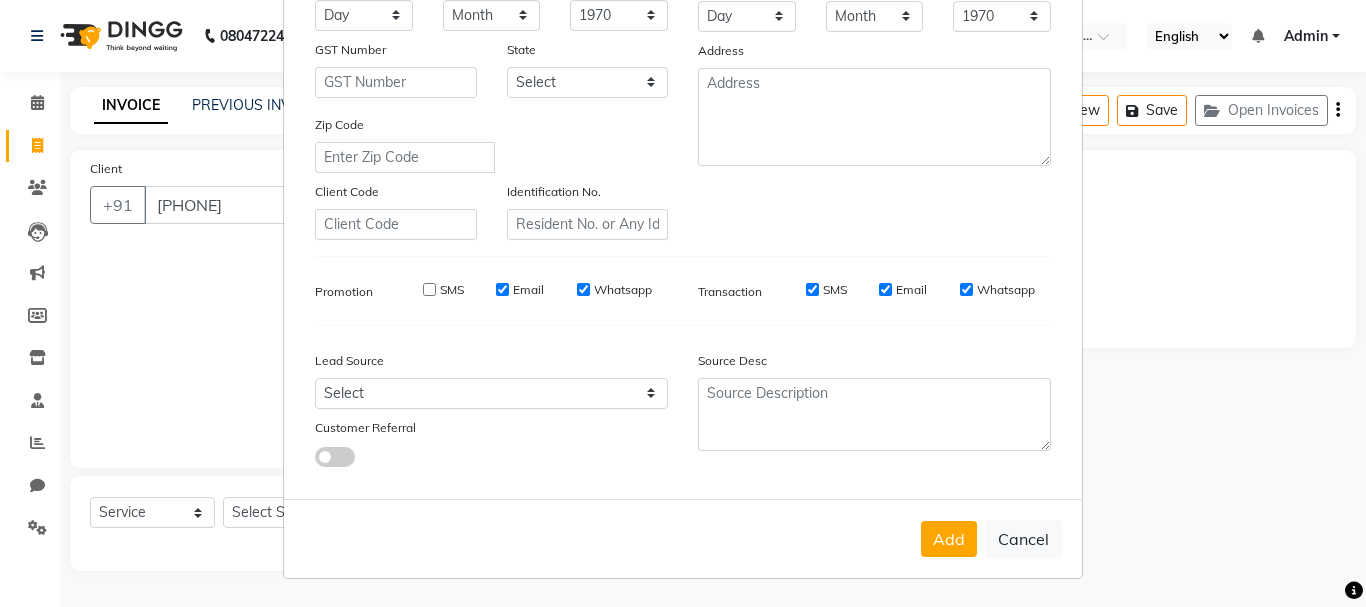 click on "Email" at bounding box center (502, 289) 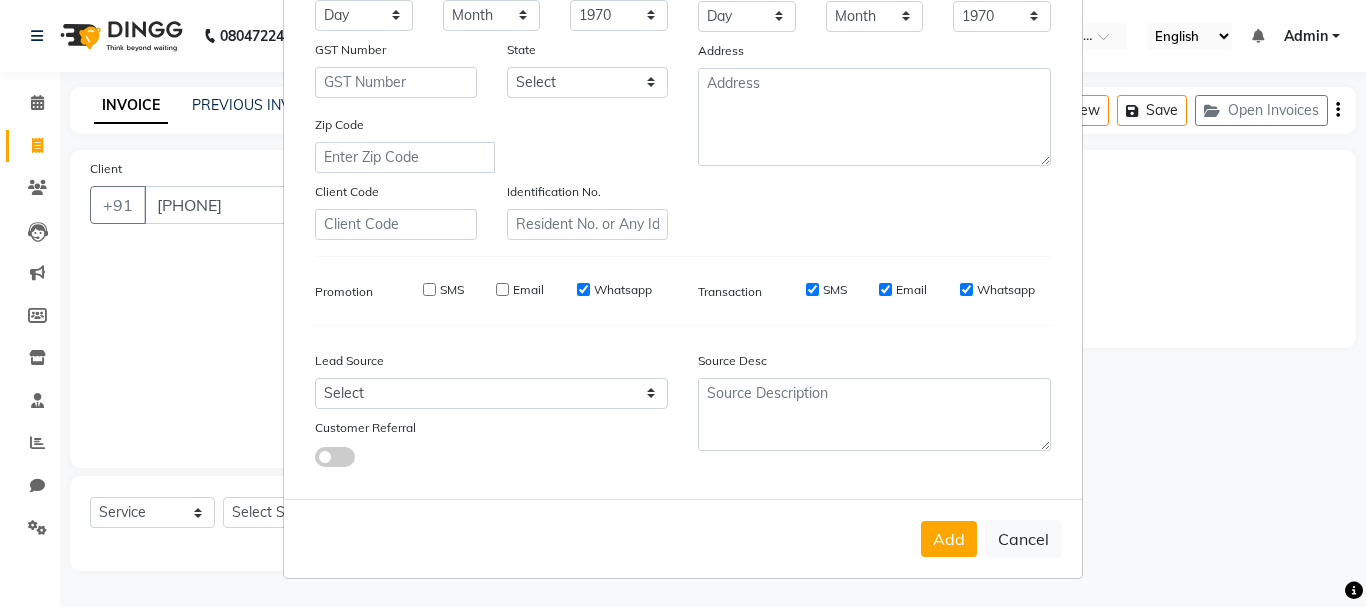 click on "Whatsapp" at bounding box center [583, 289] 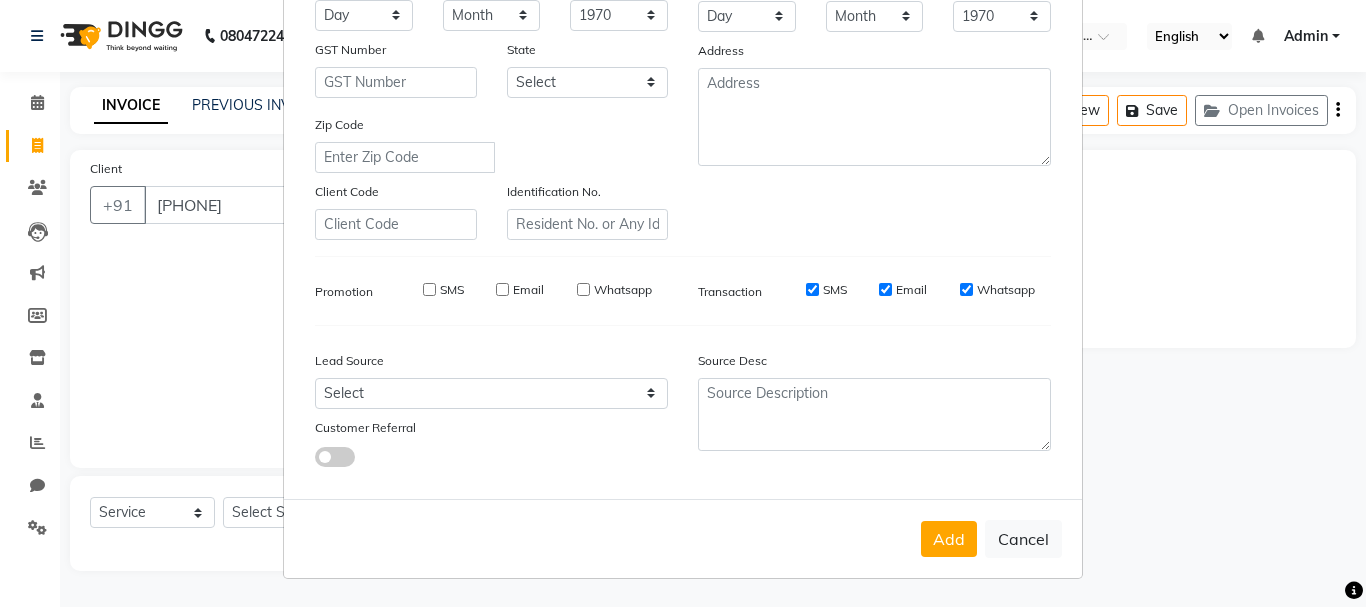 click on "SMS" at bounding box center [812, 289] 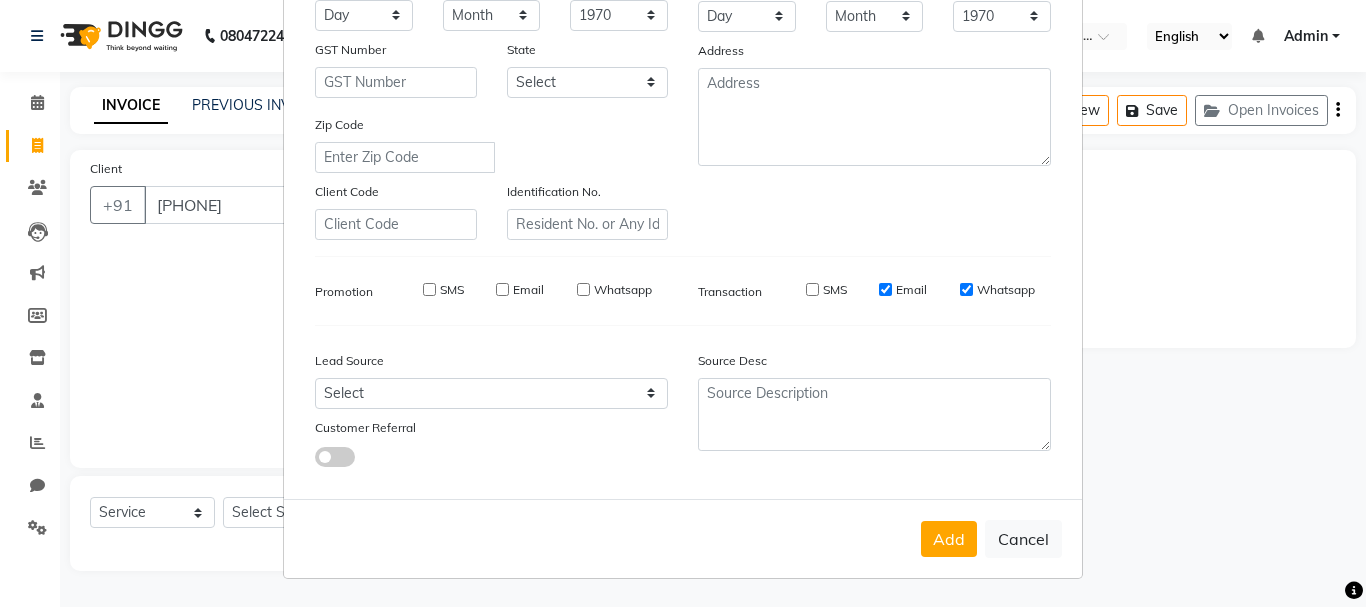 click on "Email" at bounding box center [885, 289] 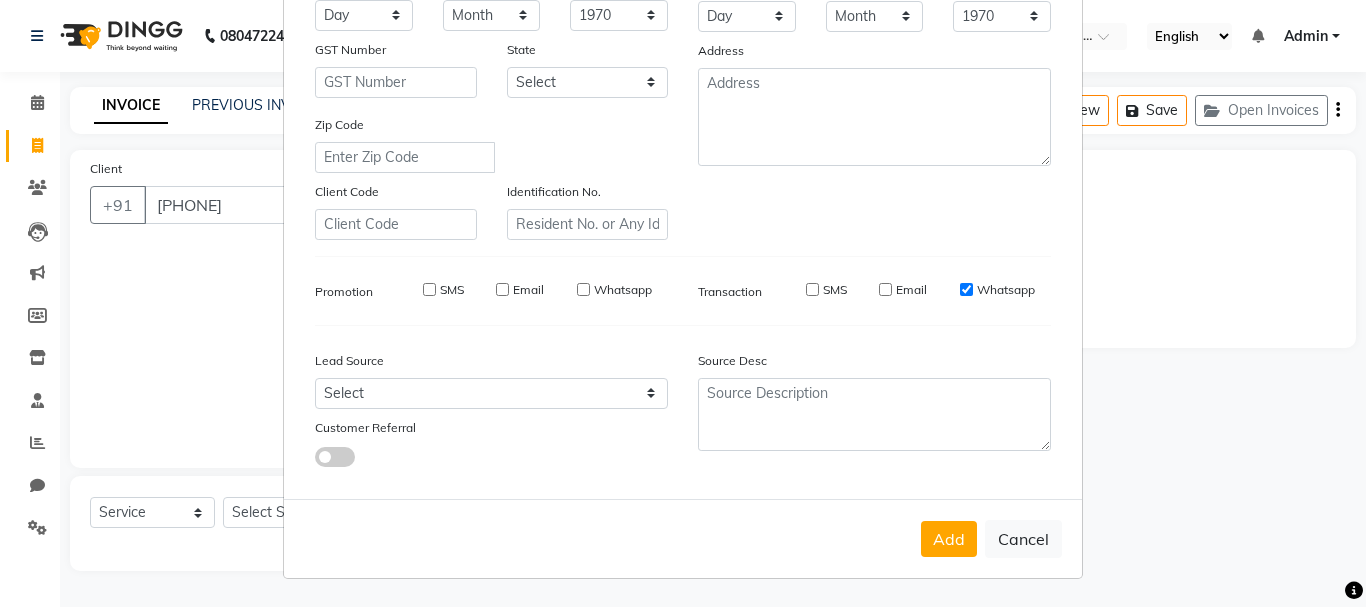 click on "Whatsapp" at bounding box center (966, 289) 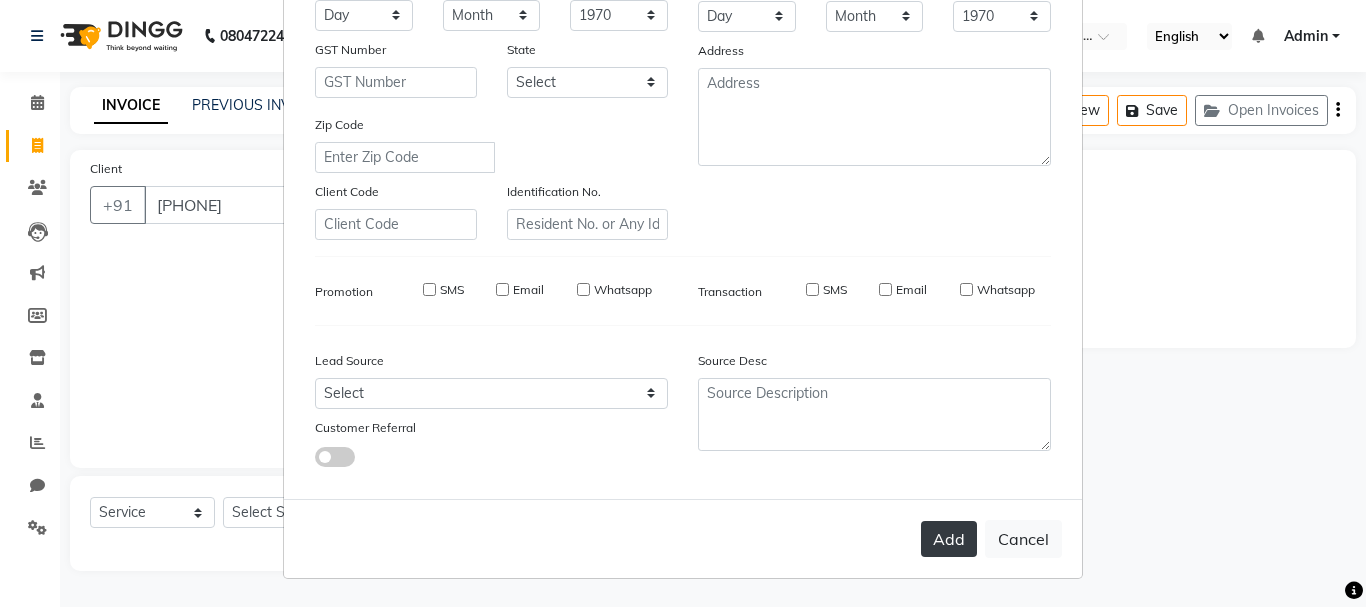 click on "Add" at bounding box center (949, 539) 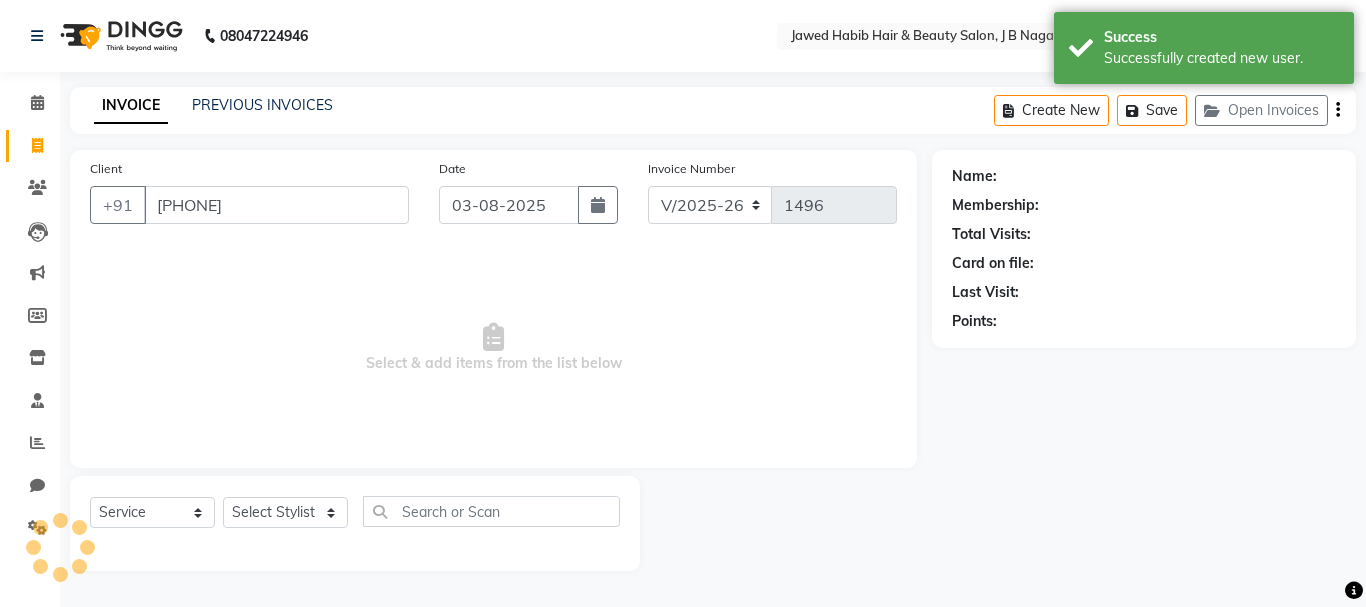 select on "1: Object" 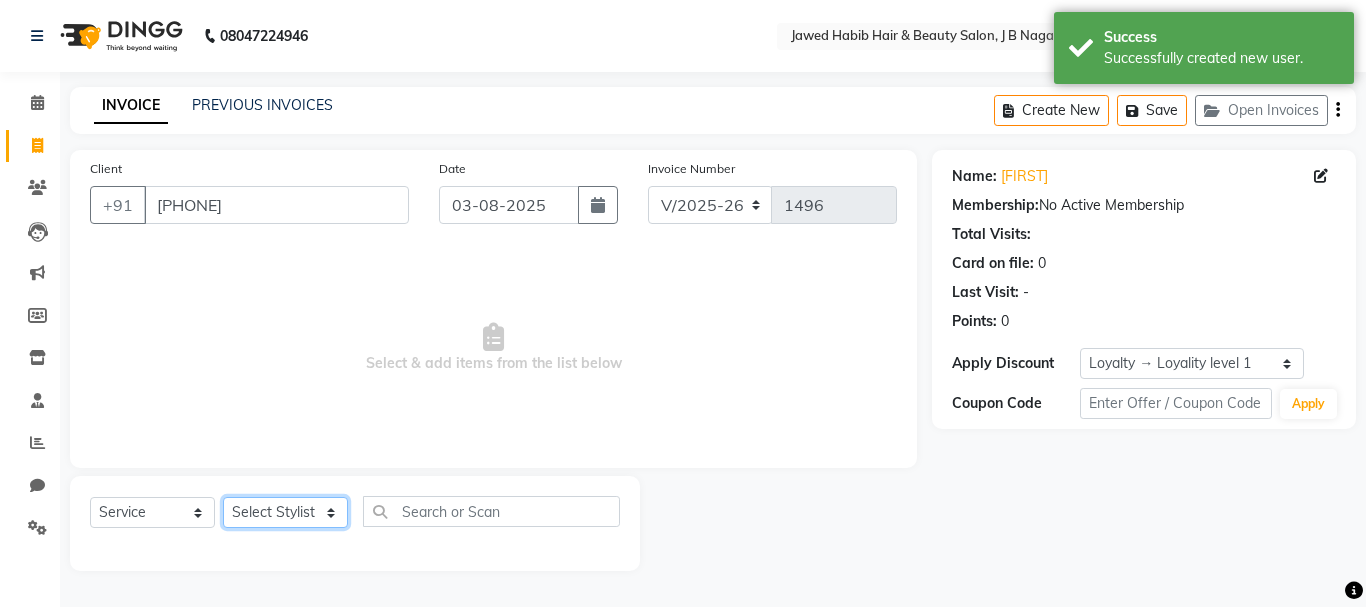 click on "Select Stylist [NAME] [NAME] [NAME] [NAME] [NAME] [NAME] [NAME] [NAME] [NAME] [NAME] [NAME] [NAME] [NAME] [NAME] [NAME] [NAME] [NAME] [NAME] [NAME] [NAME] [NAME] [NAME]" 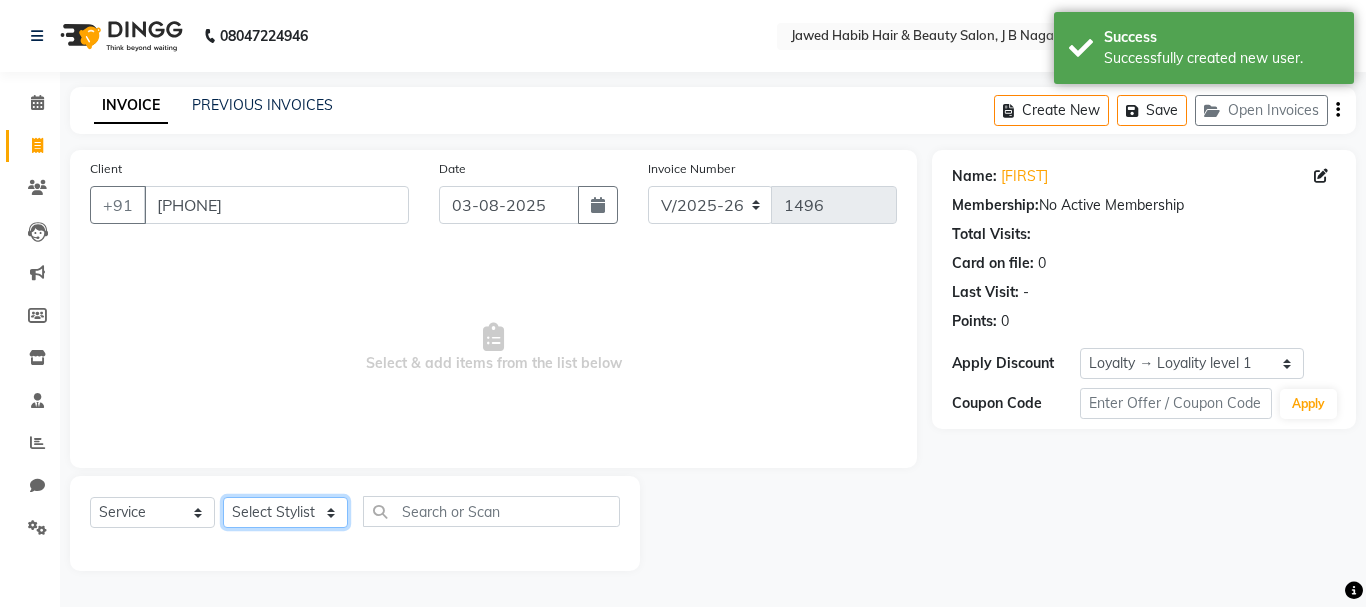 select on "72245" 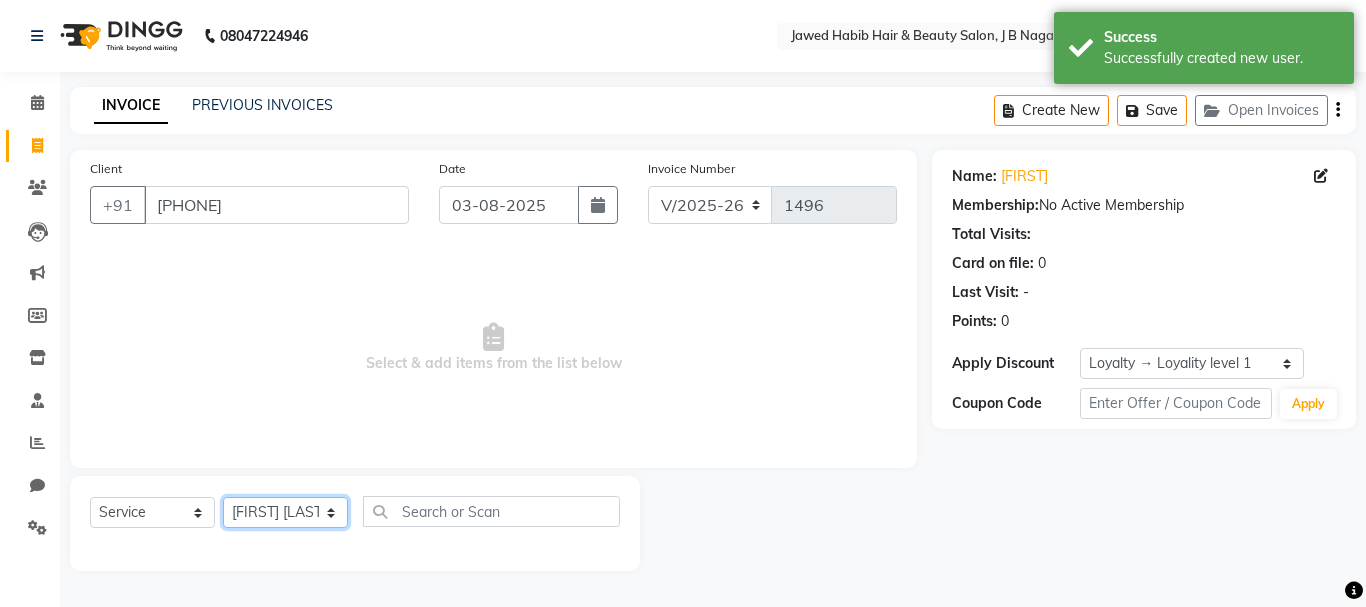 click on "Select Stylist [NAME] [NAME] [NAME] [NAME] [NAME] [NAME] [NAME] [NAME] [NAME] [NAME] [NAME] [NAME] [NAME] [NAME] [NAME] [NAME] [NAME] [NAME] [NAME] [NAME] [NAME] [NAME]" 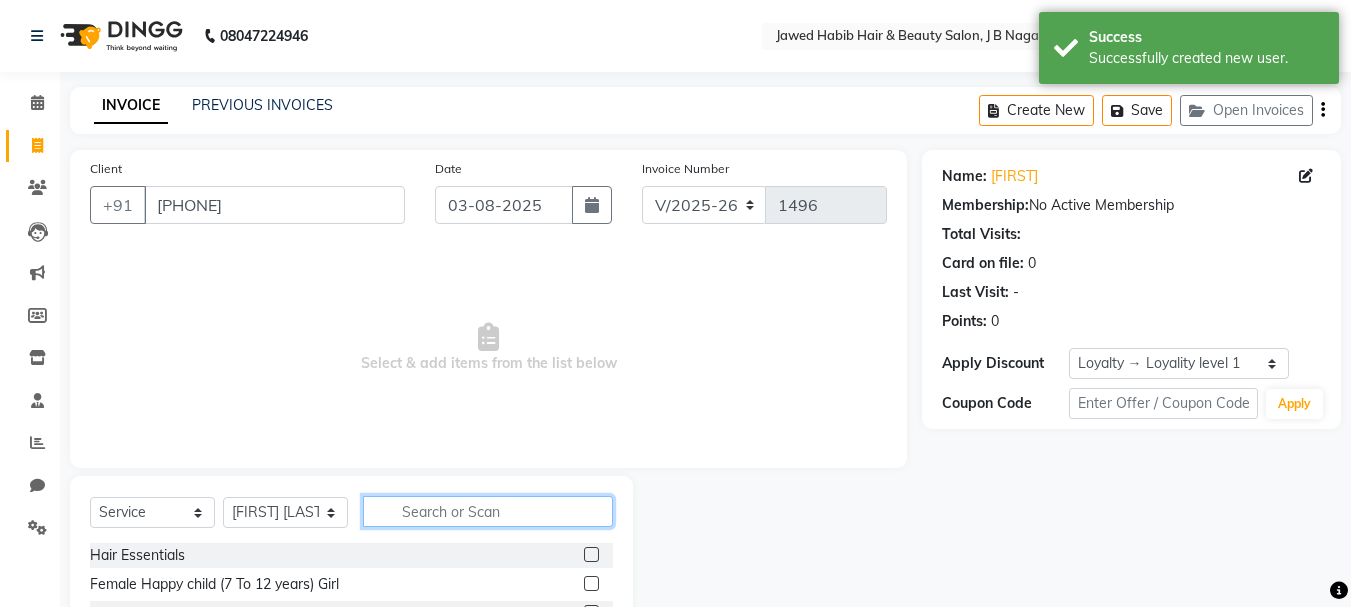 click 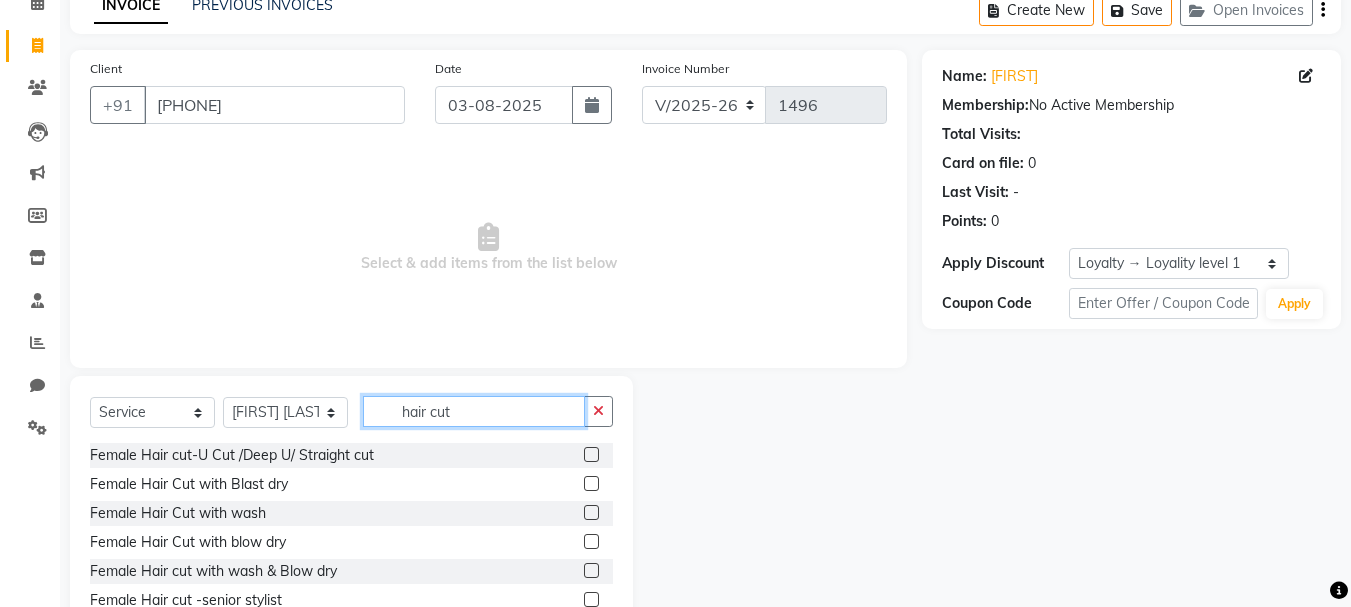 scroll, scrollTop: 194, scrollLeft: 0, axis: vertical 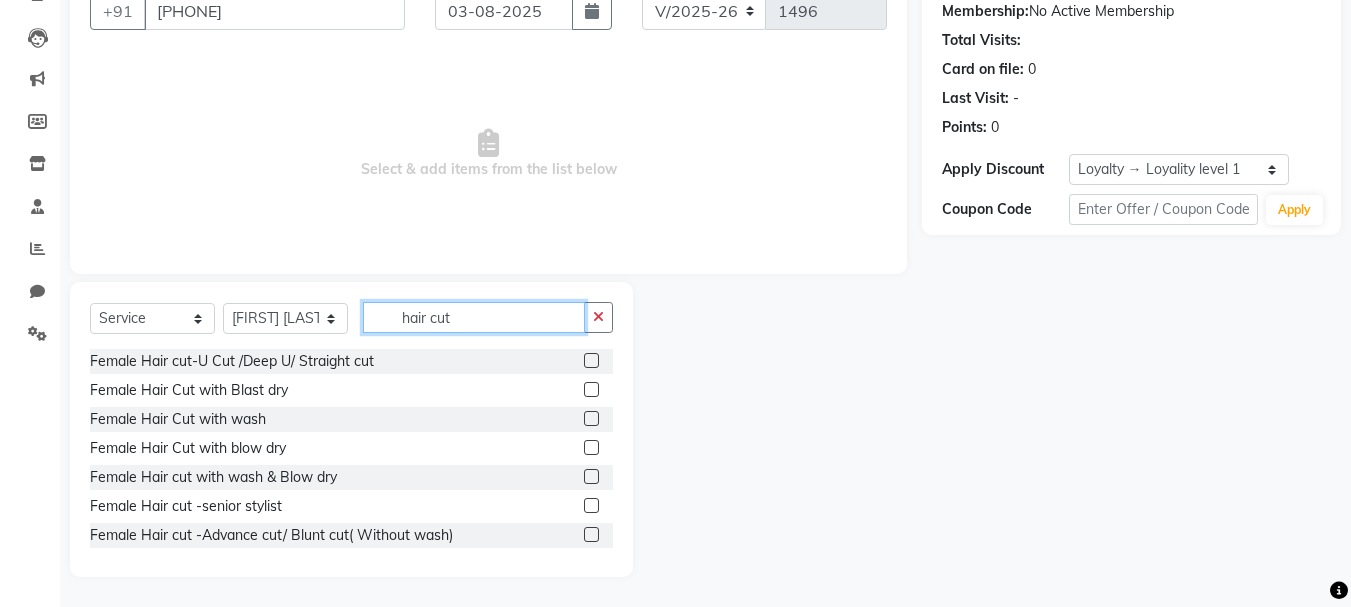type on "hair cut" 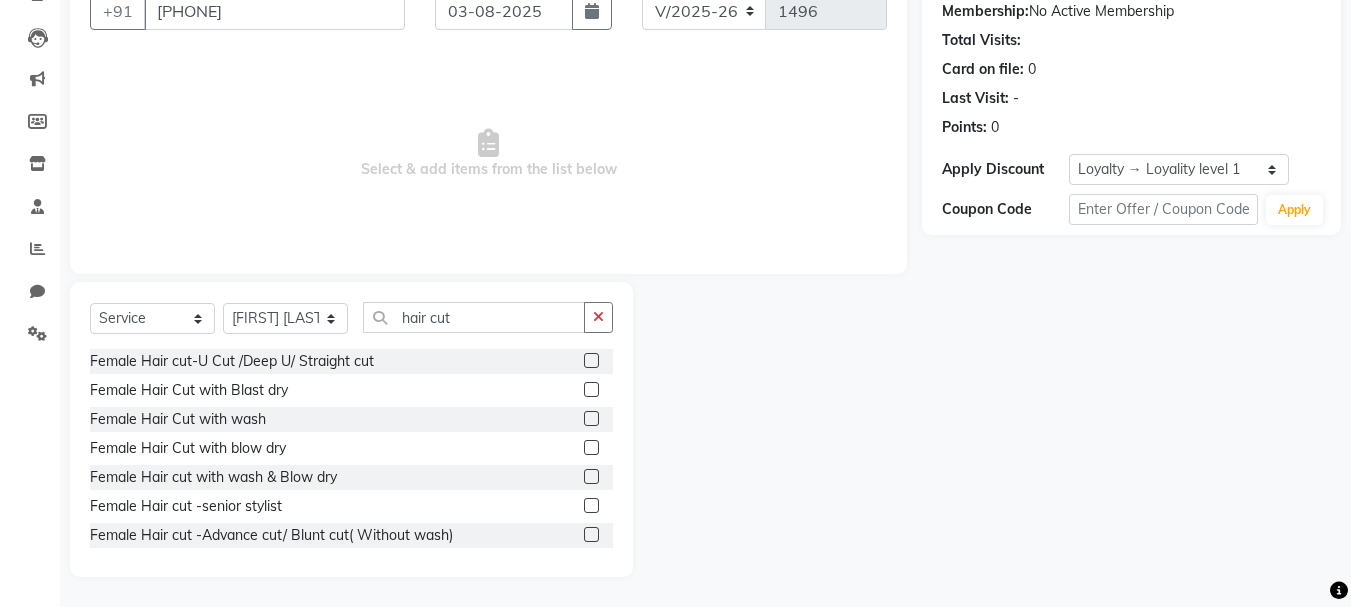click 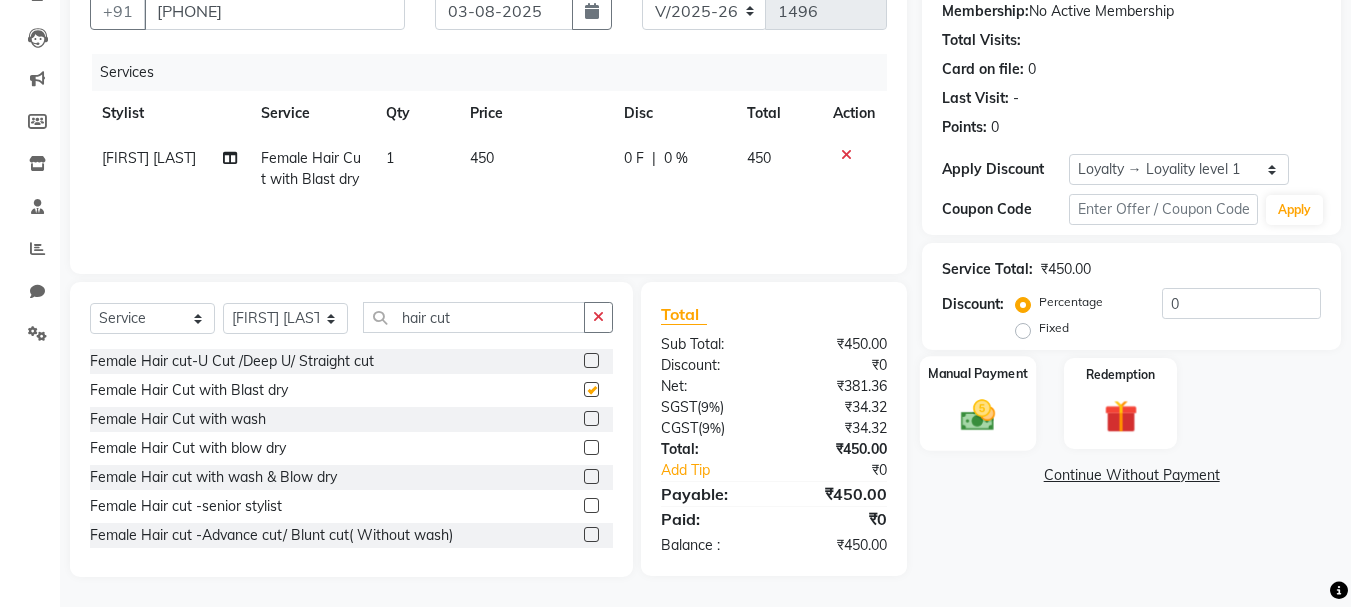 checkbox on "false" 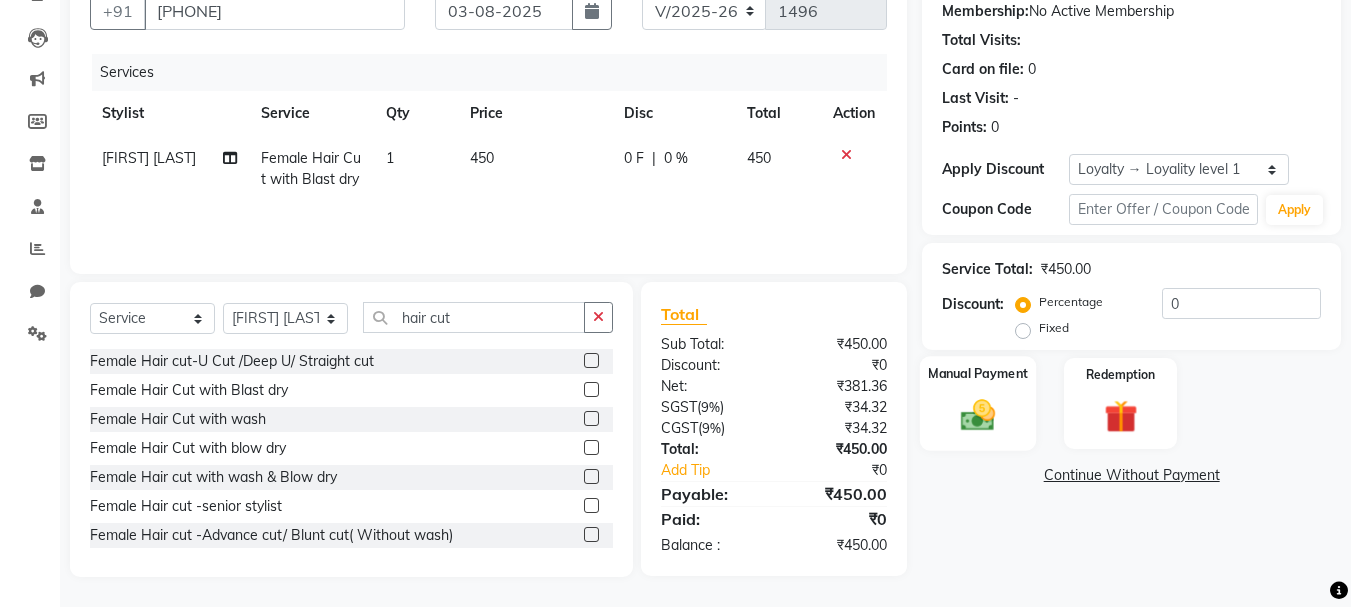 click on "Manual Payment" 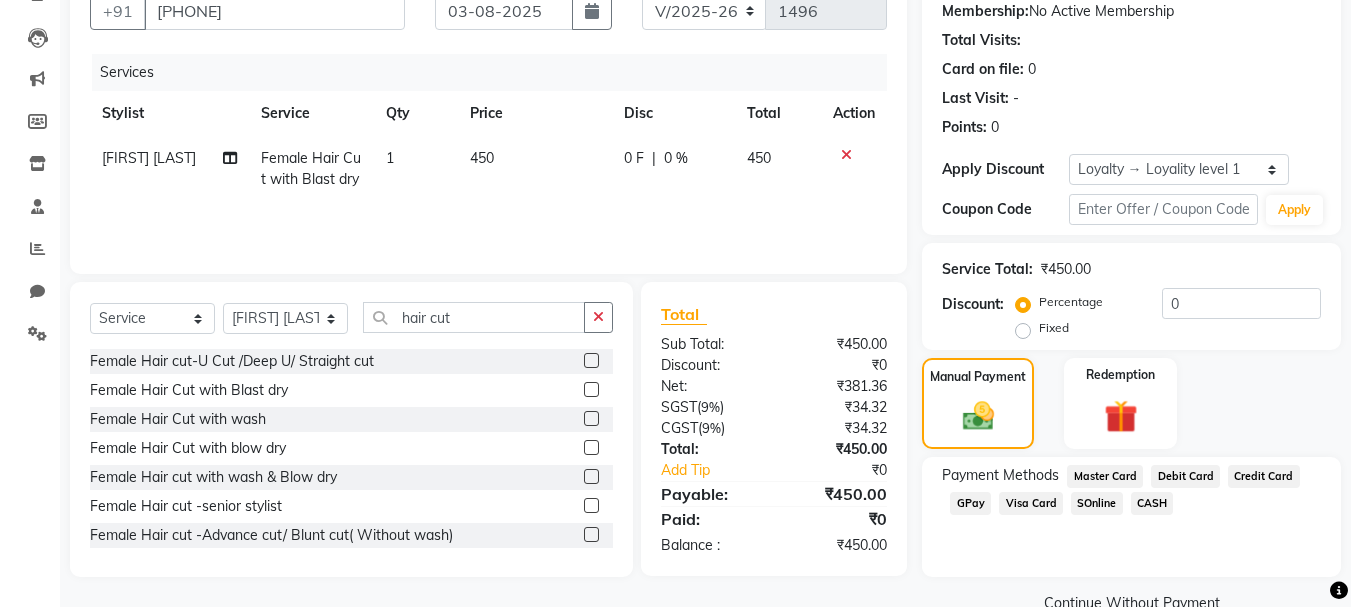click on "GPay" 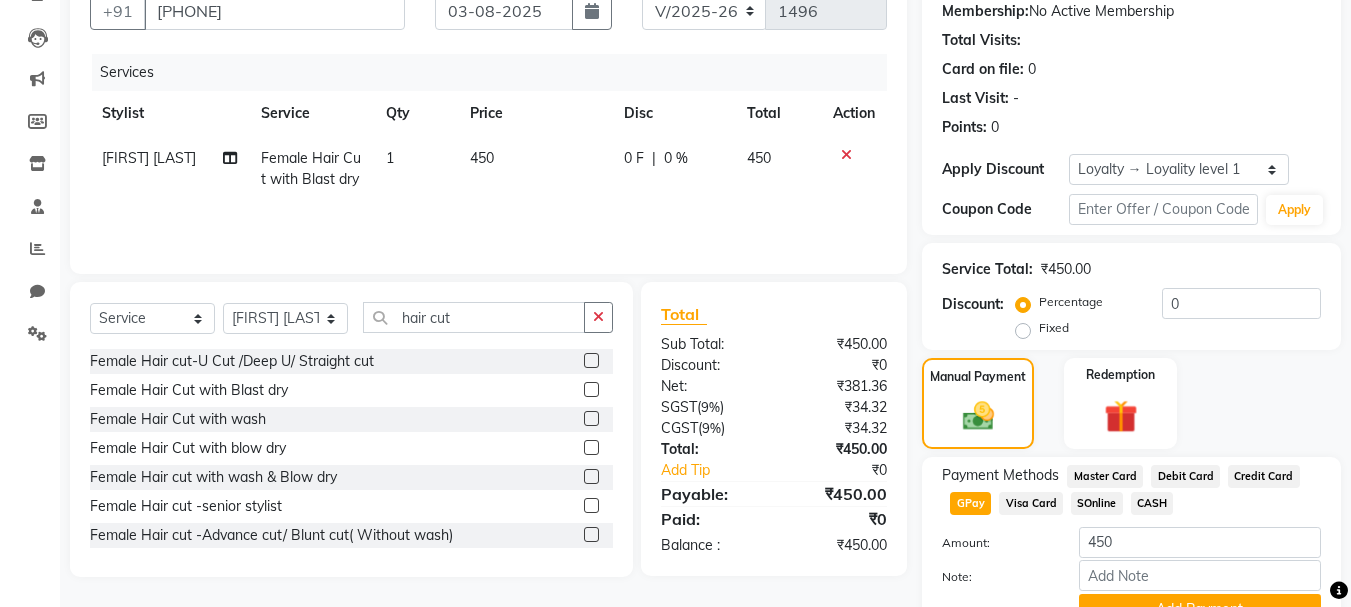 scroll, scrollTop: 291, scrollLeft: 0, axis: vertical 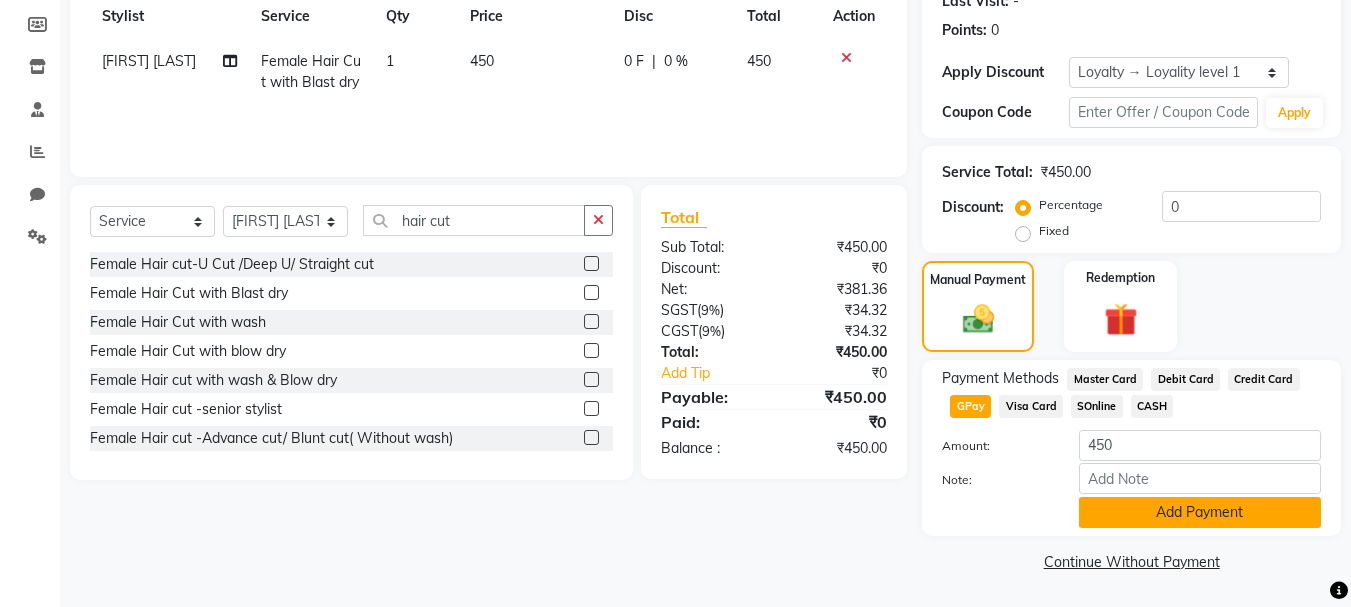 click on "Add Payment" 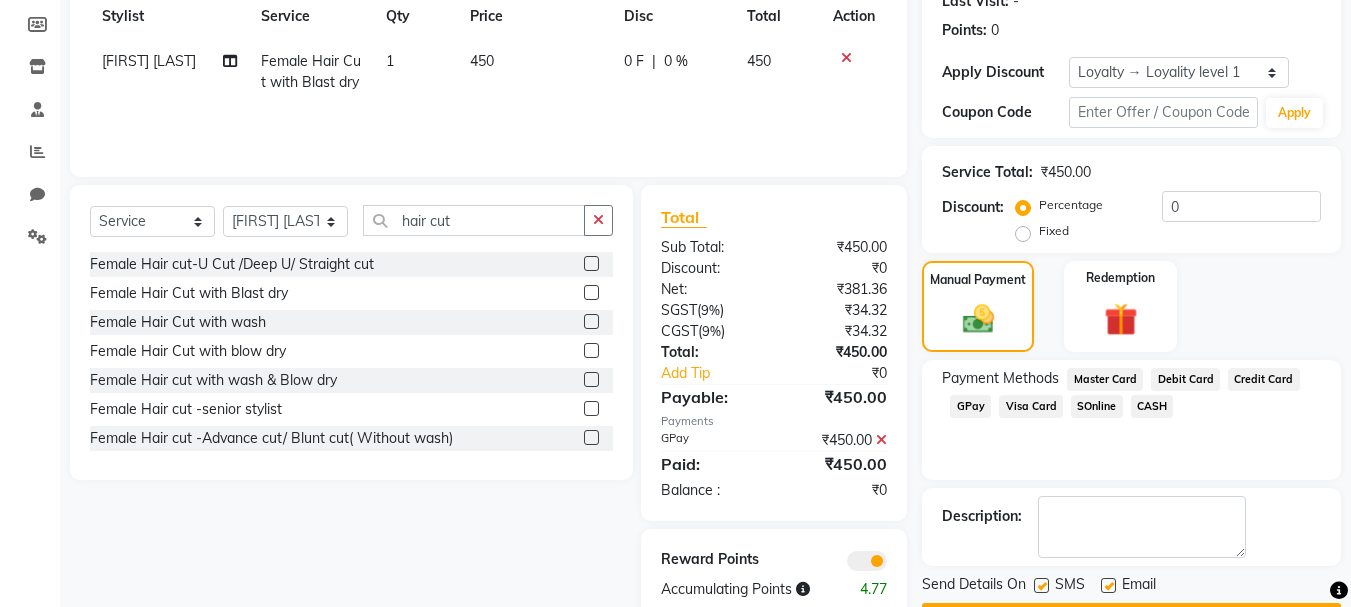 scroll, scrollTop: 348, scrollLeft: 0, axis: vertical 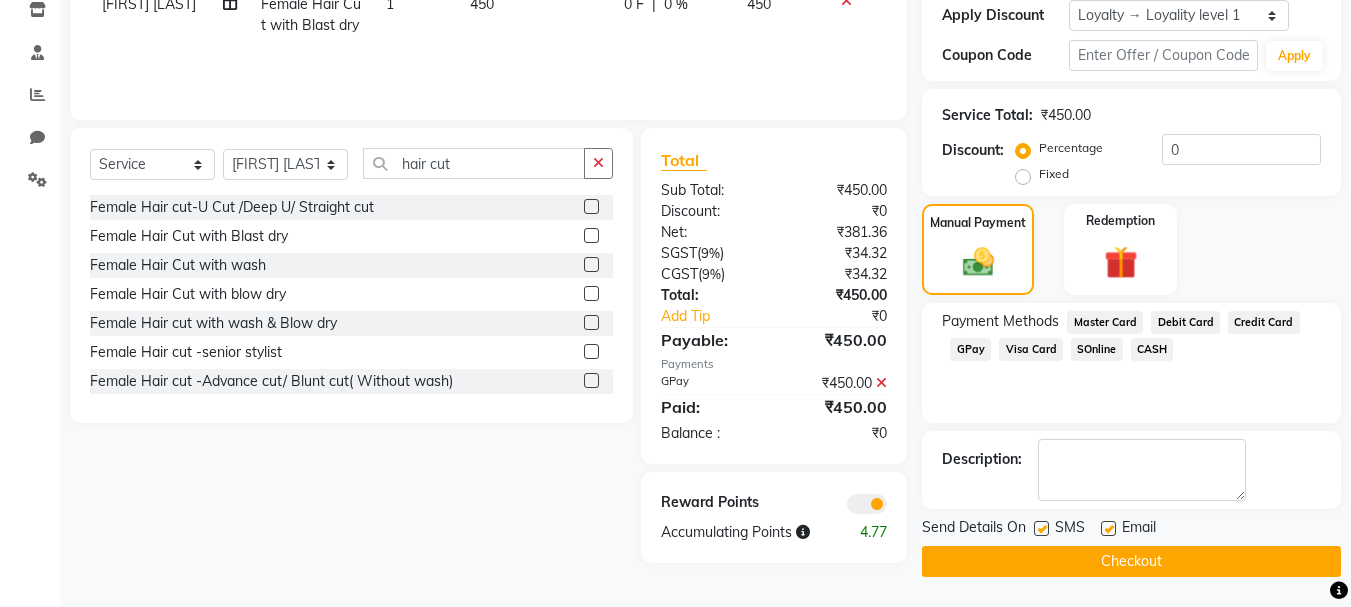 click 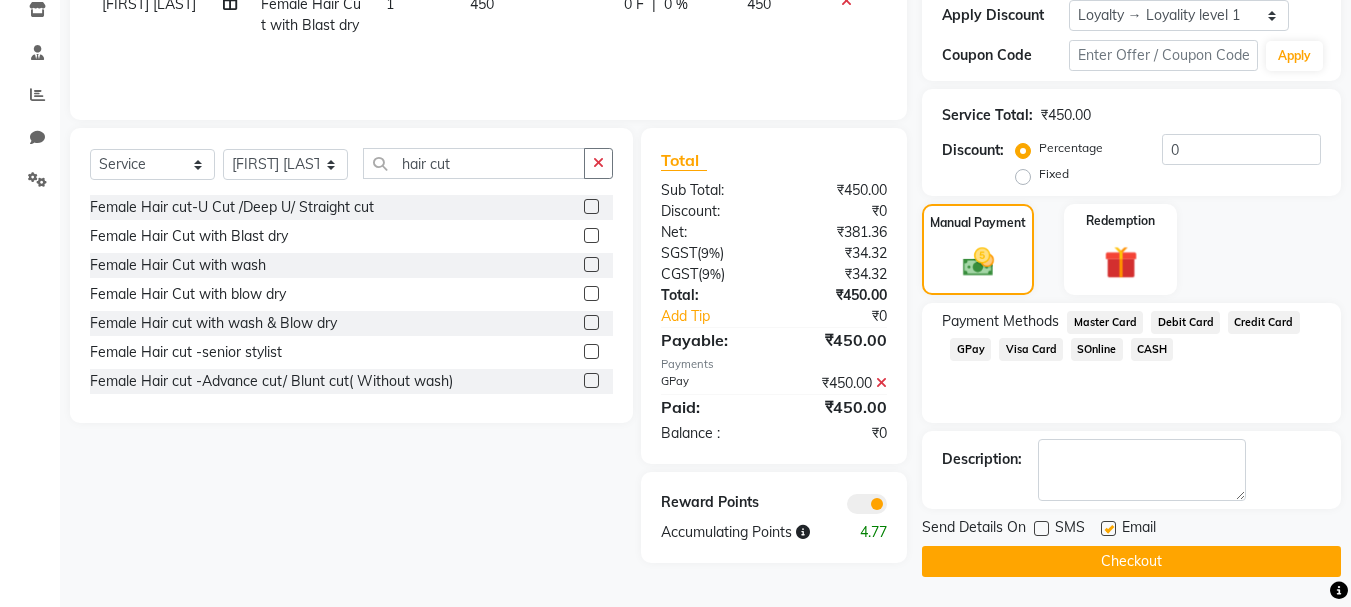 click 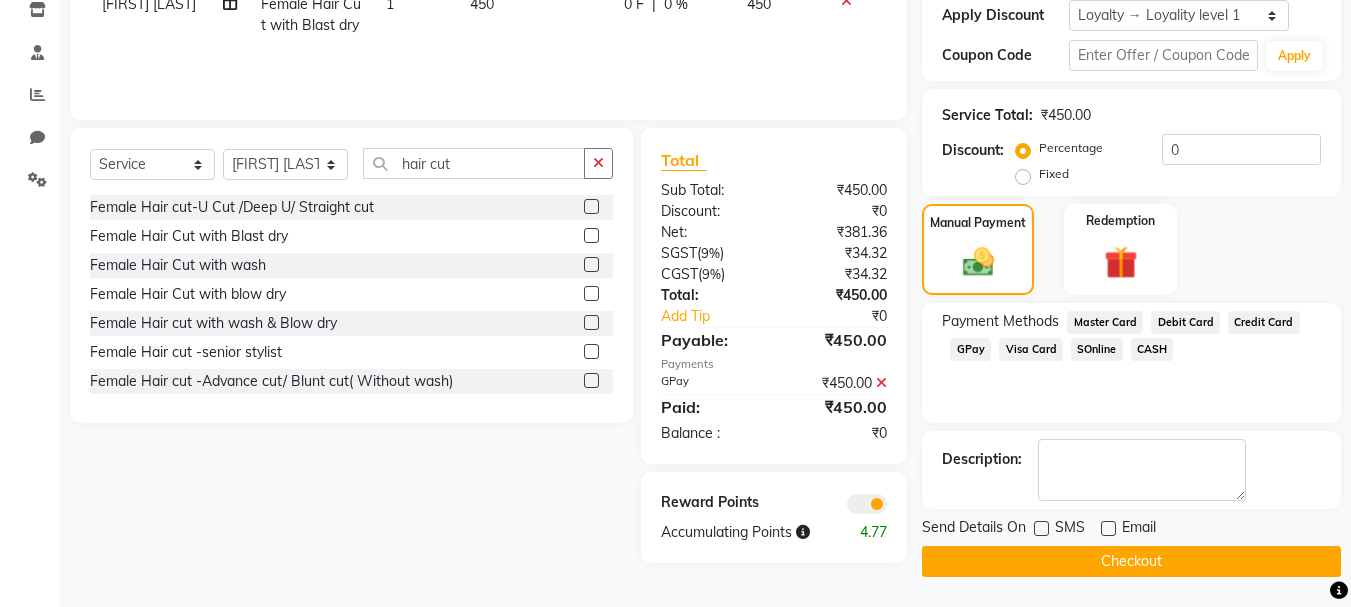 click on "Checkout" 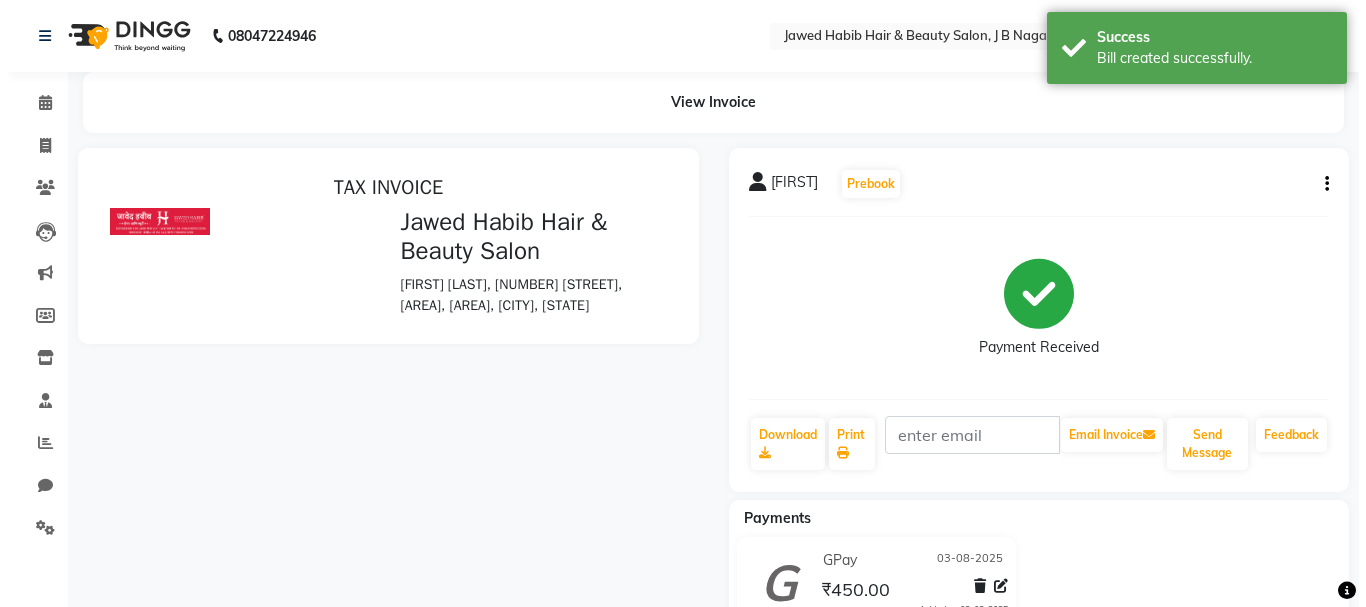 scroll, scrollTop: 0, scrollLeft: 0, axis: both 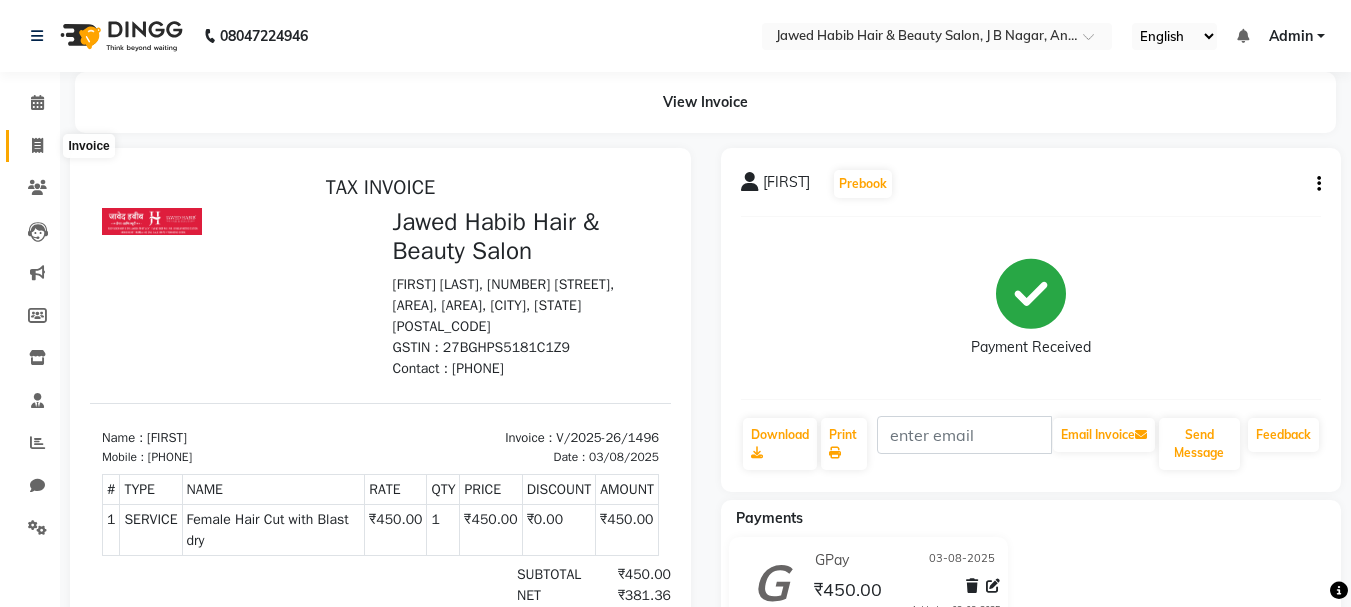 click 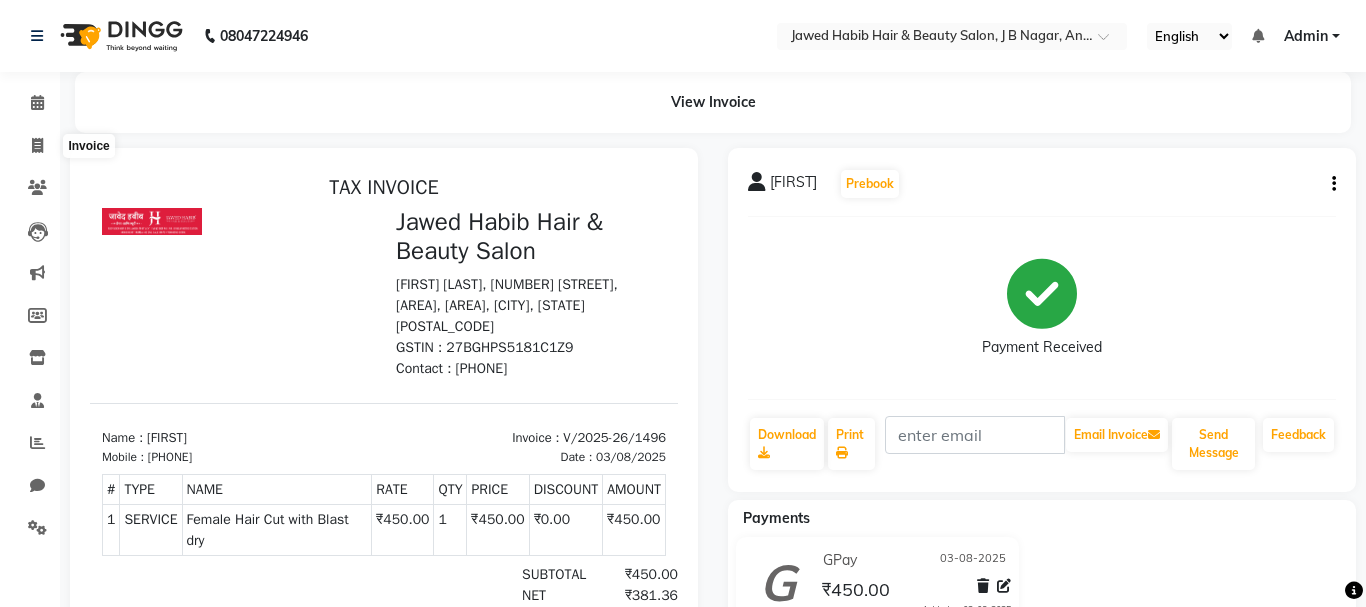 select on "7927" 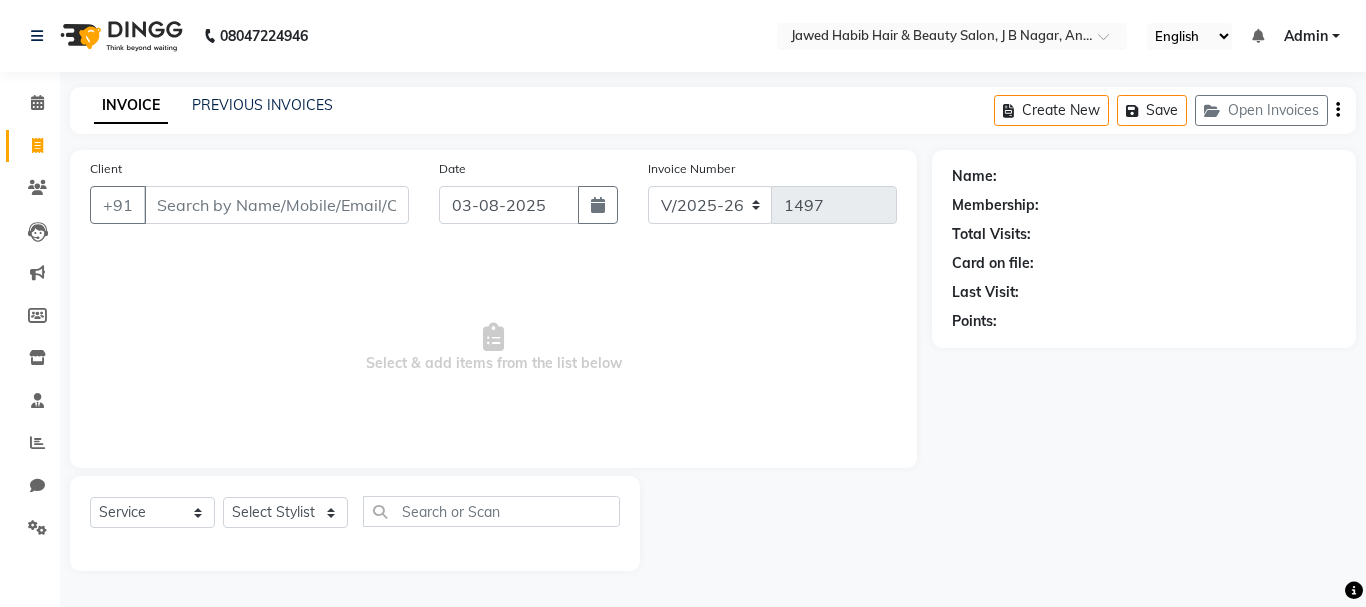 click on "Client" at bounding box center (276, 205) 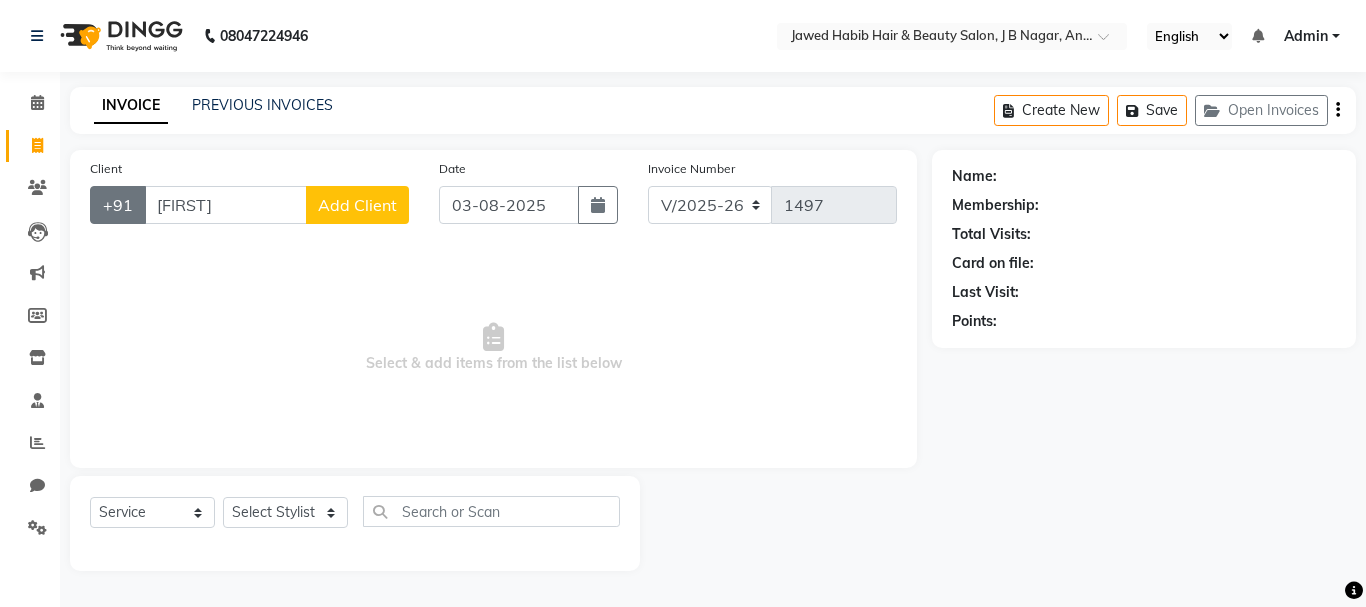 drag, startPoint x: 259, startPoint y: 196, endPoint x: 114, endPoint y: 201, distance: 145.08618 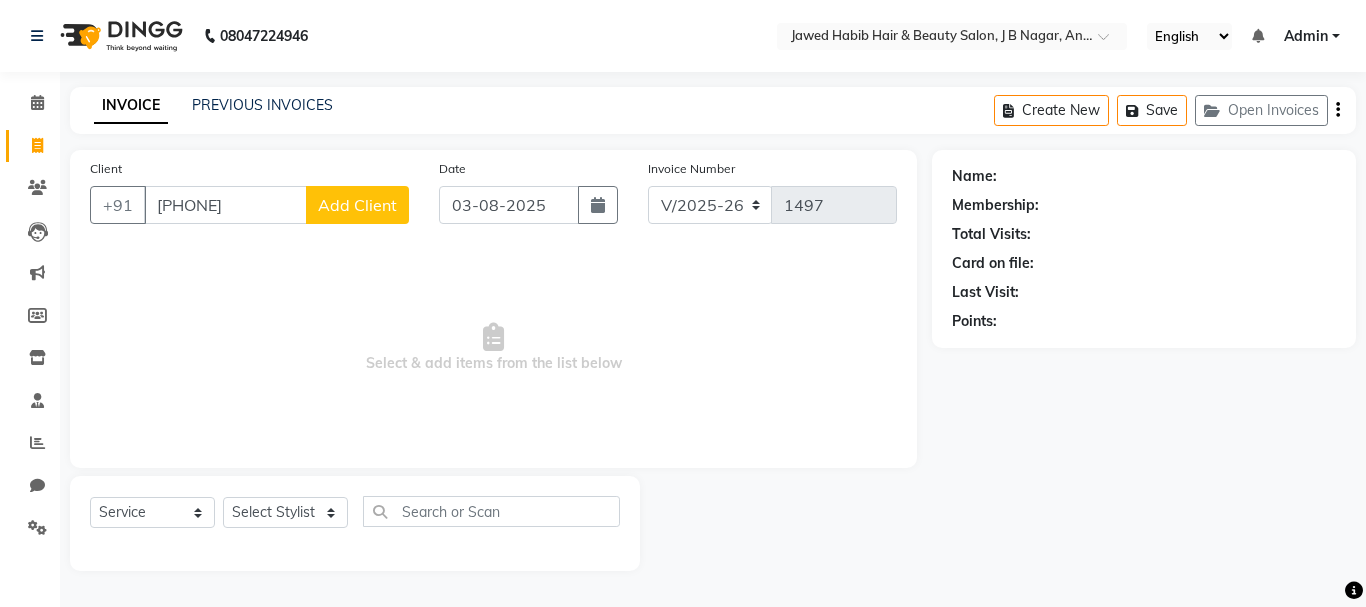type on "[PHONE]" 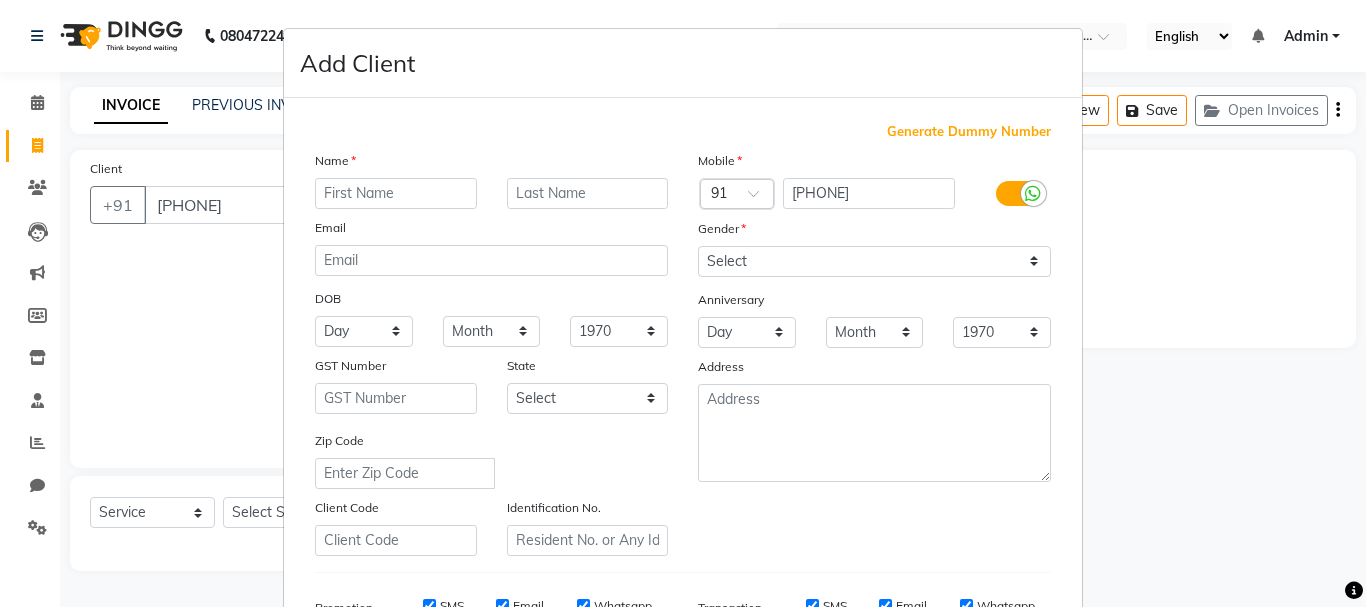 click at bounding box center (396, 193) 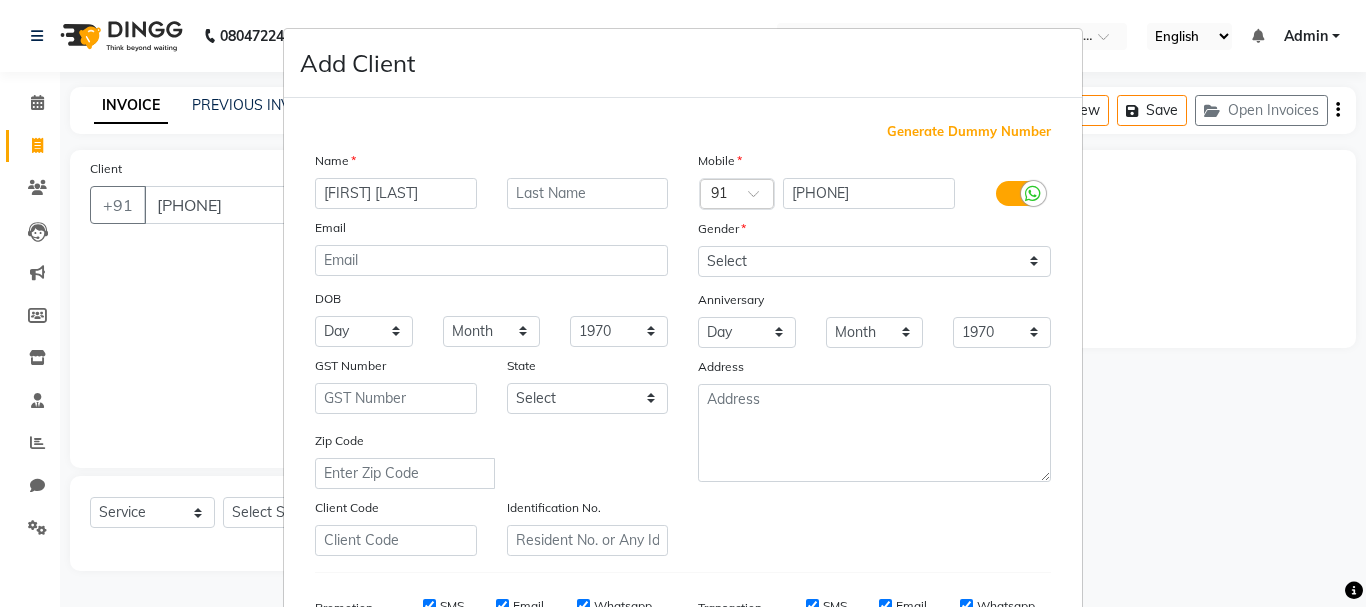 type on "[FIRST] [LAST]" 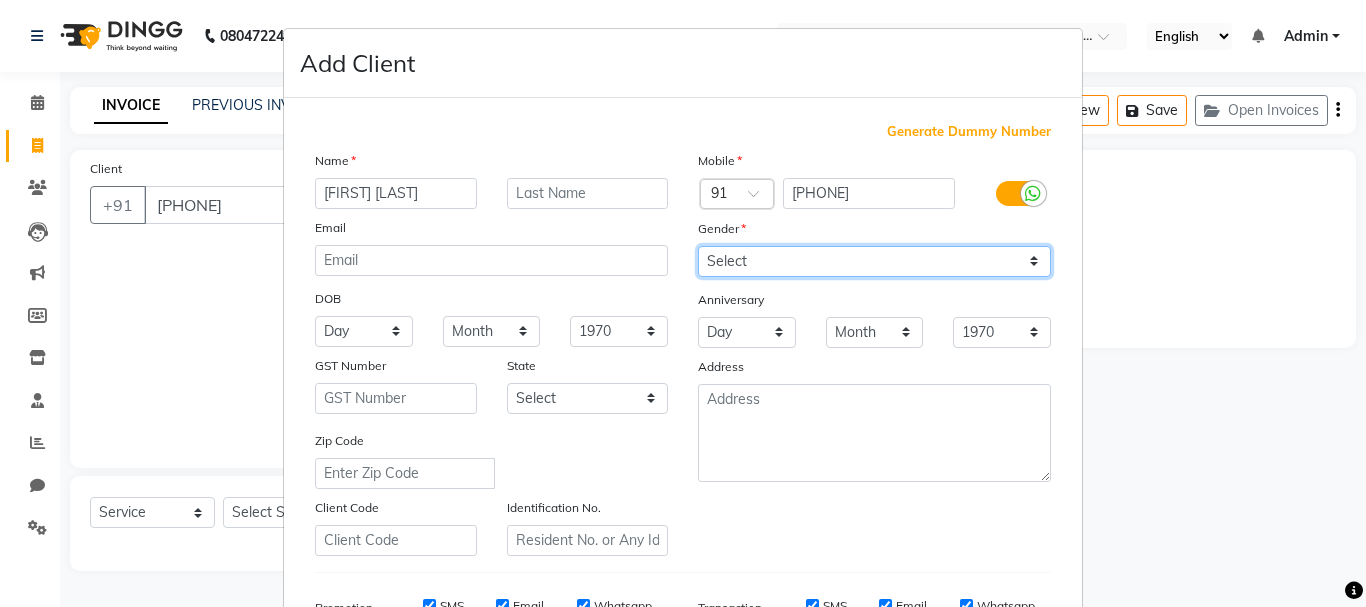 click on "Select Male Female Other Prefer Not To Say" at bounding box center [874, 261] 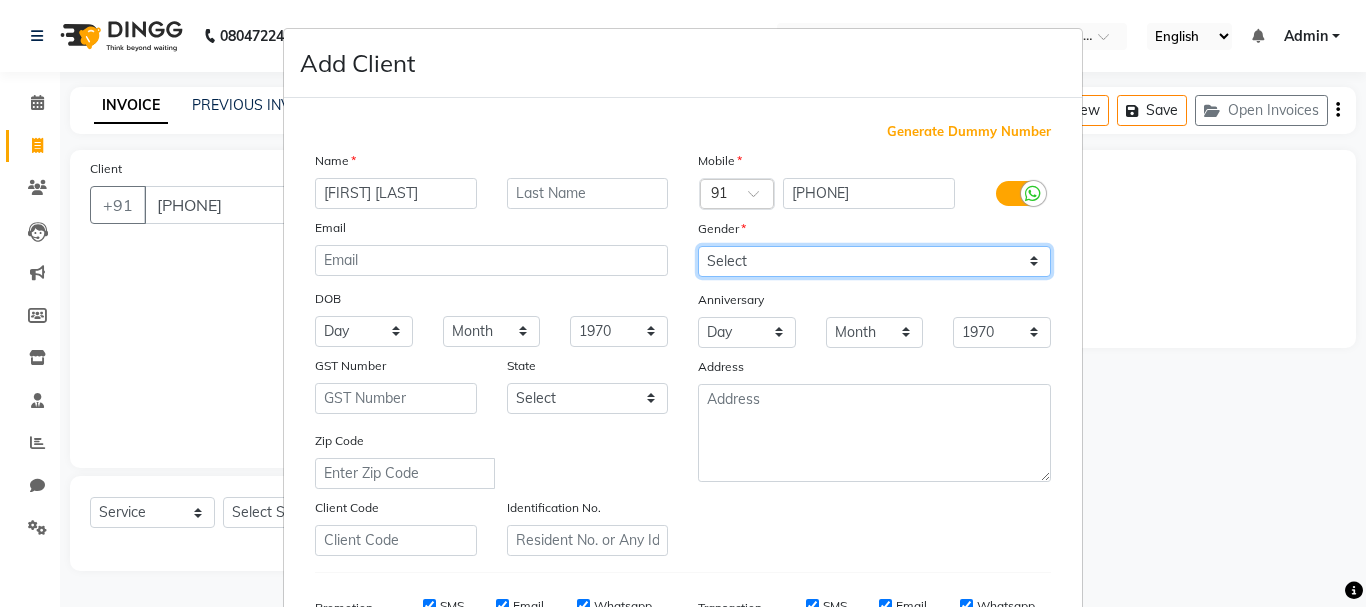 select on "female" 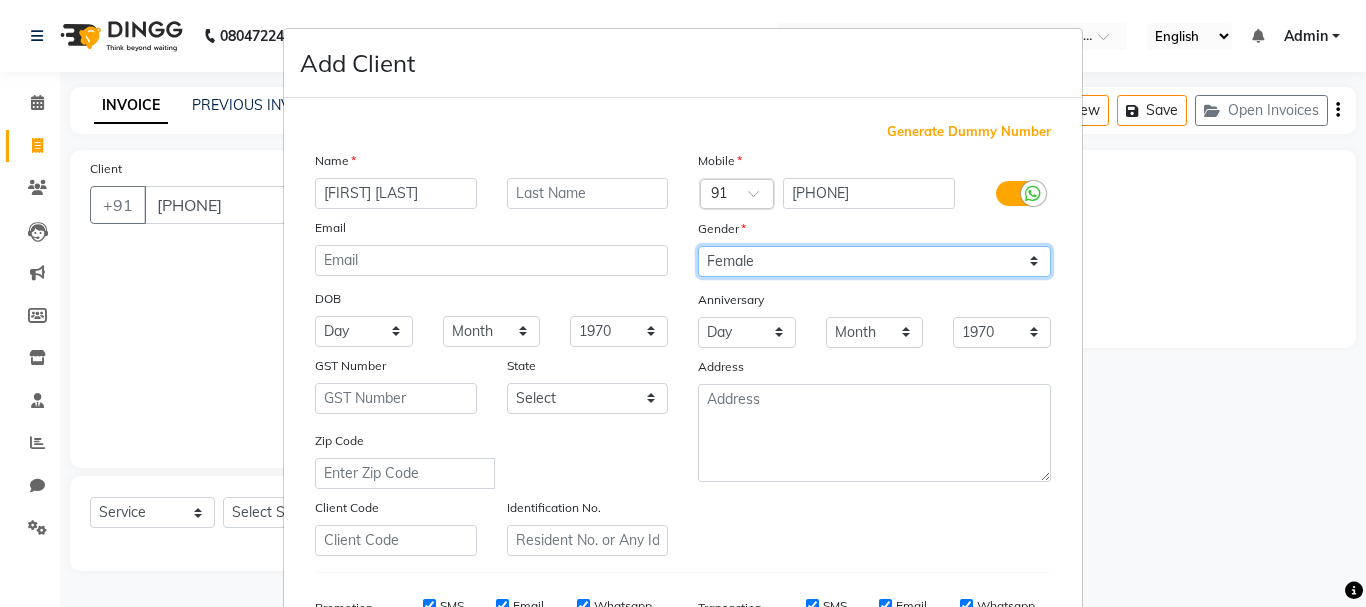 click on "Select Male Female Other Prefer Not To Say" at bounding box center [874, 261] 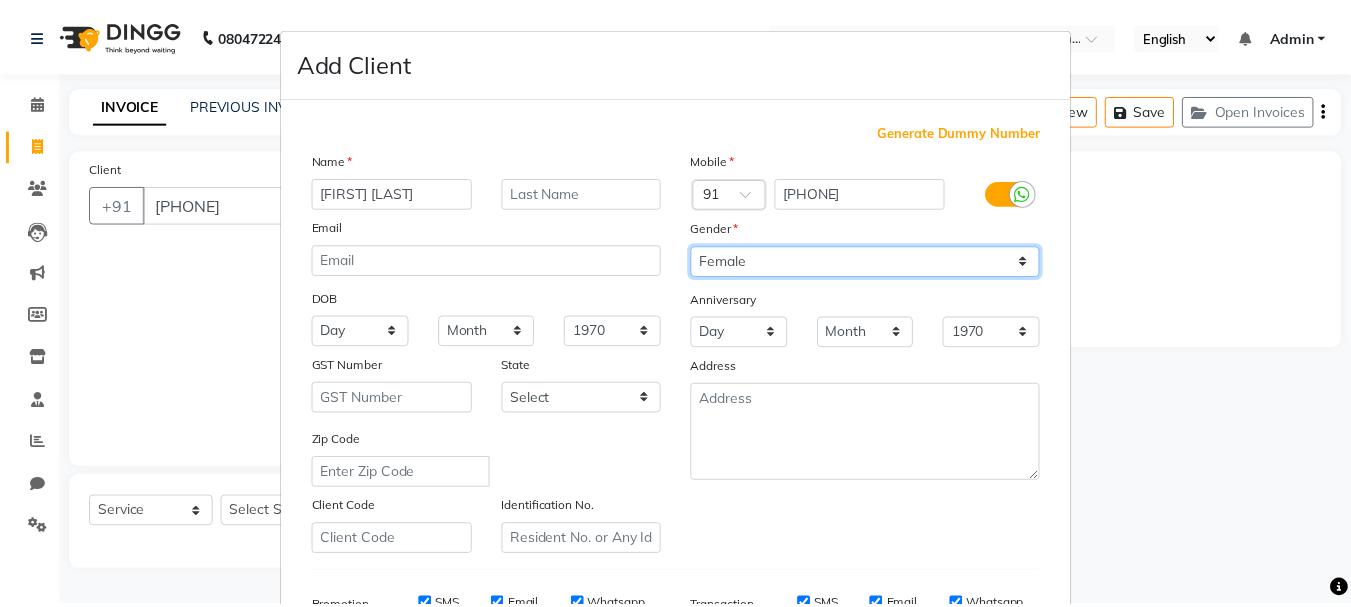 scroll, scrollTop: 316, scrollLeft: 0, axis: vertical 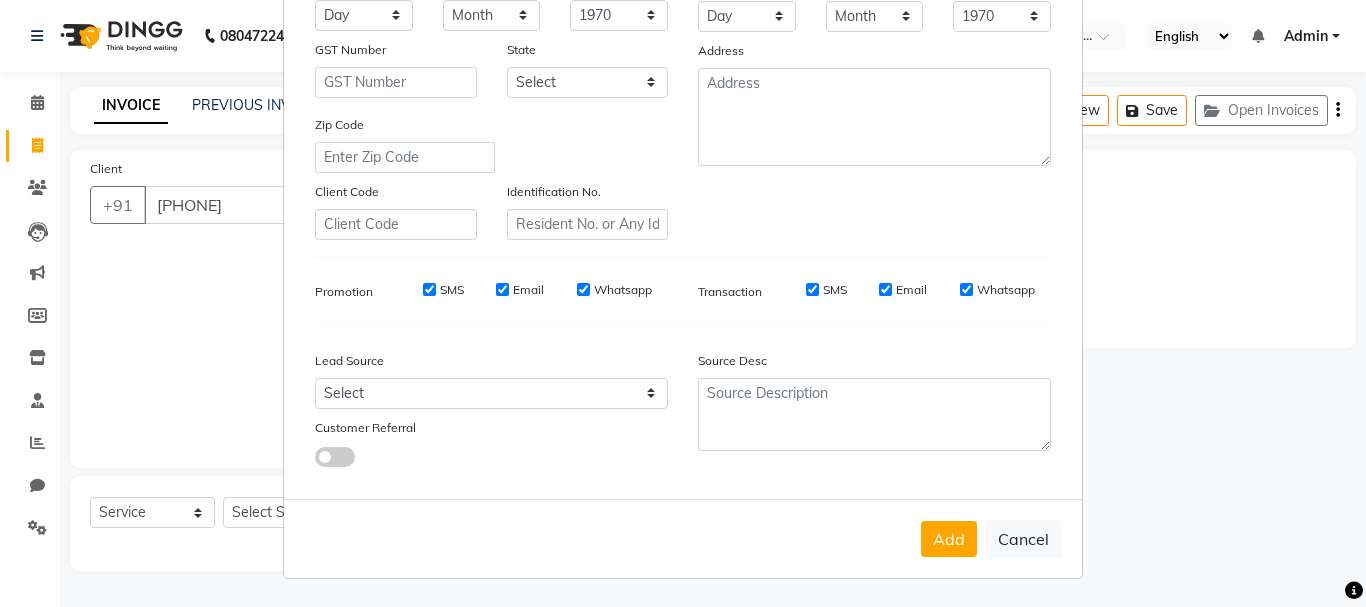 click on "SMS" at bounding box center (429, 289) 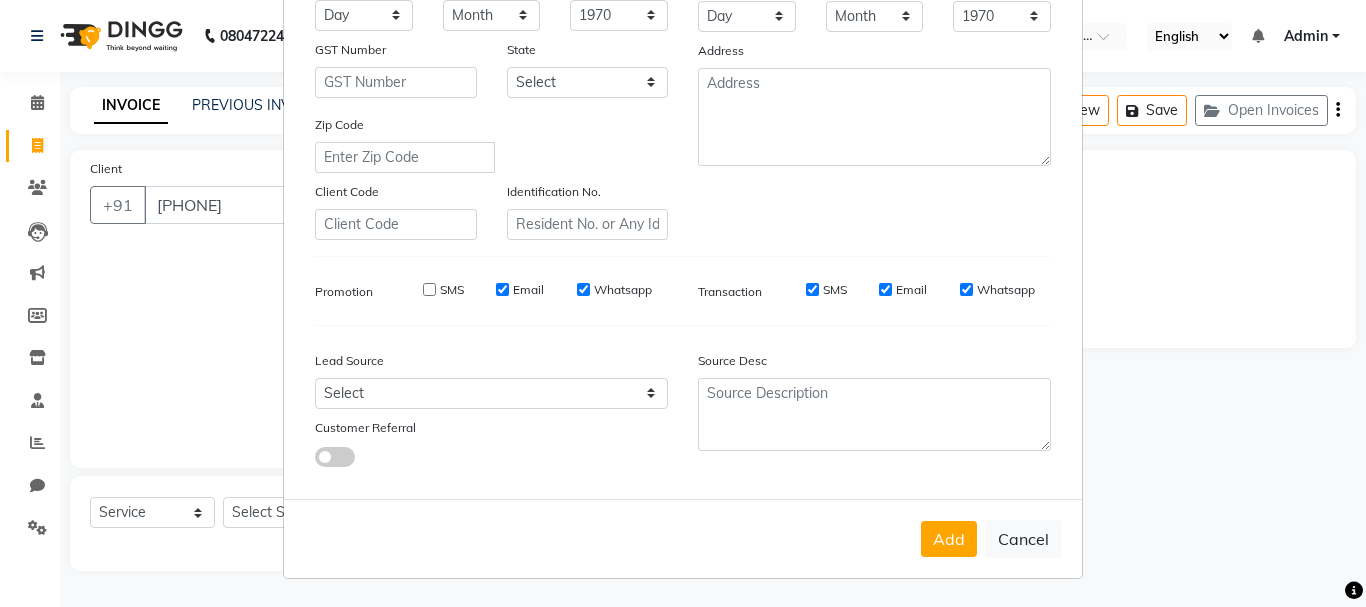 click on "Email" at bounding box center [502, 289] 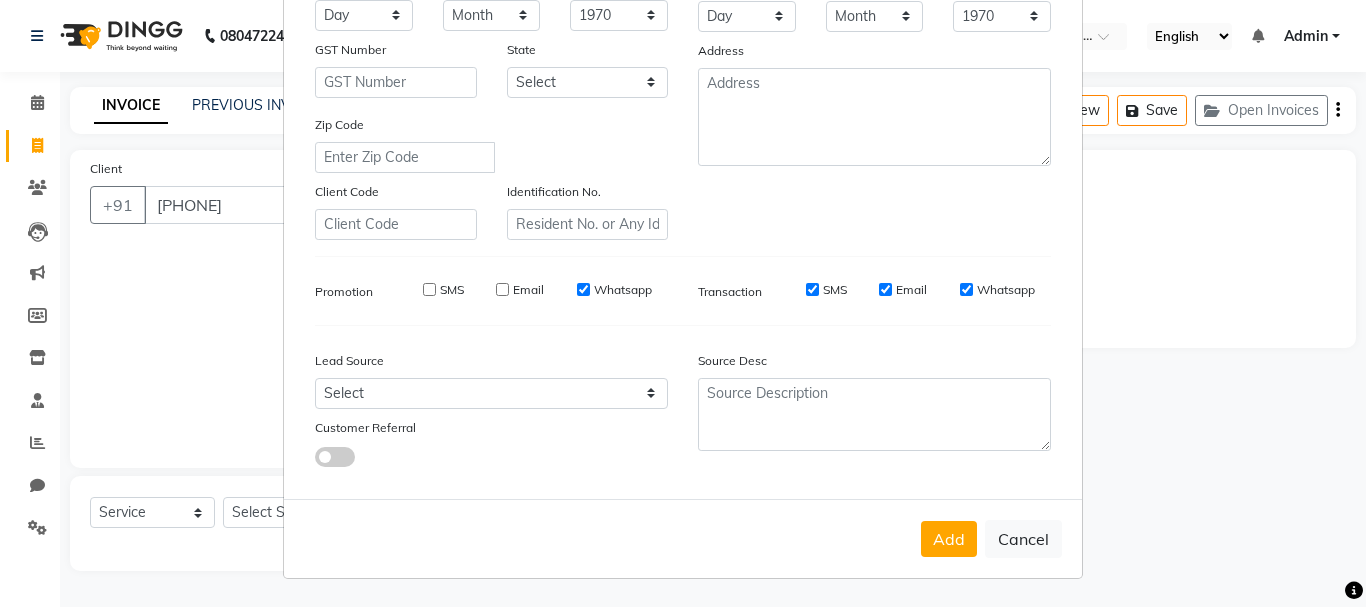 click on "Whatsapp" at bounding box center [583, 289] 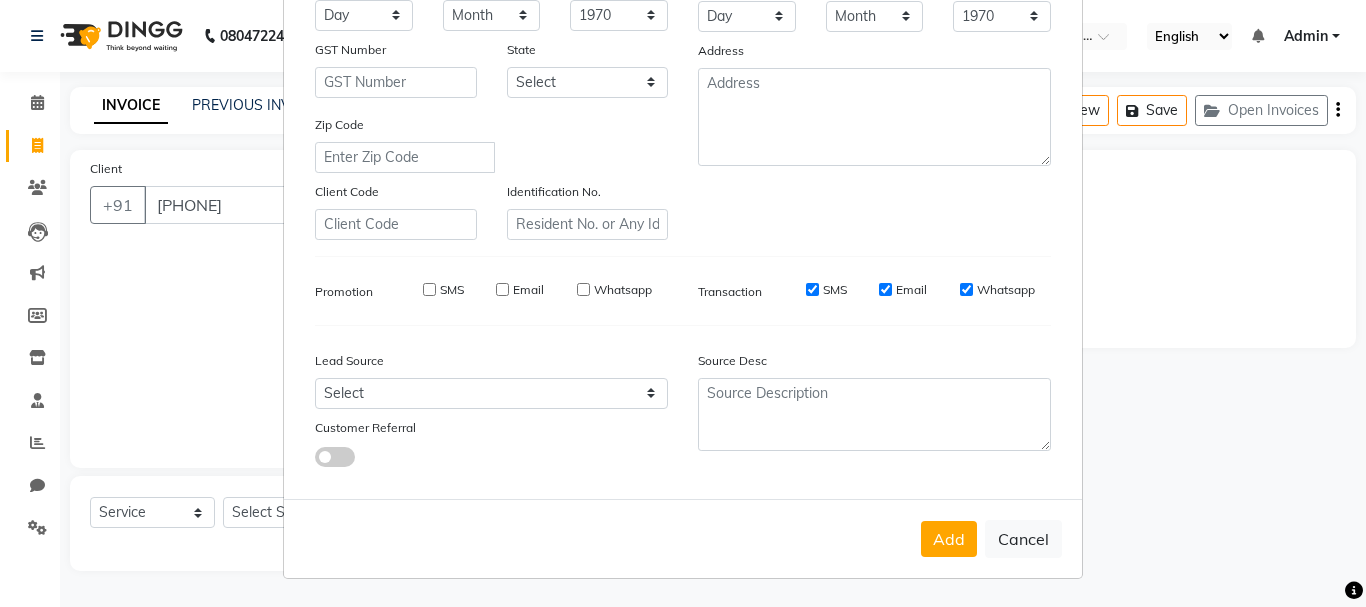 click on "SMS" at bounding box center (812, 289) 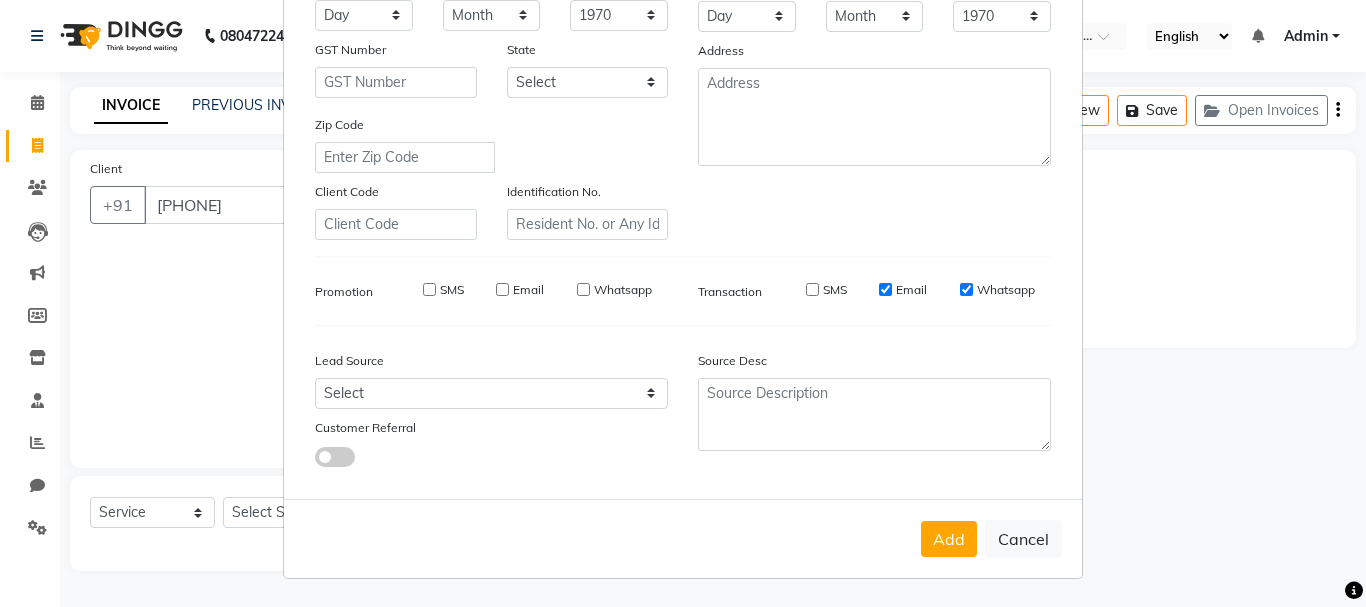 click on "Email" at bounding box center (885, 289) 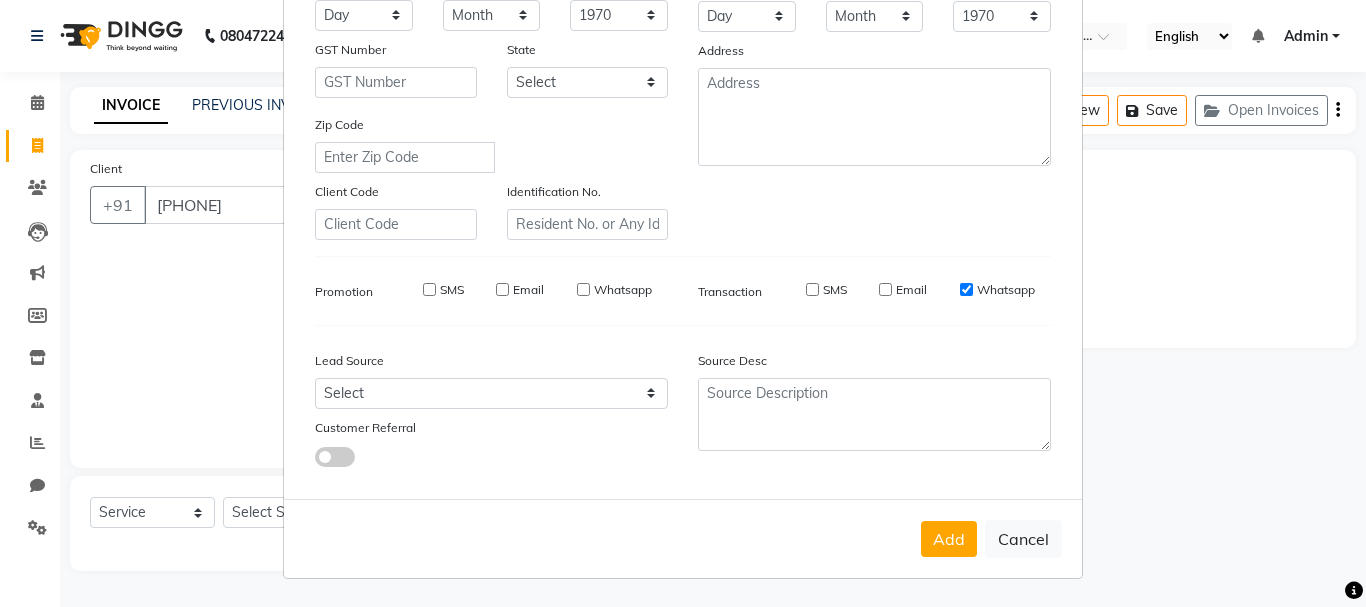click on "Whatsapp" at bounding box center [966, 289] 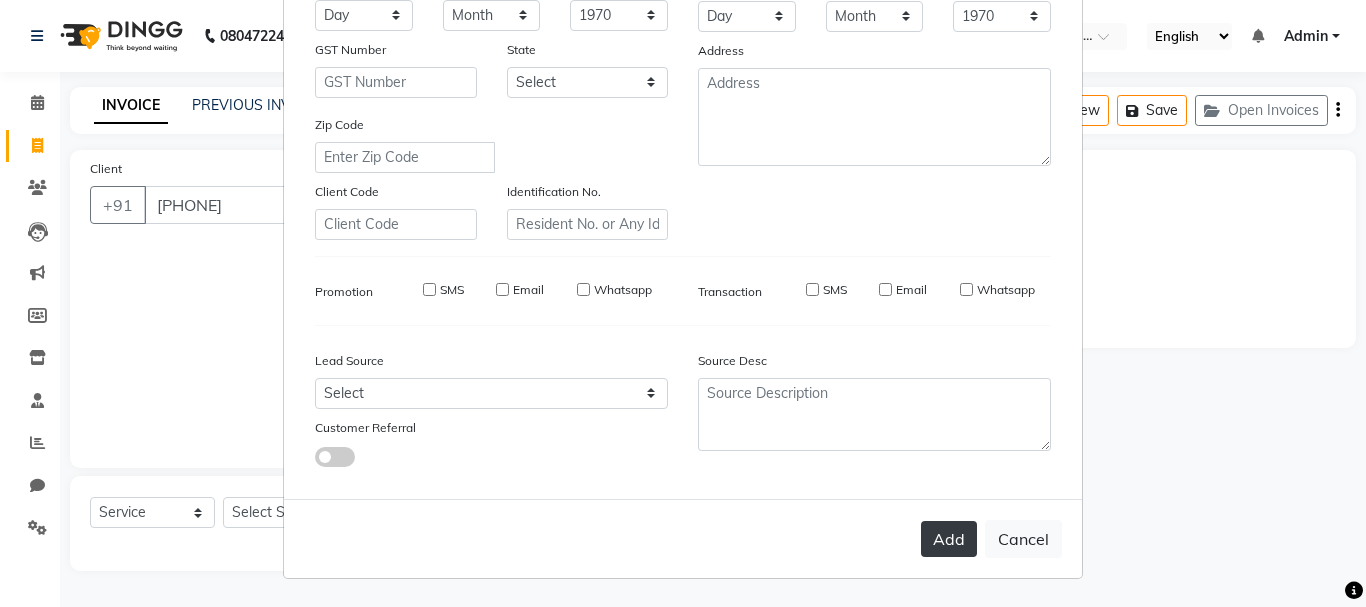 click on "Add" at bounding box center (949, 539) 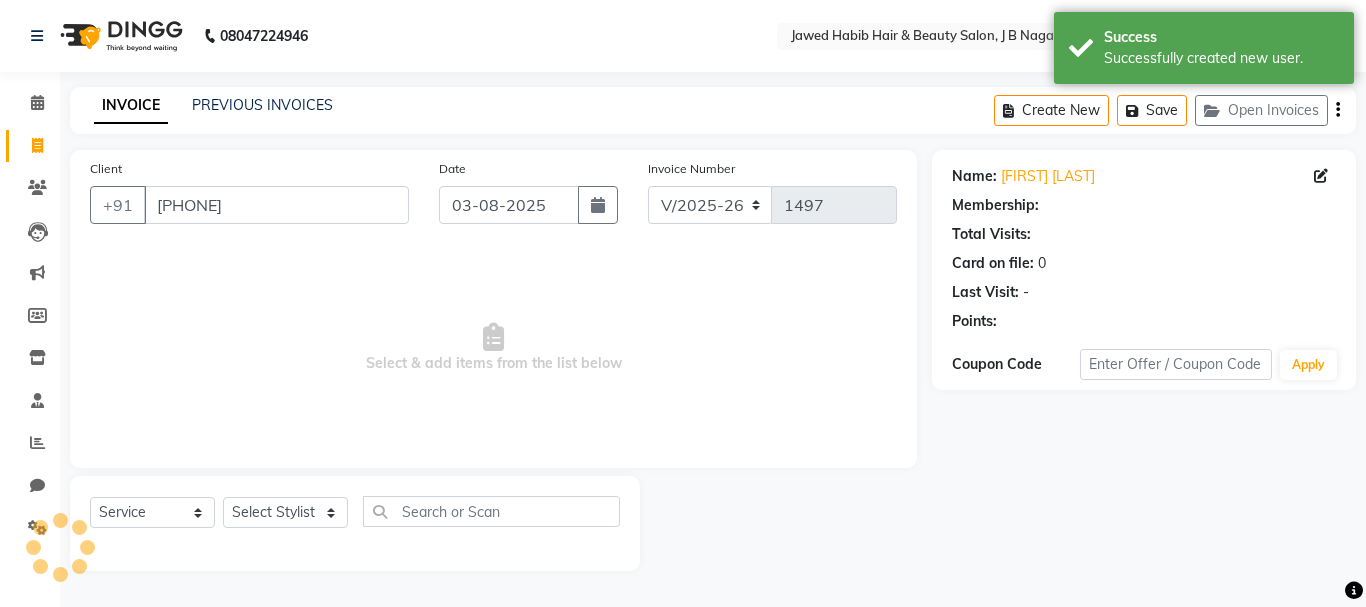 select on "1: Object" 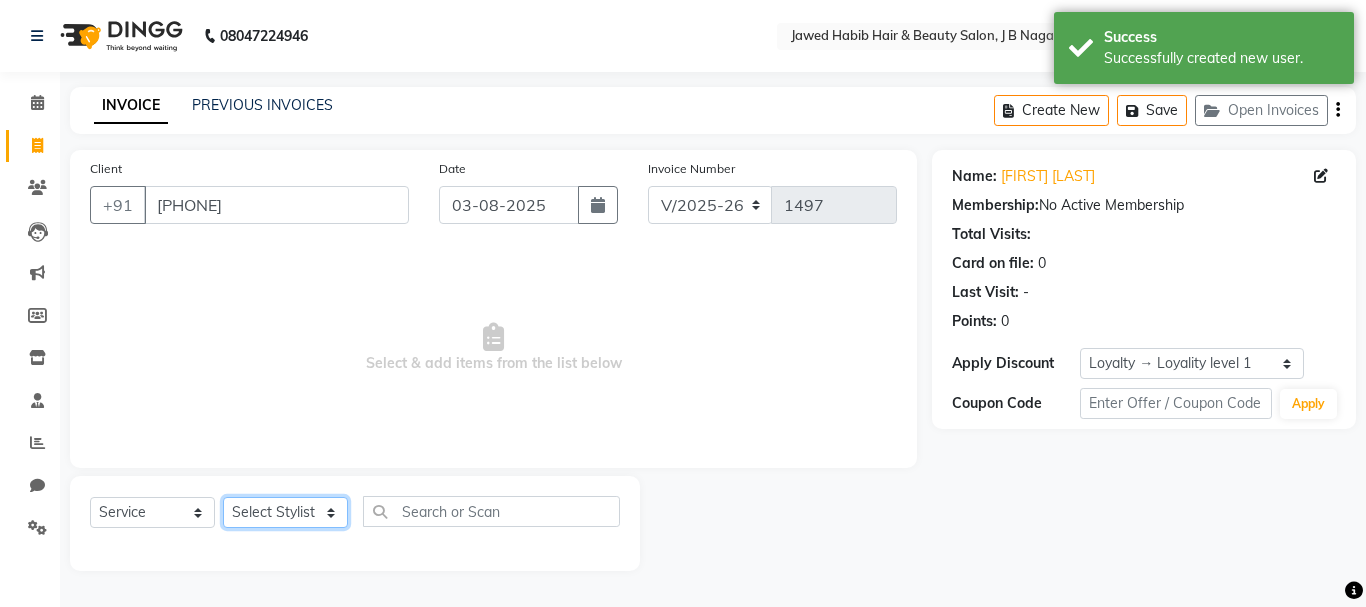 click on "Select Stylist [NAME] [NAME] [NAME] [NAME] [NAME] [NAME] [NAME] [NAME] [NAME] [NAME] [NAME] [NAME] [NAME] [NAME] [NAME] [NAME] [NAME] [NAME] [NAME] [NAME] [NAME] [NAME]" 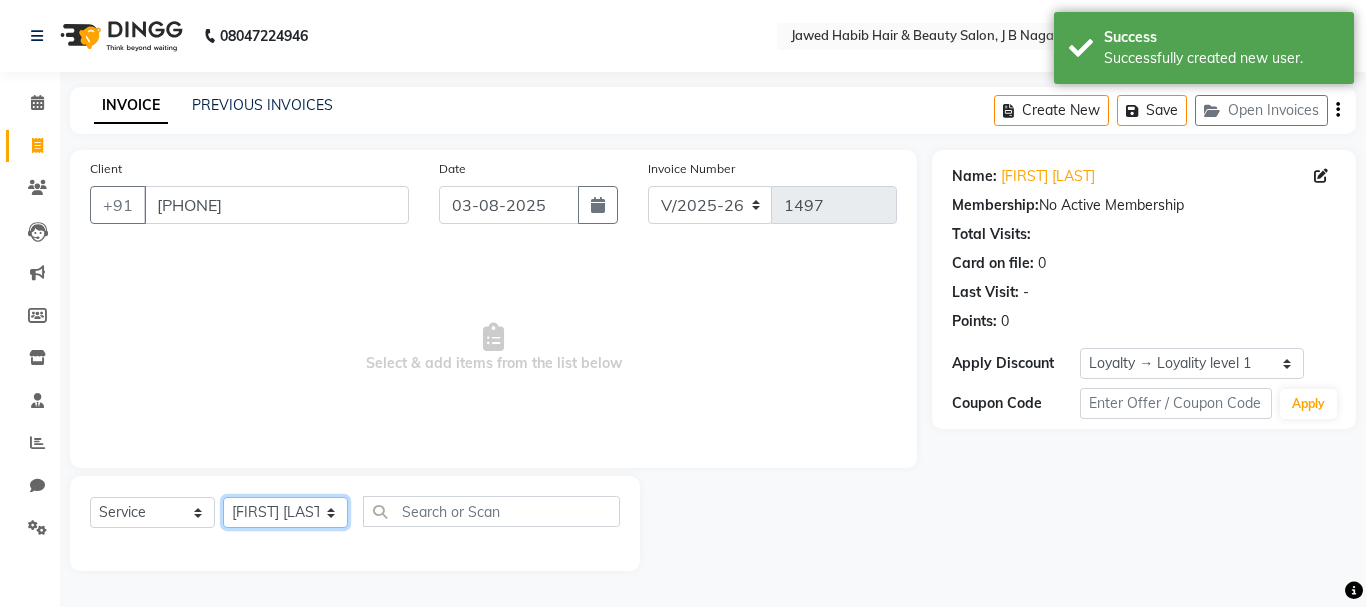 click on "Select Stylist [NAME] [NAME] [NAME] [NAME] [NAME] [NAME] [NAME] [NAME] [NAME] [NAME] [NAME] [NAME] [NAME] [NAME] [NAME] [NAME] [NAME] [NAME] [NAME] [NAME] [NAME] [NAME]" 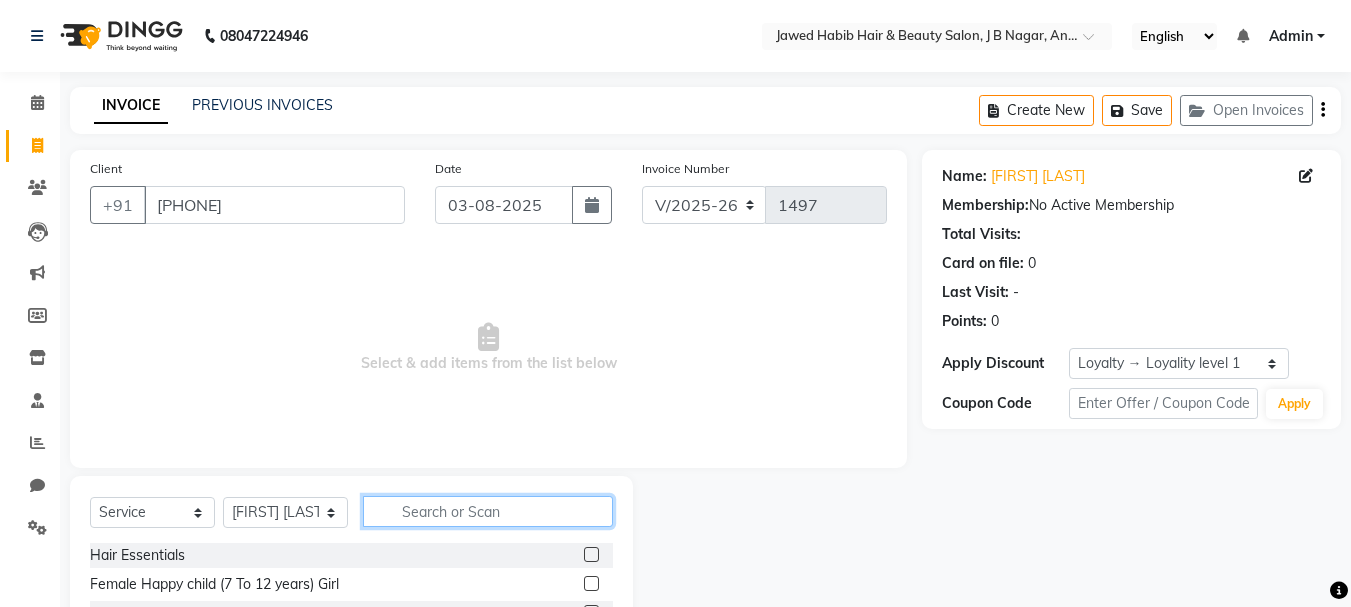click 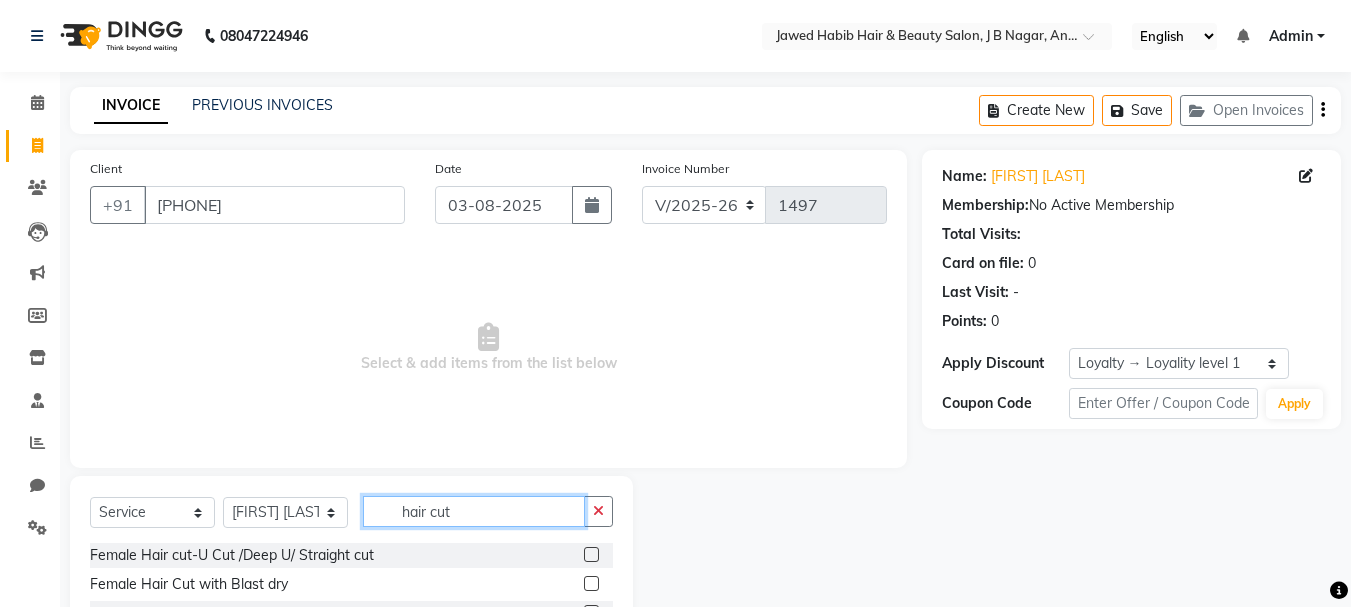 scroll, scrollTop: 100, scrollLeft: 0, axis: vertical 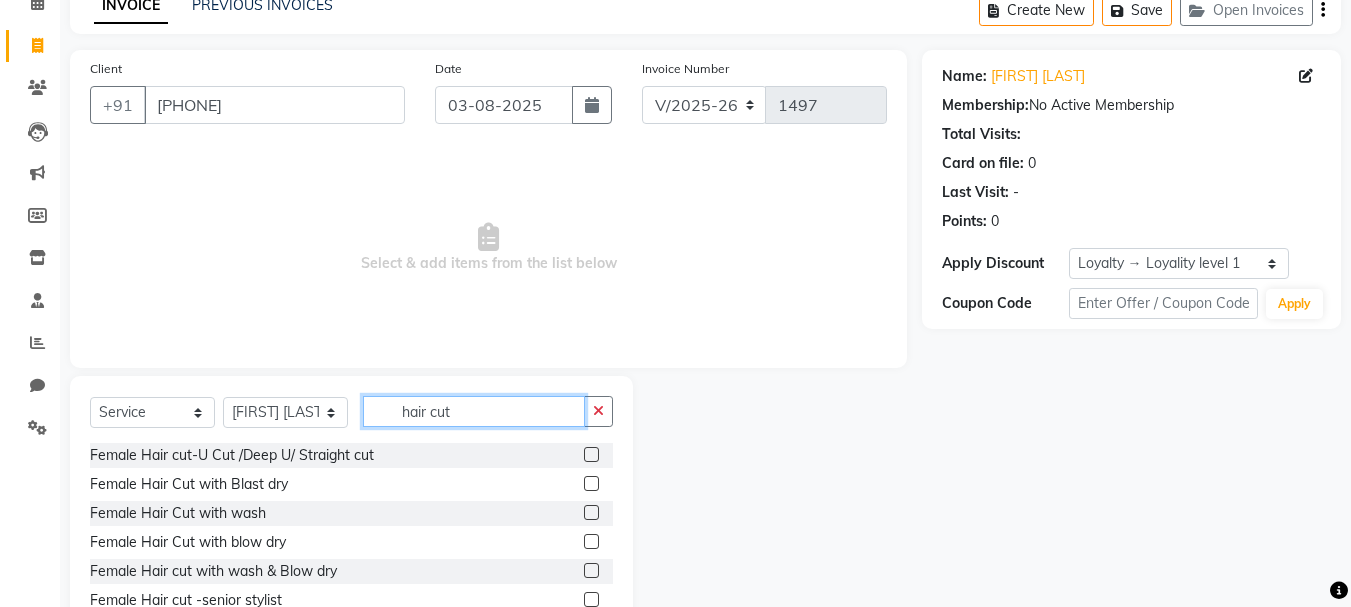 type on "hair cut" 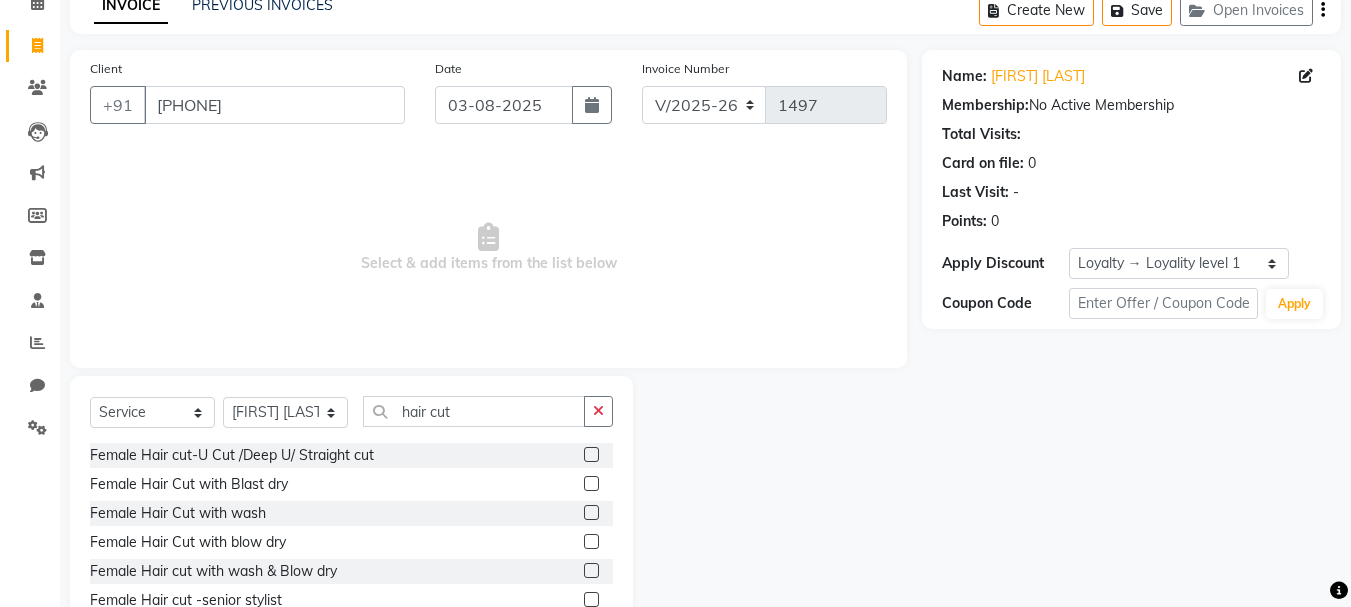 click 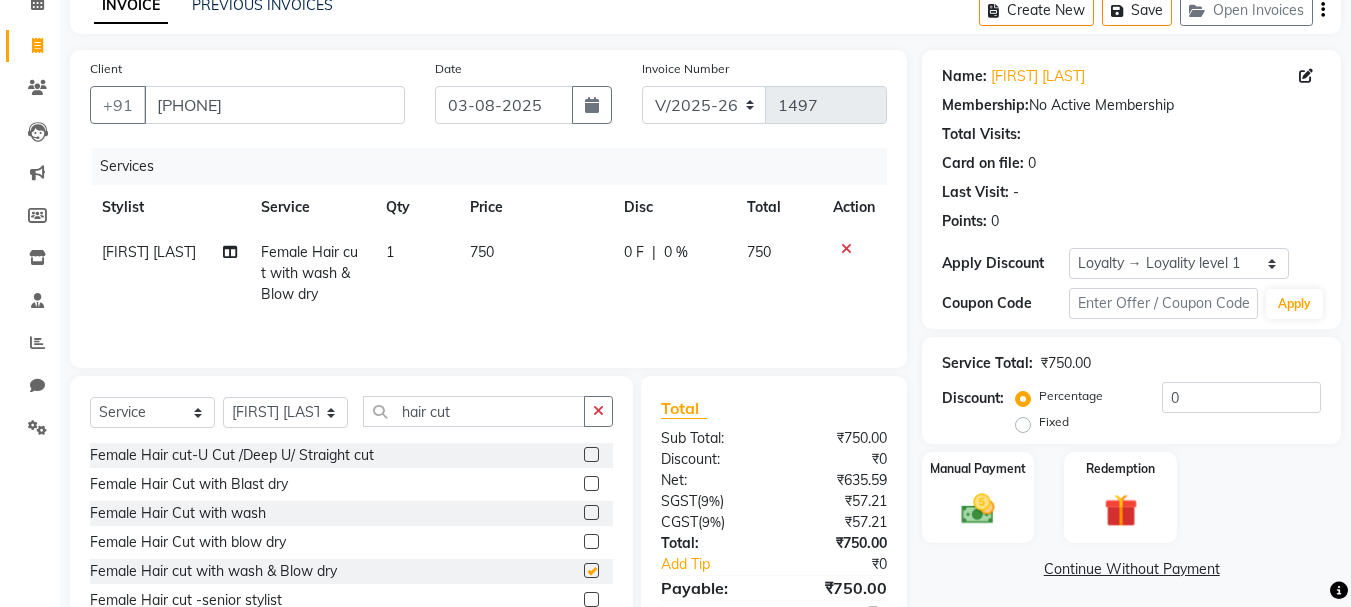 checkbox on "false" 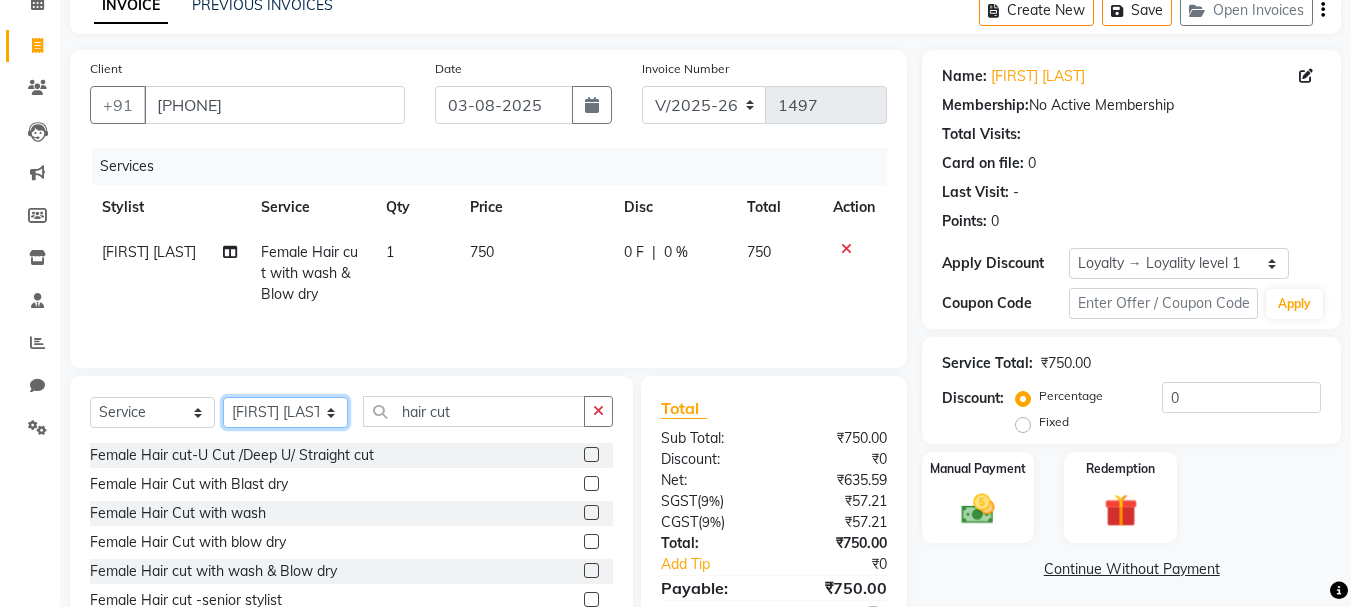 click on "Select Stylist [NAME] [NAME] [NAME] [NAME] [NAME] [NAME] [NAME] [NAME] [NAME] [NAME] [NAME] [NAME] [NAME] [NAME] [NAME] [NAME] [NAME] [NAME] [NAME] [NAME] [NAME] [NAME]" 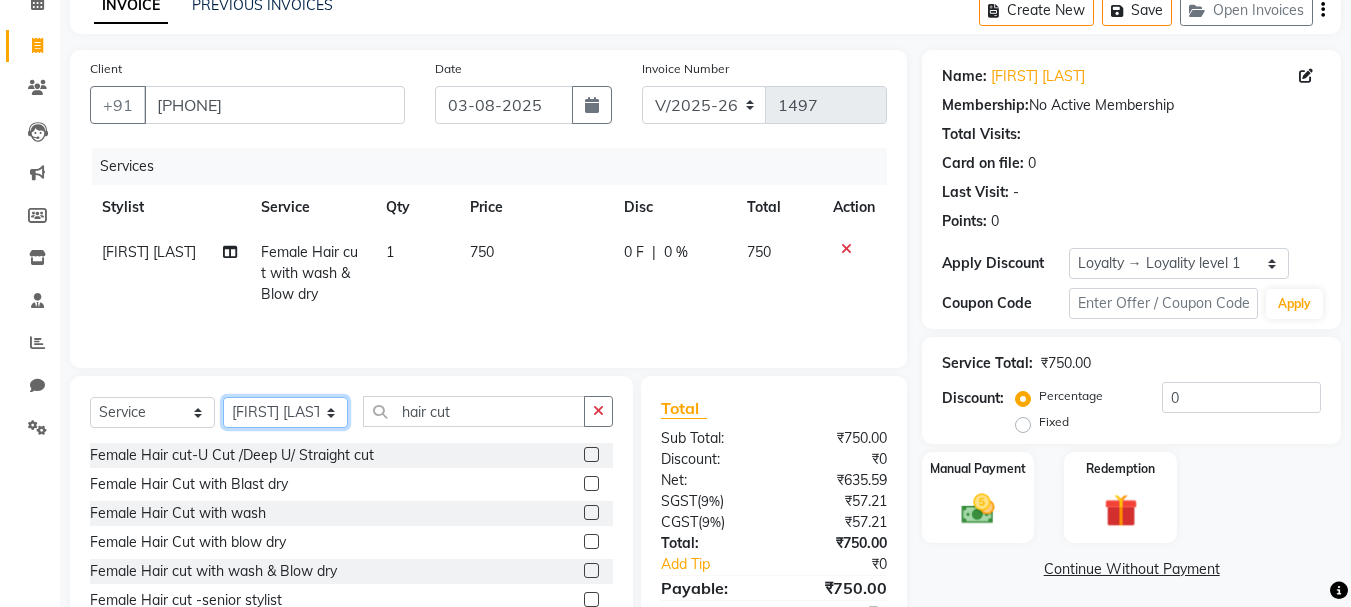select on "72242" 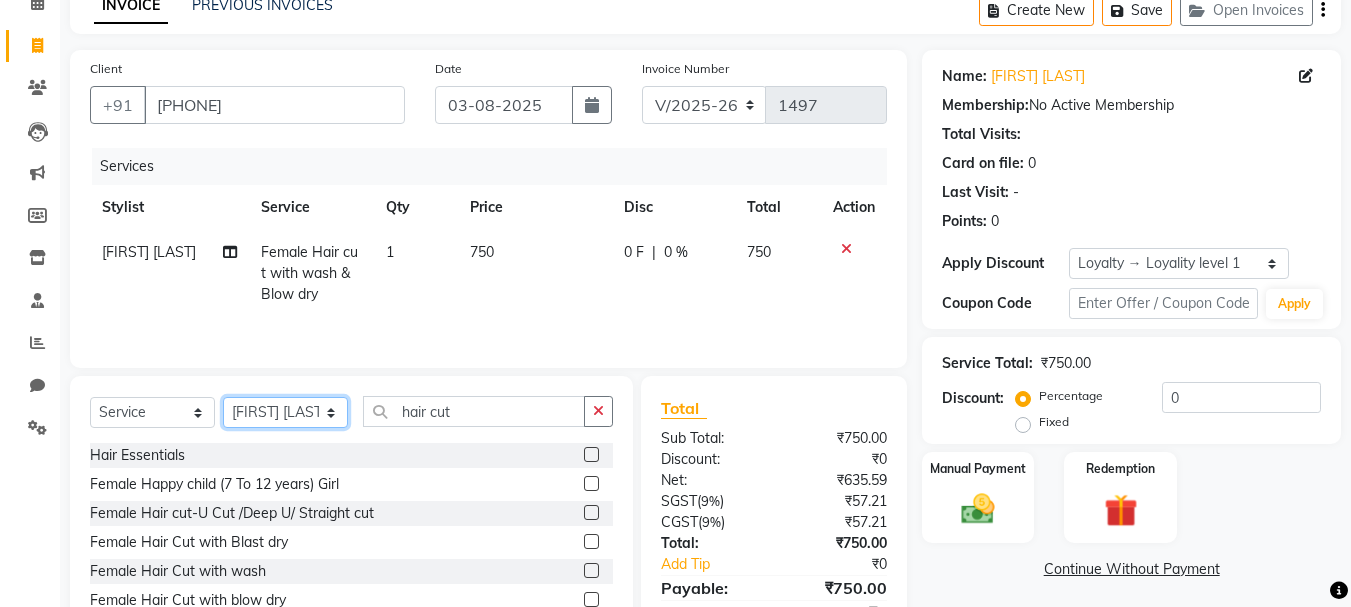 scroll, scrollTop: 100, scrollLeft: 0, axis: vertical 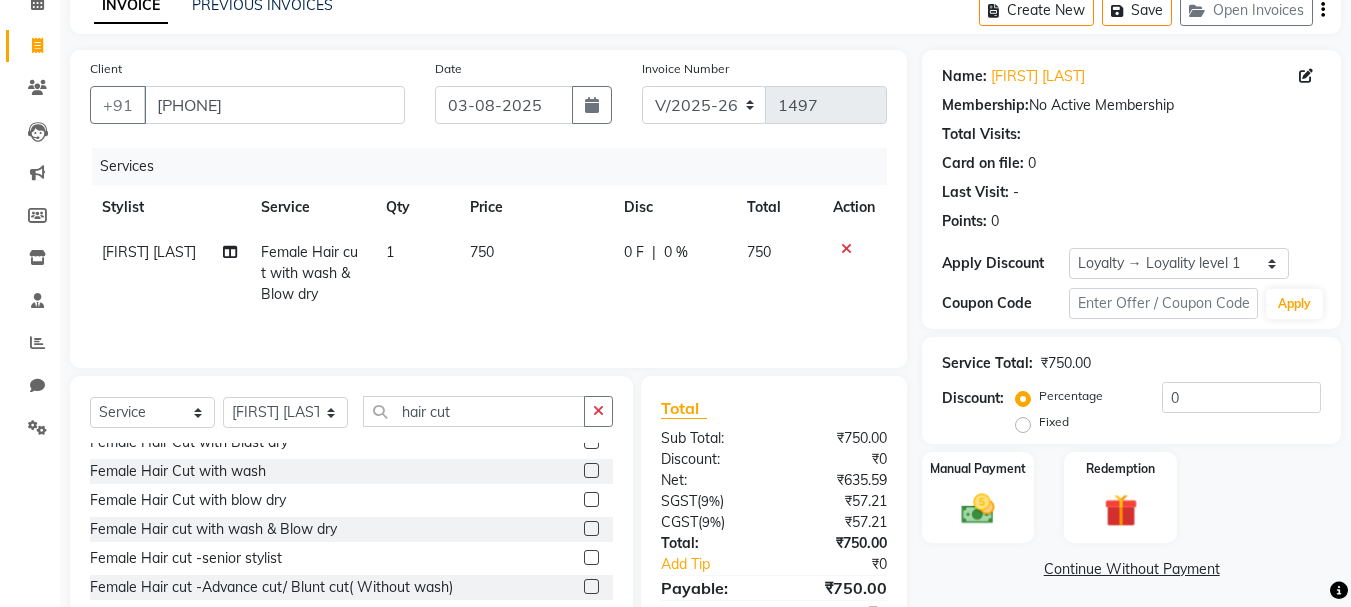 click 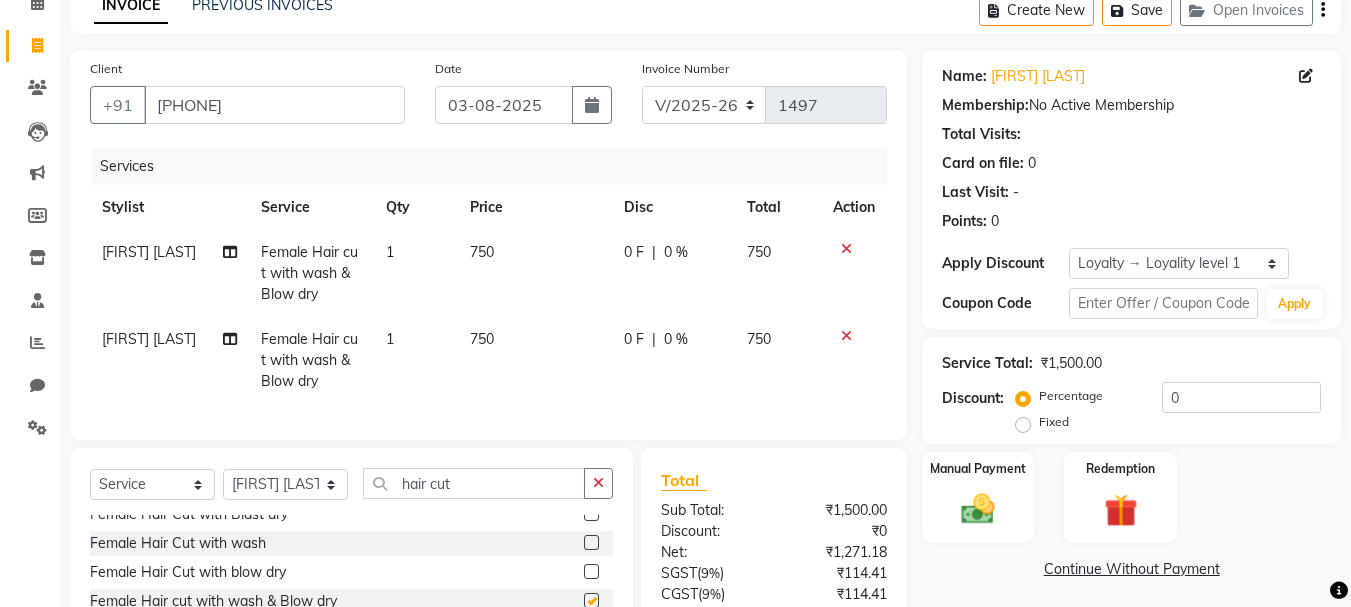 checkbox on "false" 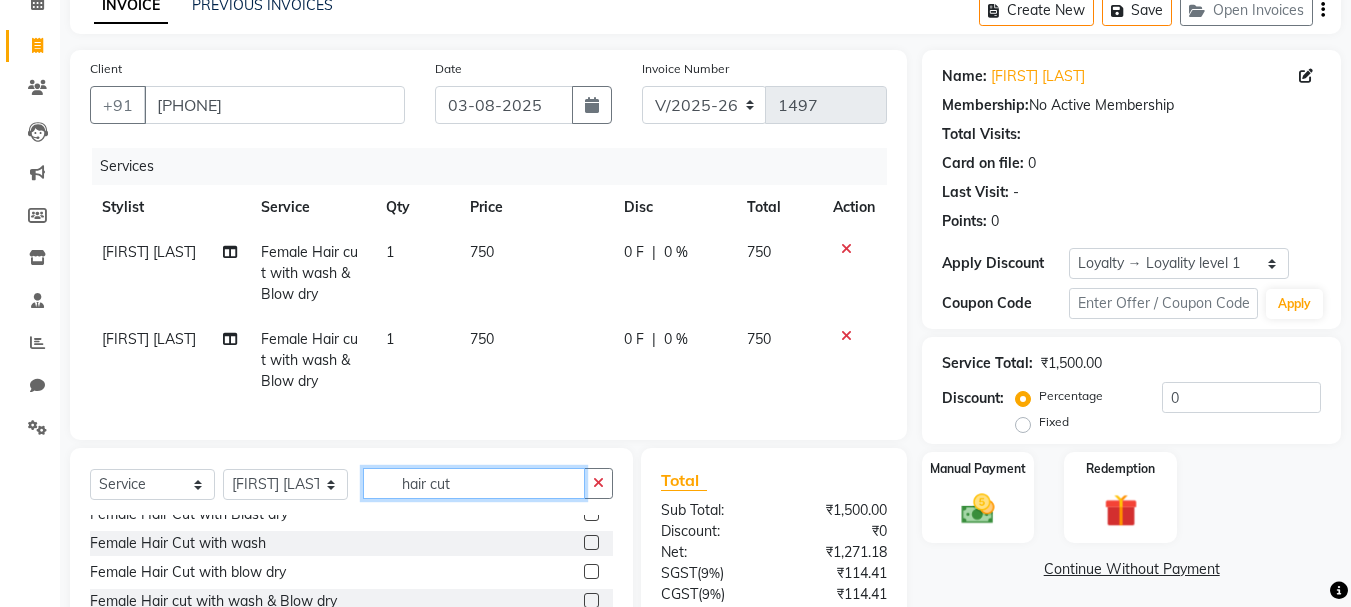 drag, startPoint x: 489, startPoint y: 497, endPoint x: 375, endPoint y: 480, distance: 115.260574 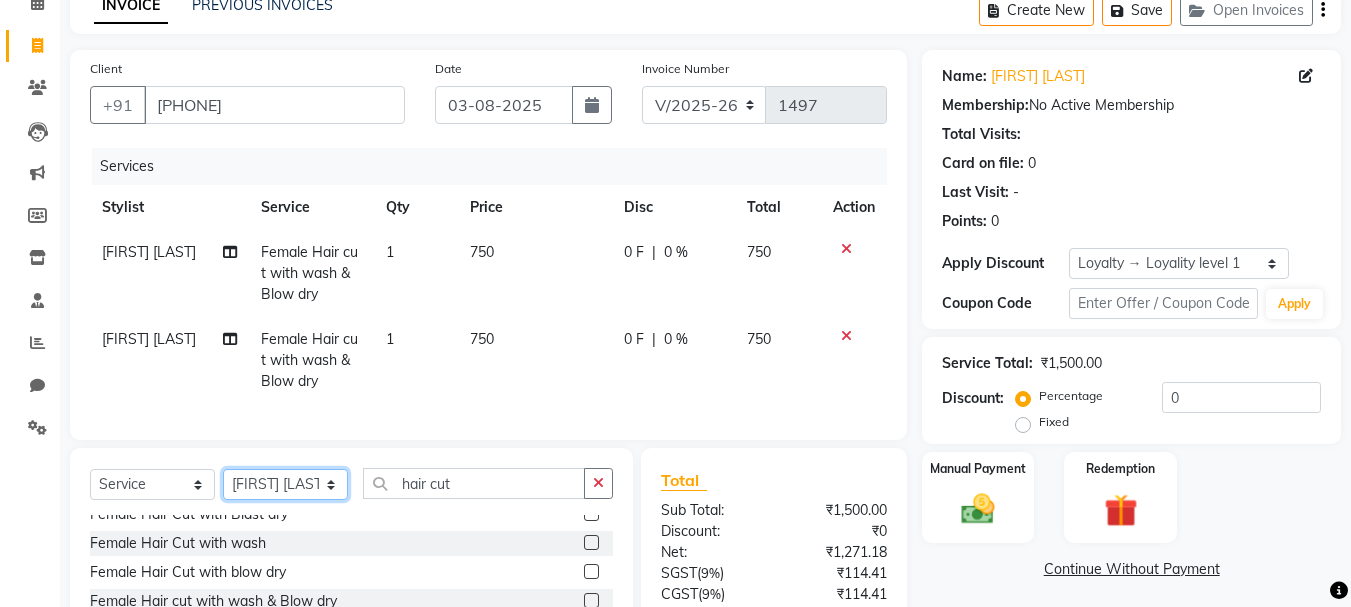 click on "Select Stylist [NAME] [NAME] [NAME] [NAME] [NAME] [NAME] [NAME] [NAME] [NAME] [NAME] [NAME] [NAME] [NAME] [NAME] [NAME] [NAME] [NAME] [NAME] [NAME] [NAME] [NAME] [NAME]" 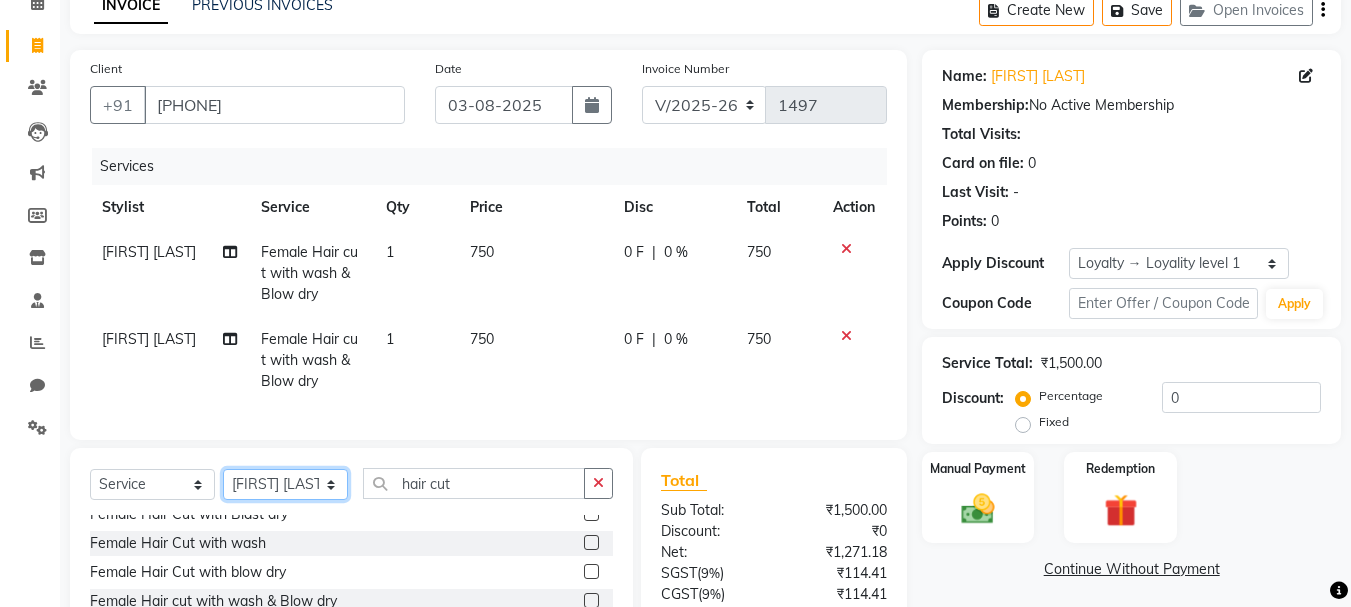 select on "[NUMBER]" 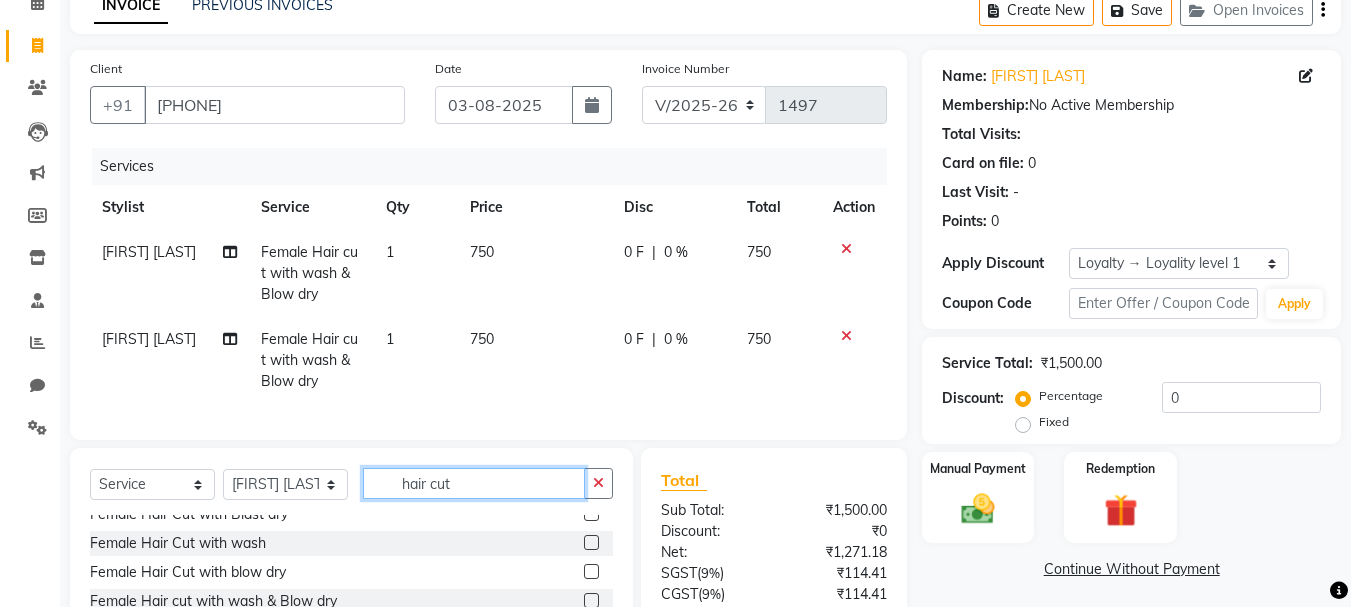 click on "hair cut" 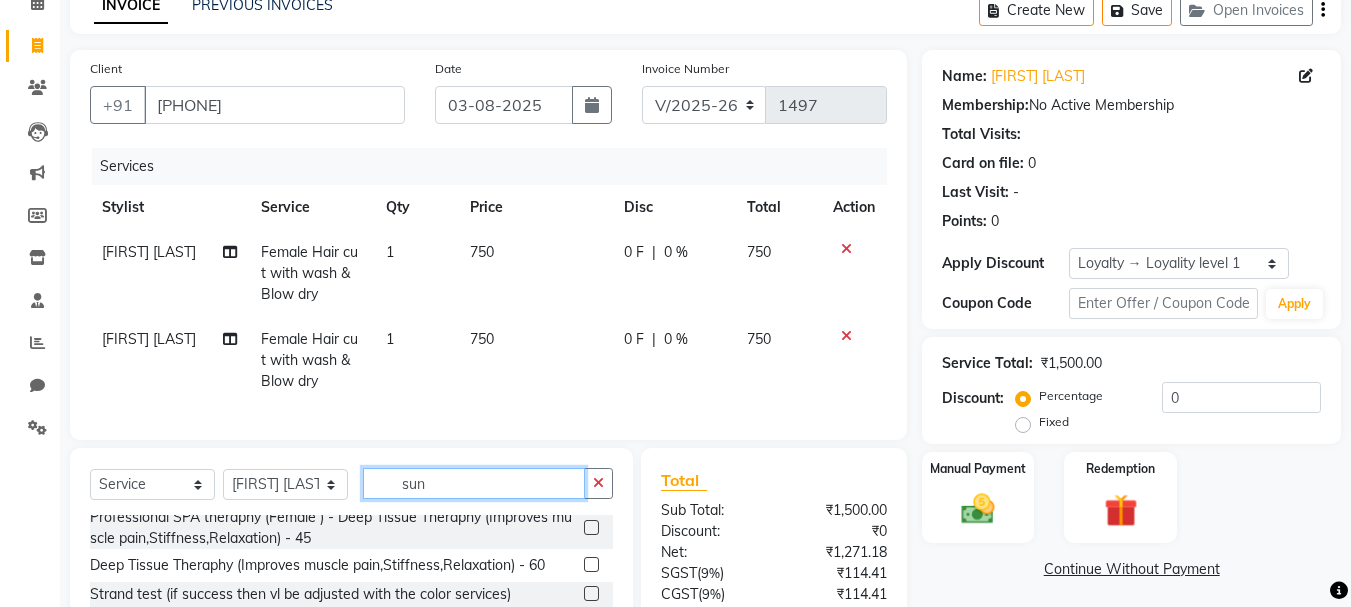 scroll, scrollTop: 0, scrollLeft: 0, axis: both 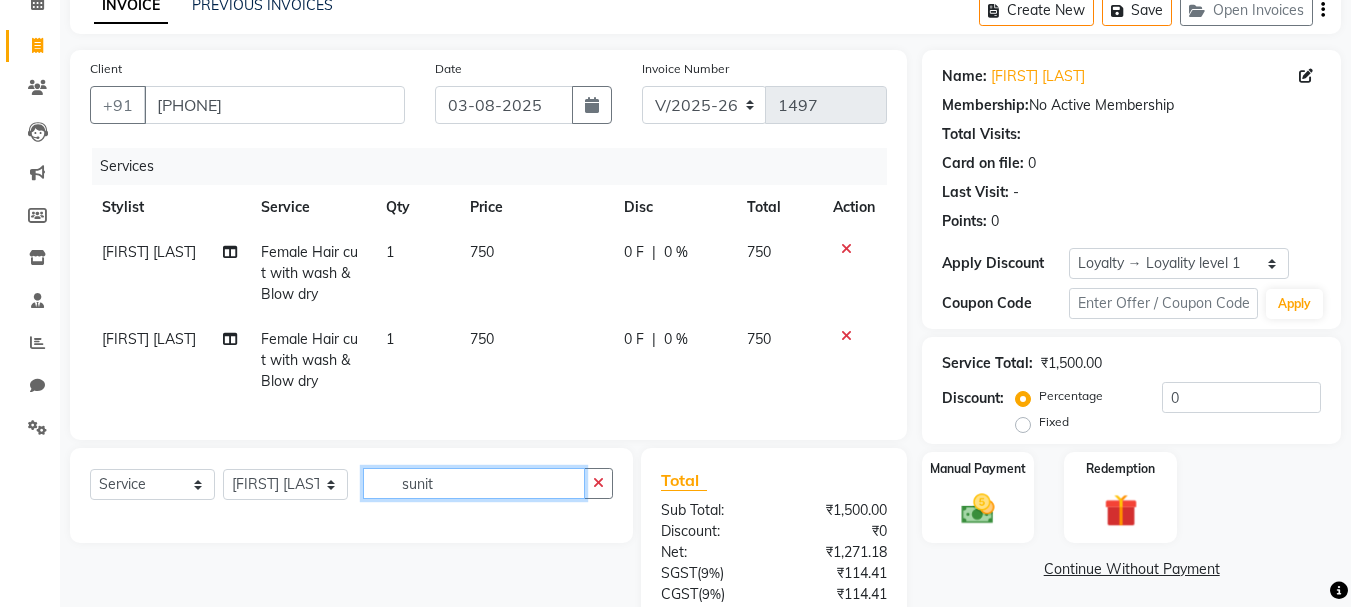 drag, startPoint x: 474, startPoint y: 506, endPoint x: 362, endPoint y: 500, distance: 112.1606 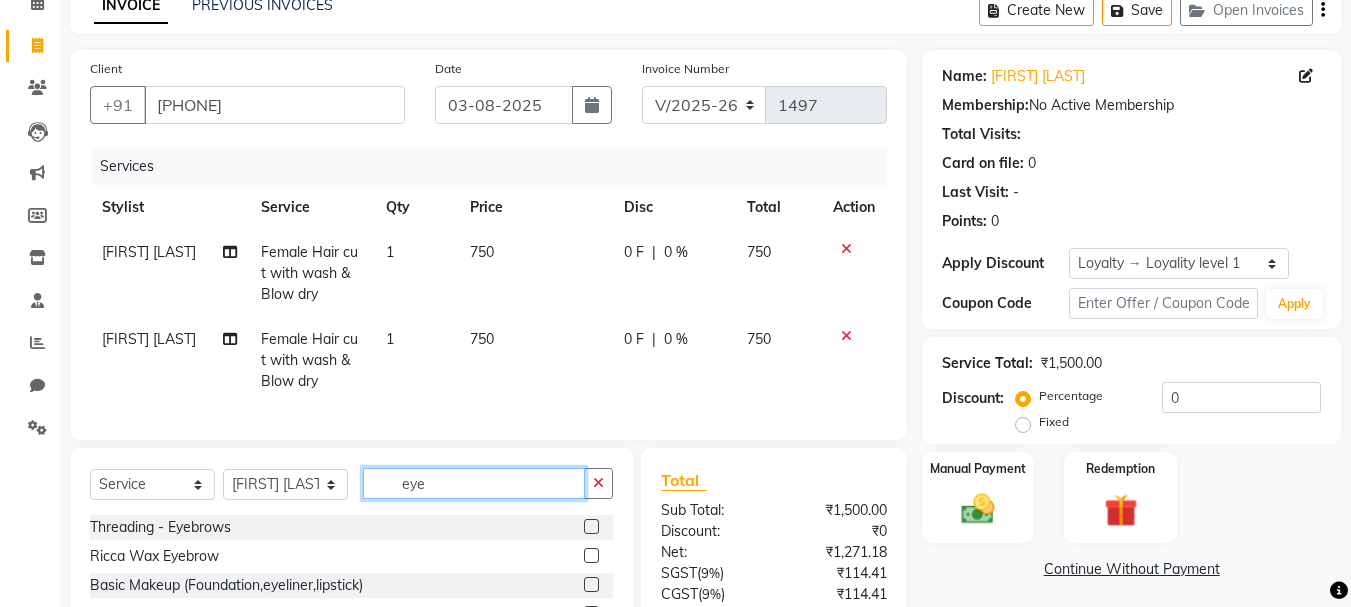 type on "eye" 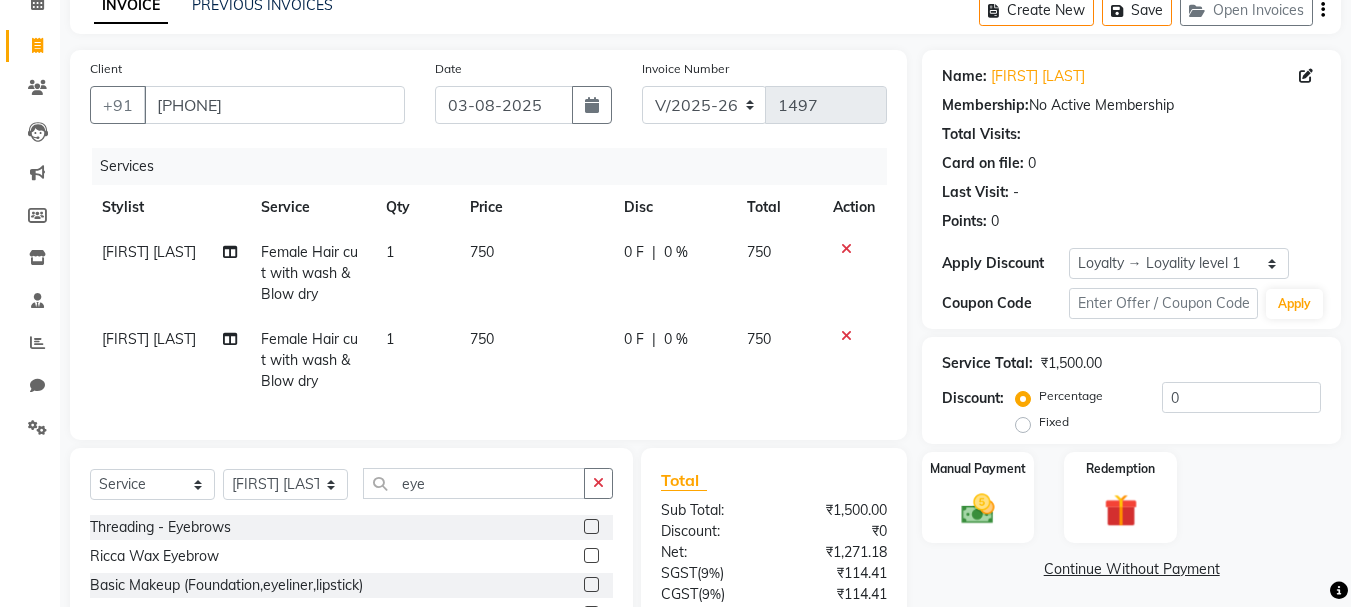 click 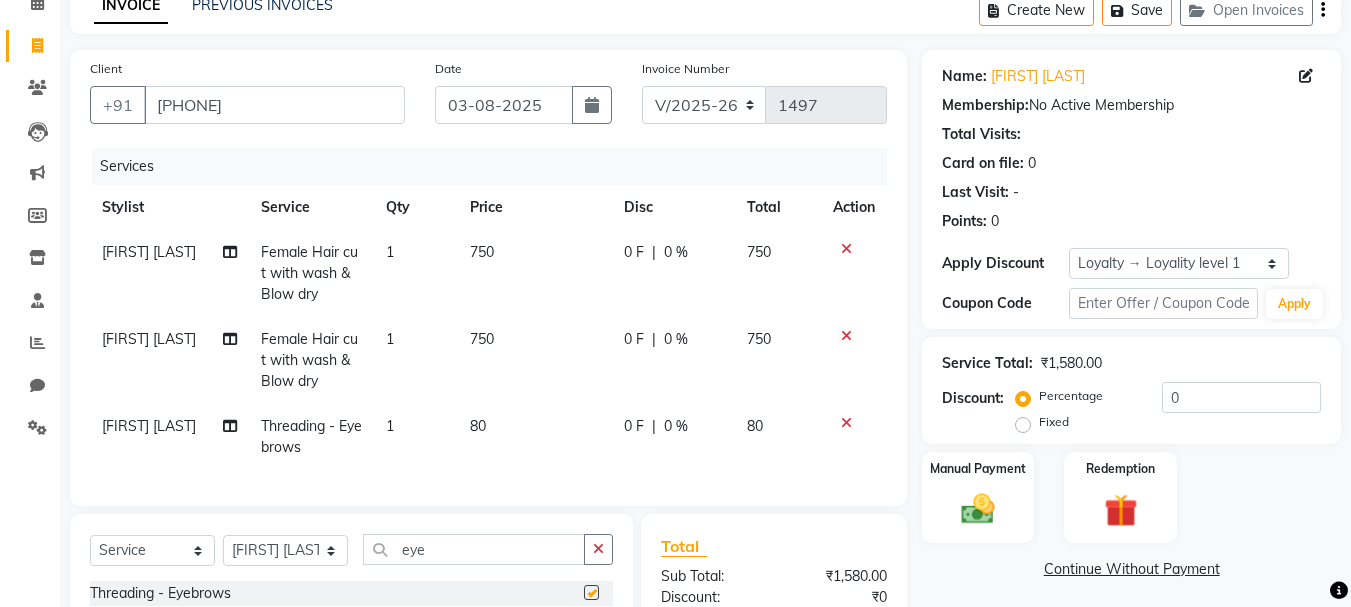 checkbox on "false" 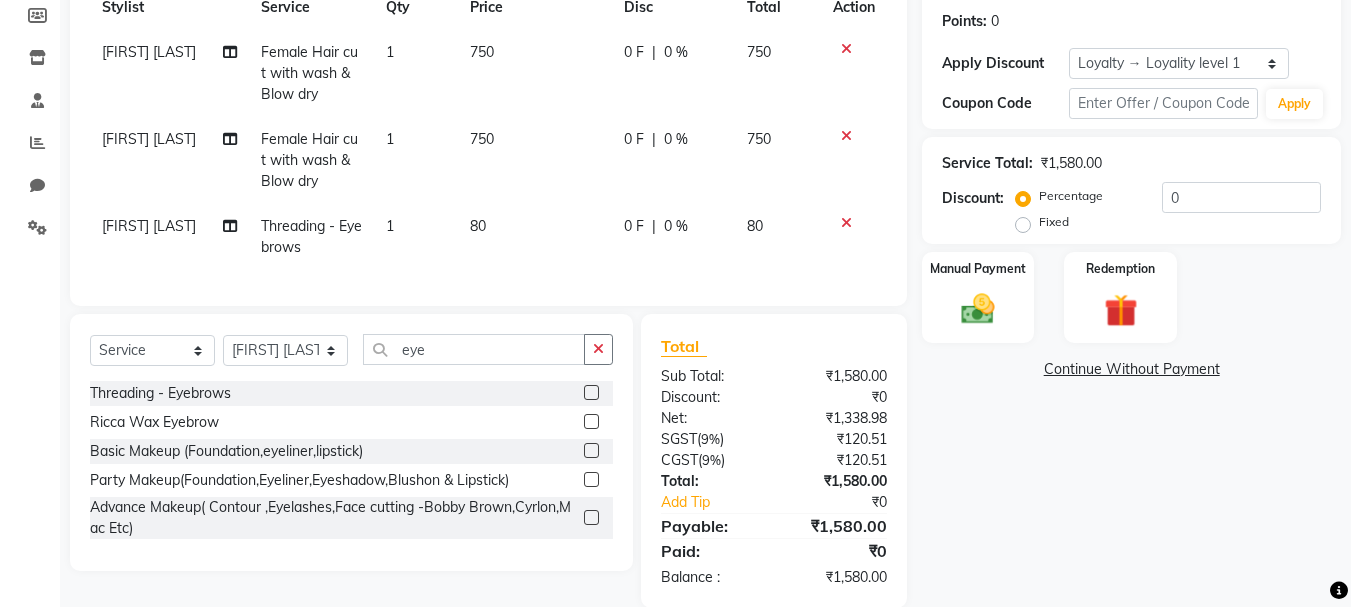 scroll, scrollTop: 346, scrollLeft: 0, axis: vertical 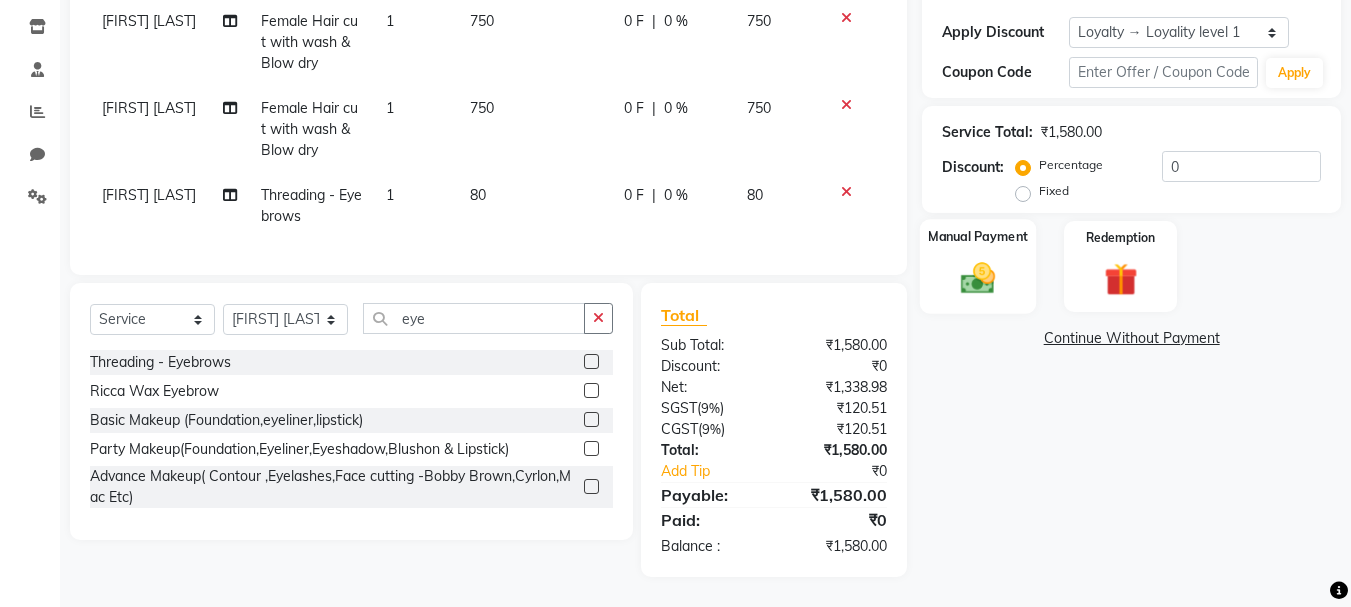 click on "Manual Payment" 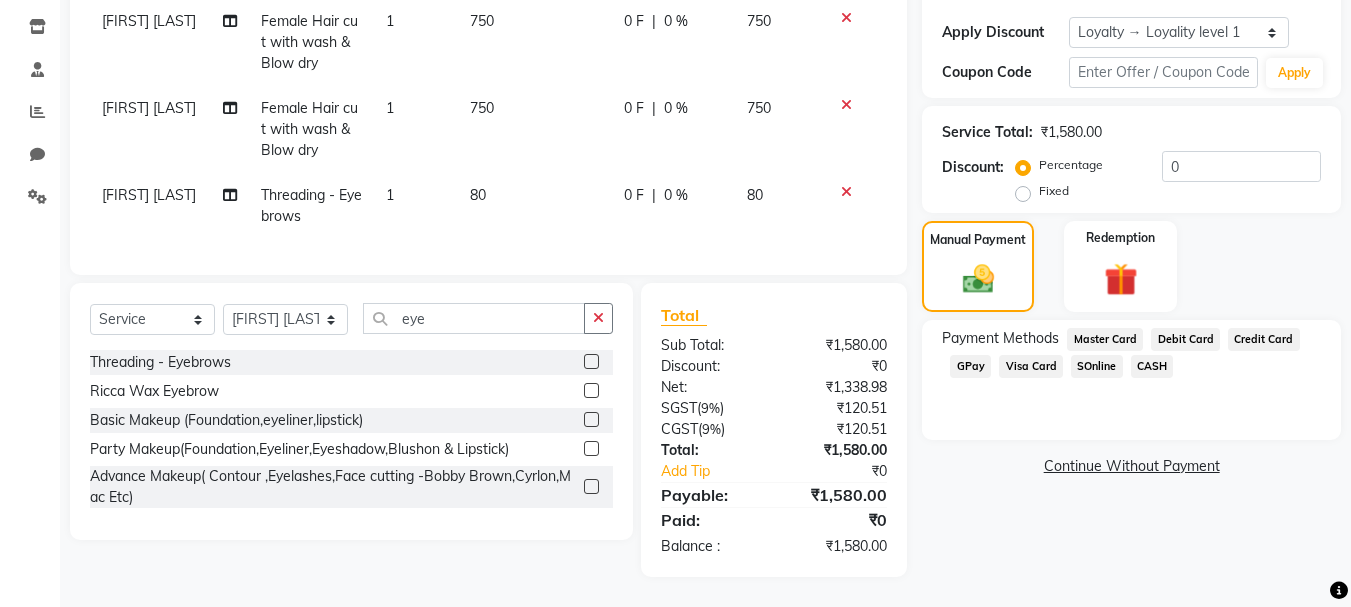 click on "GPay" 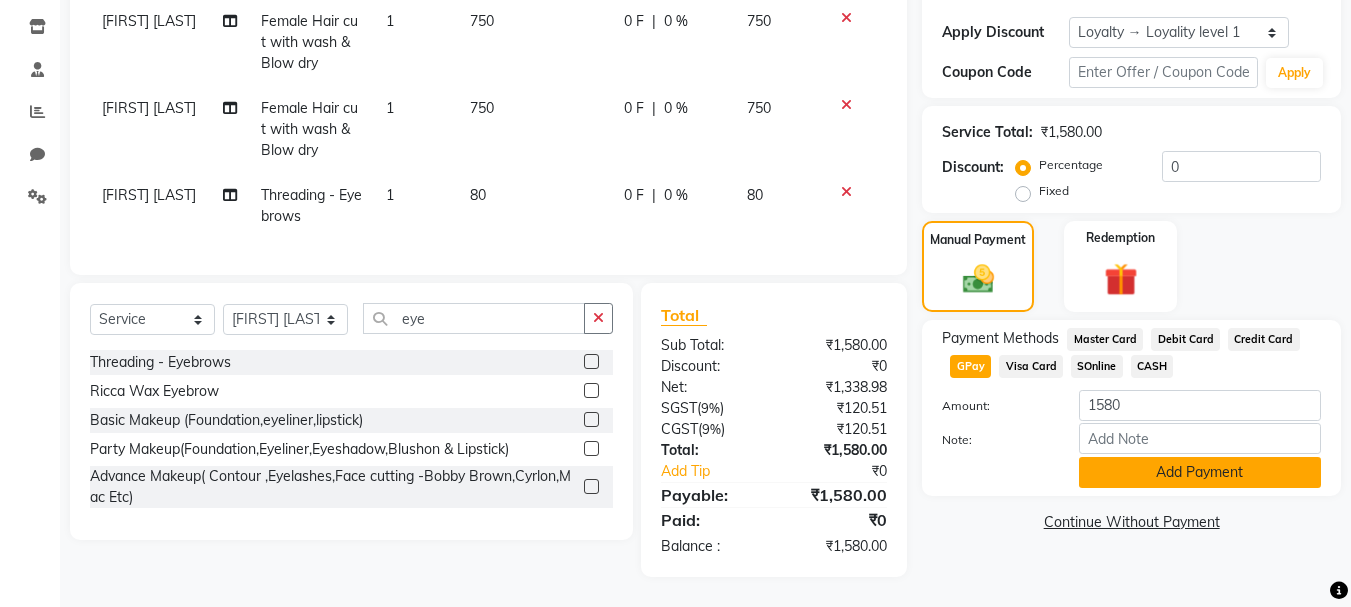 click on "Add Payment" 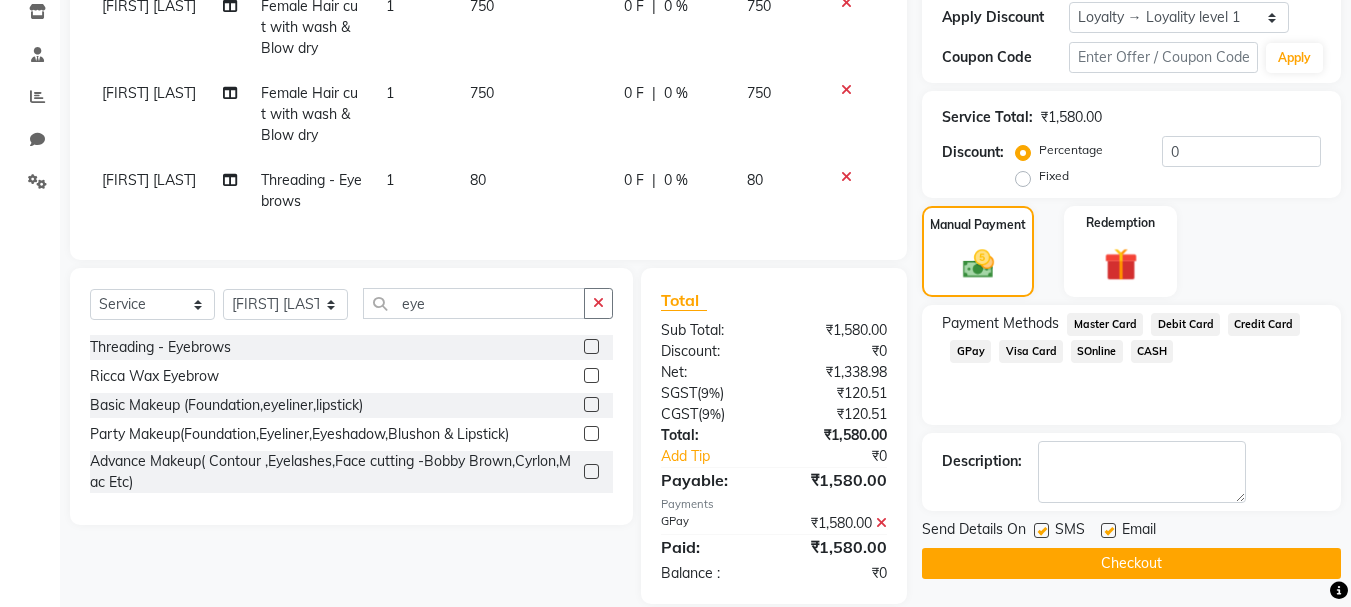 click 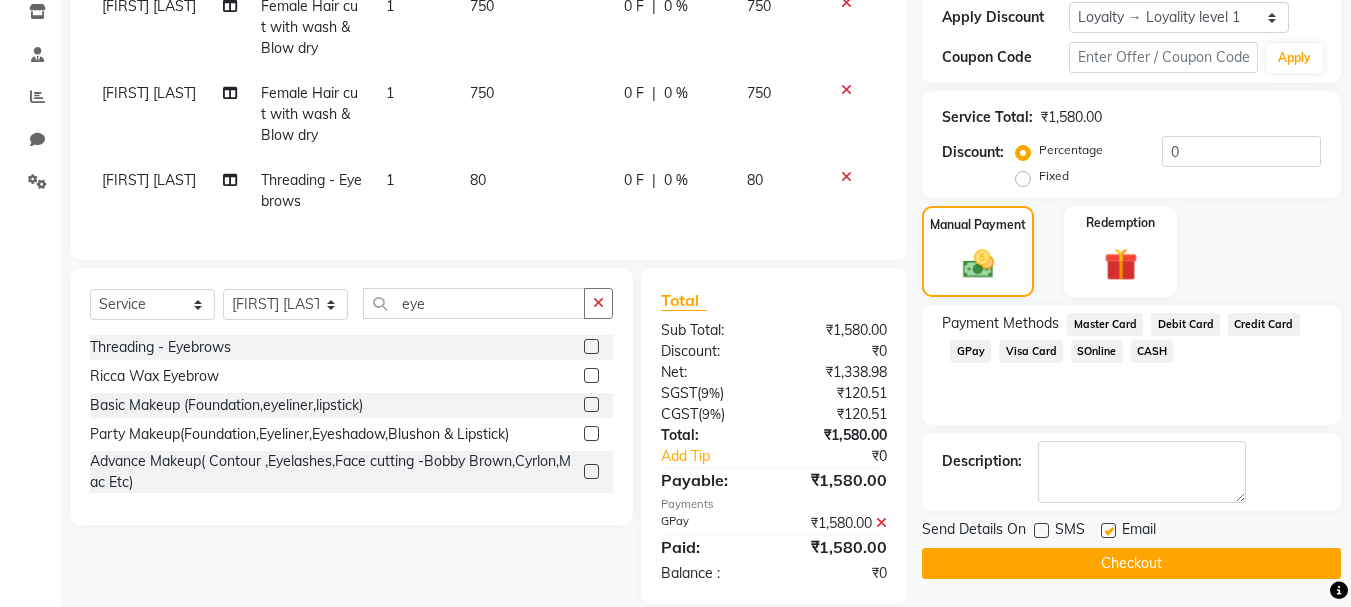 click 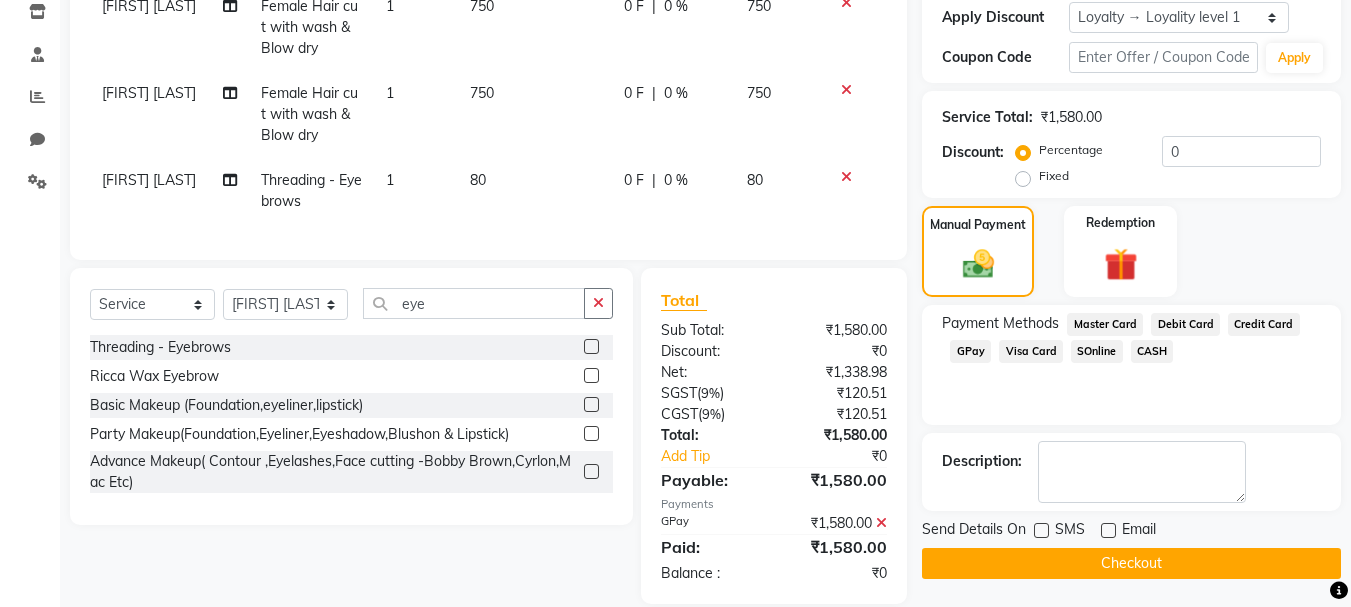 click on "Checkout" 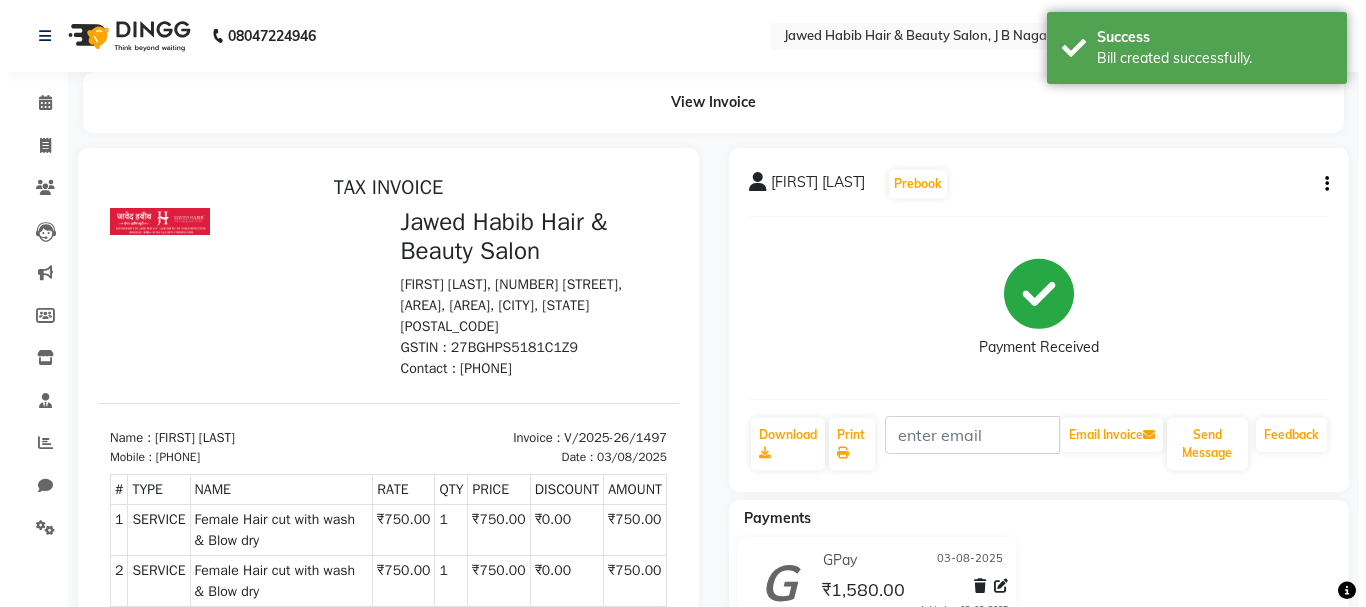 scroll, scrollTop: 0, scrollLeft: 0, axis: both 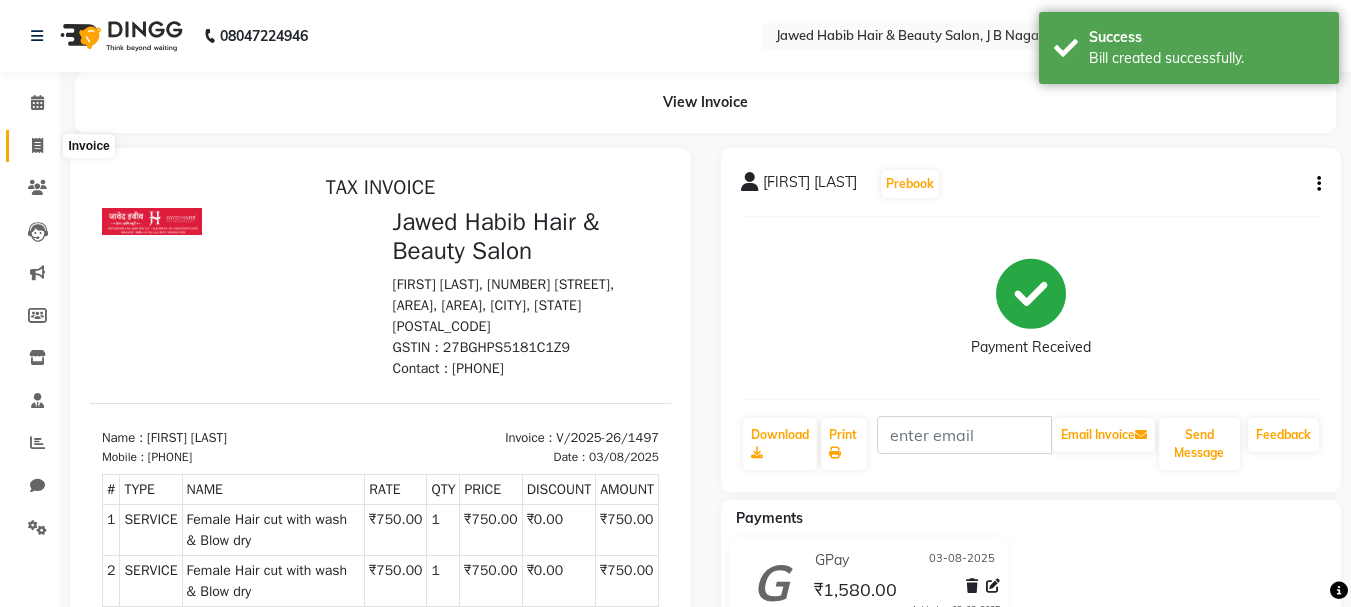 click 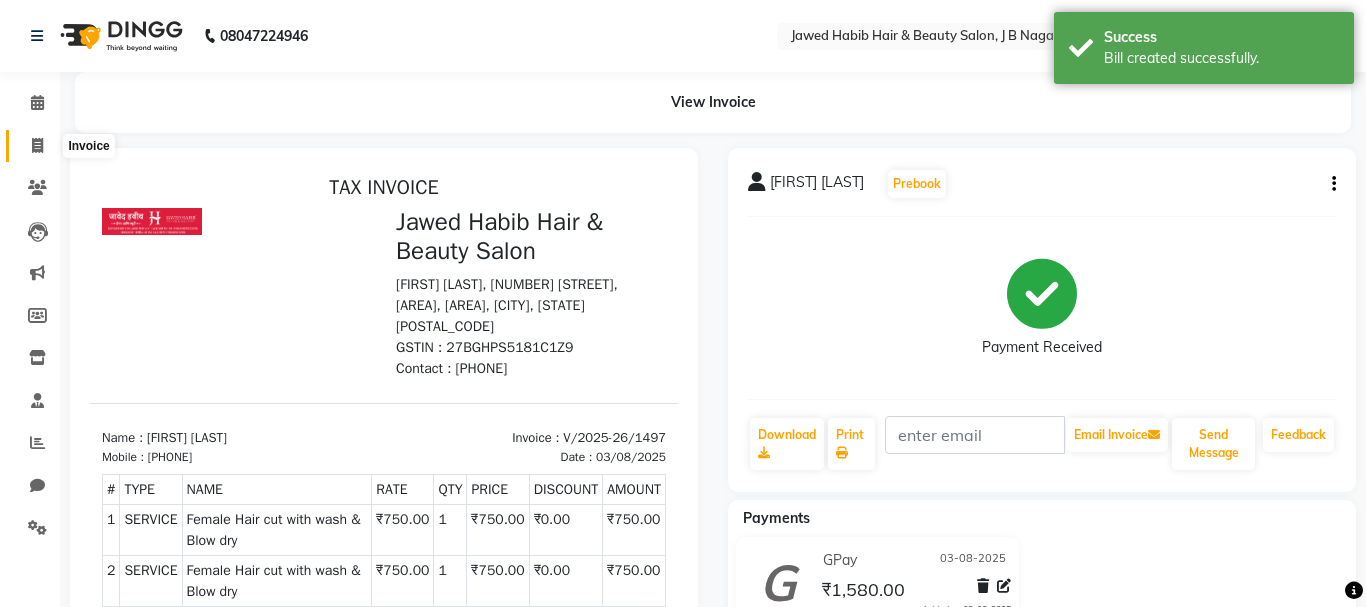 select on "7927" 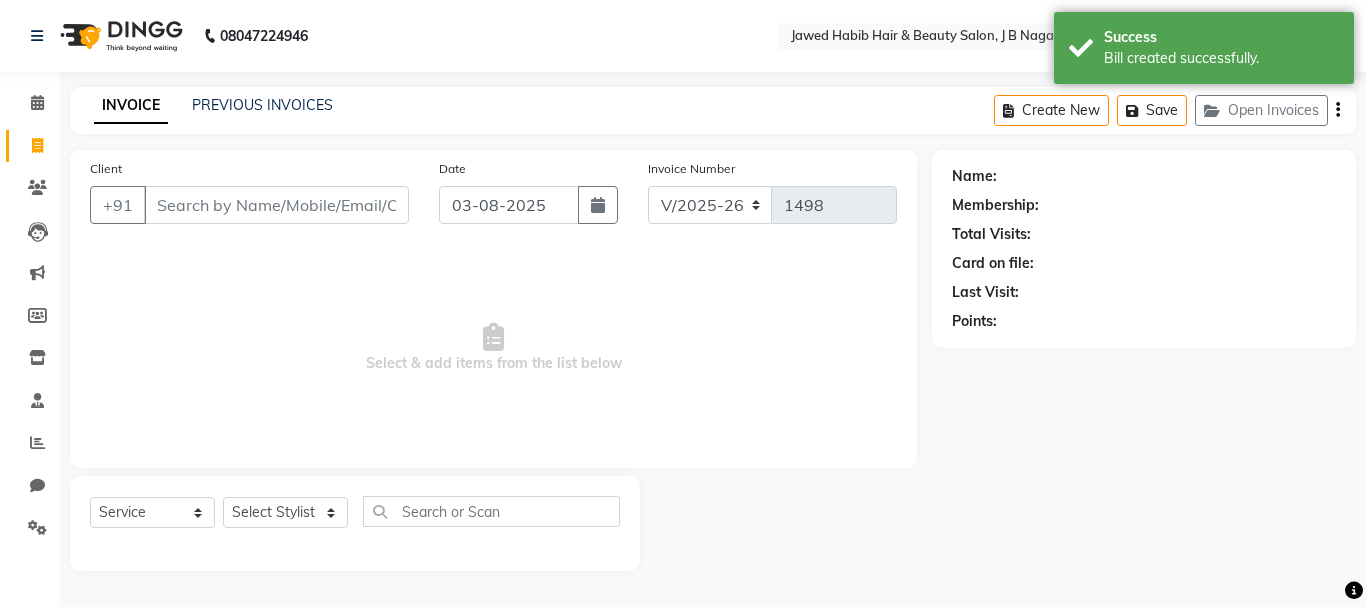 click on "Client" at bounding box center (276, 205) 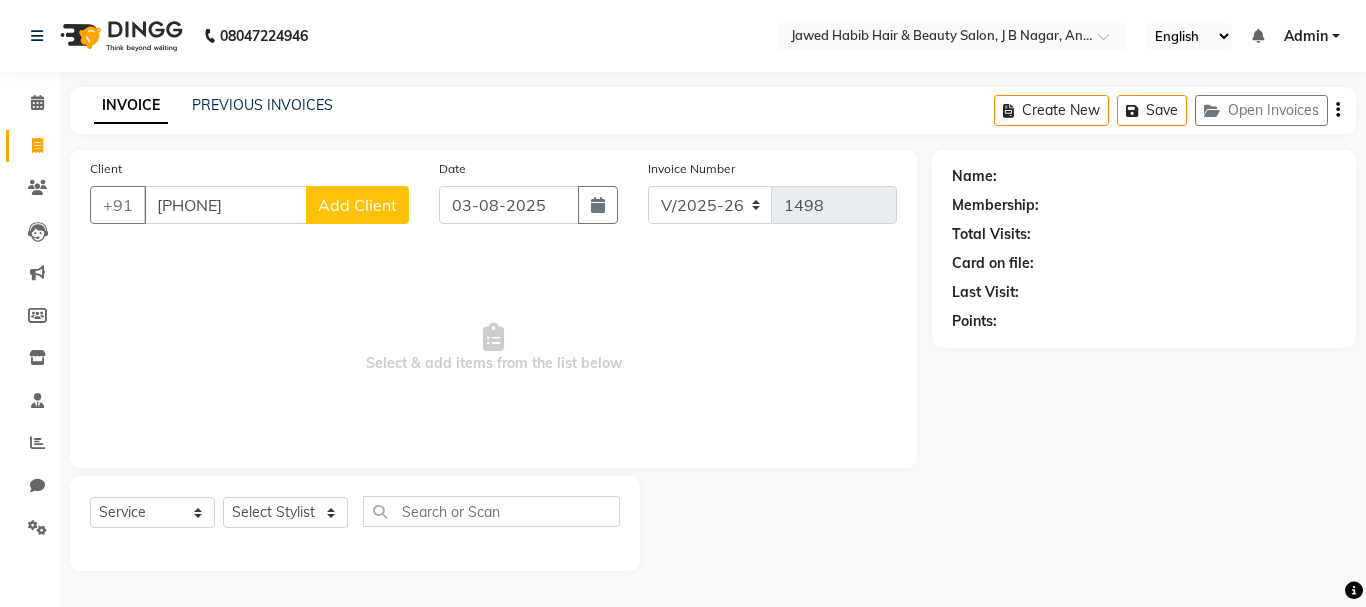 type on "[PHONE]" 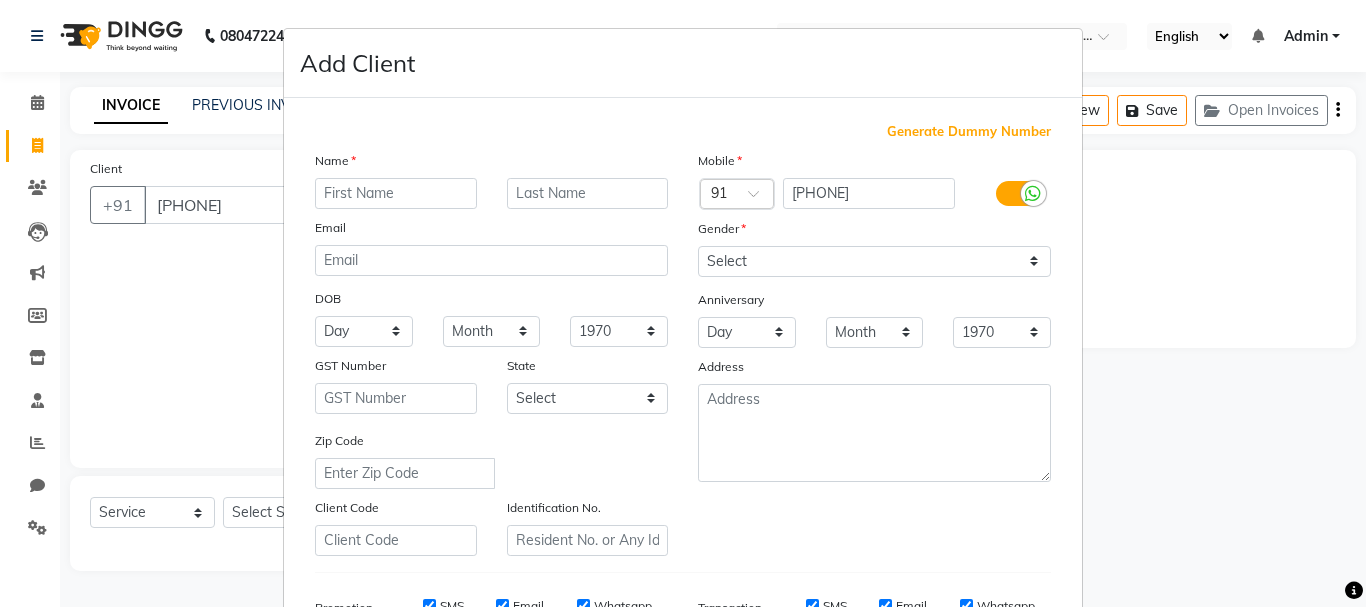 click at bounding box center [396, 193] 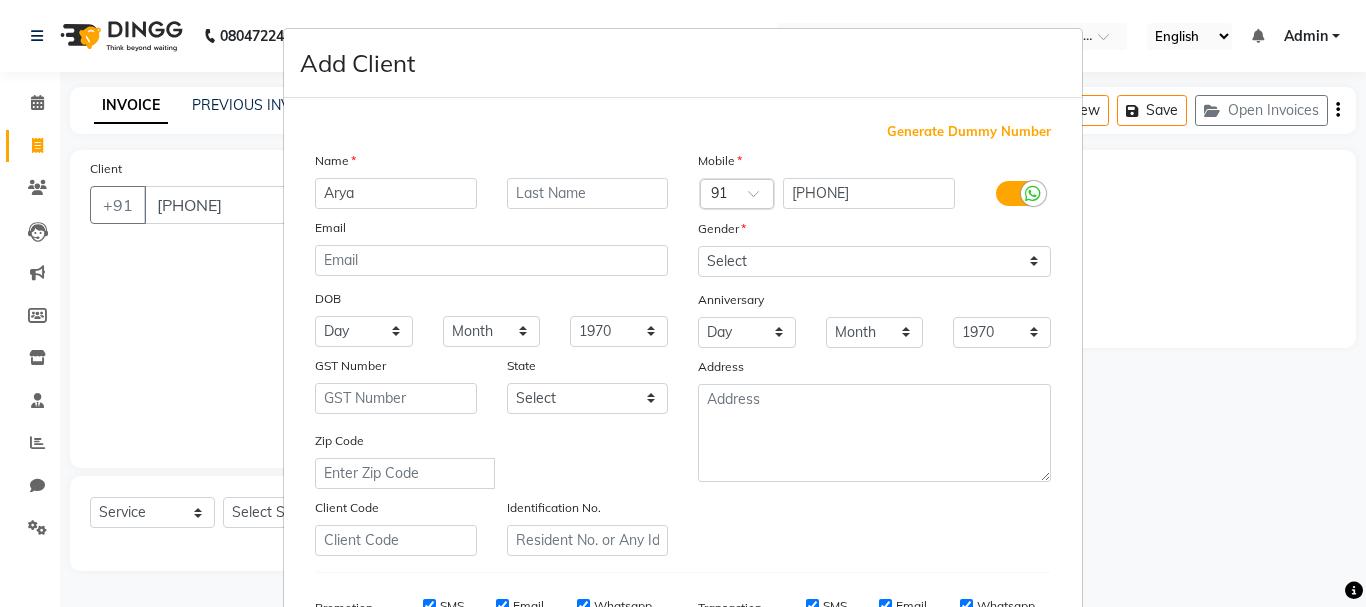 type on "Arya" 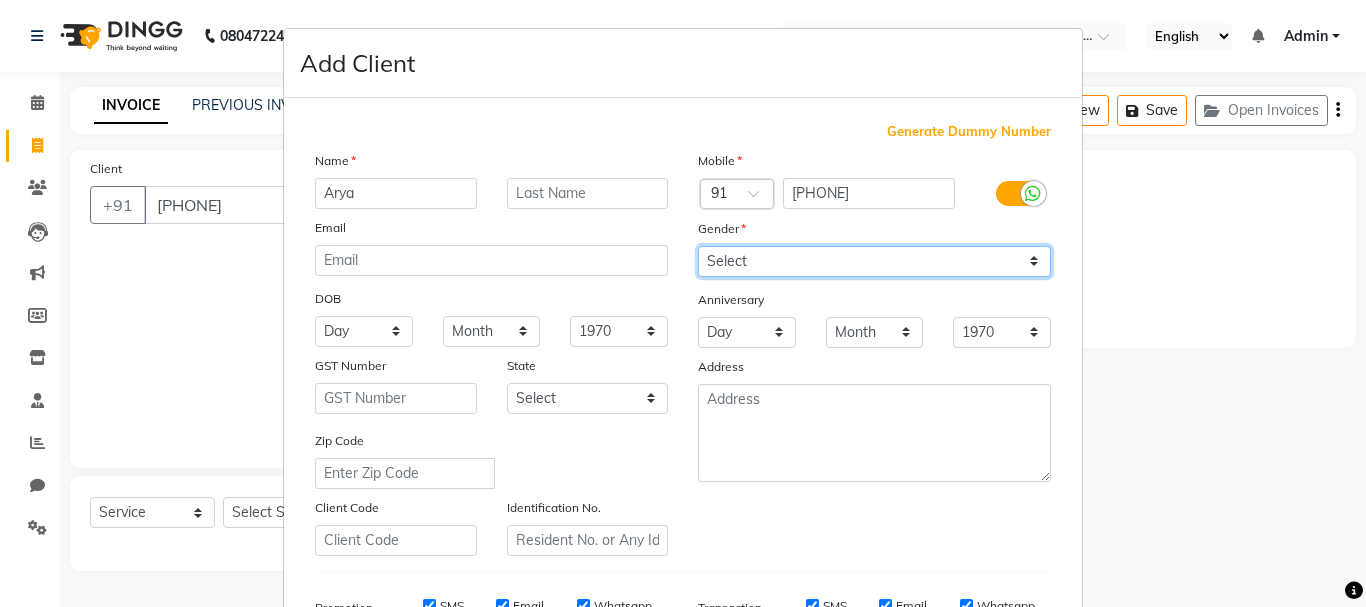 click on "Select Male Female Other Prefer Not To Say" at bounding box center [874, 261] 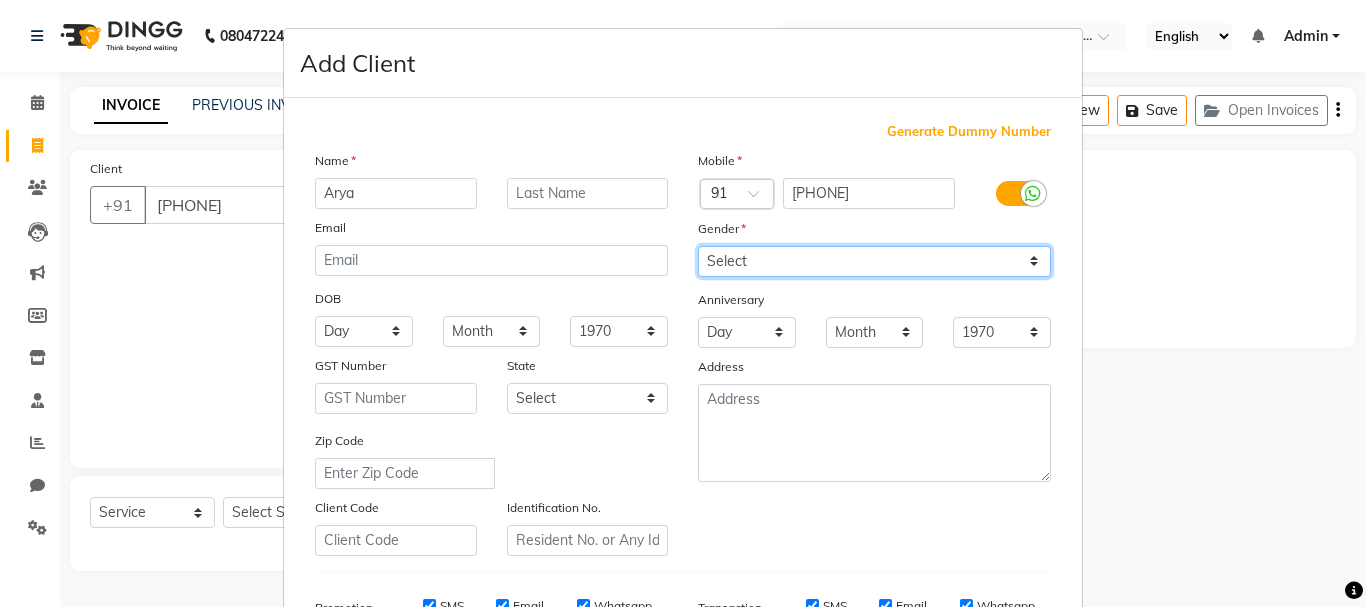 select on "female" 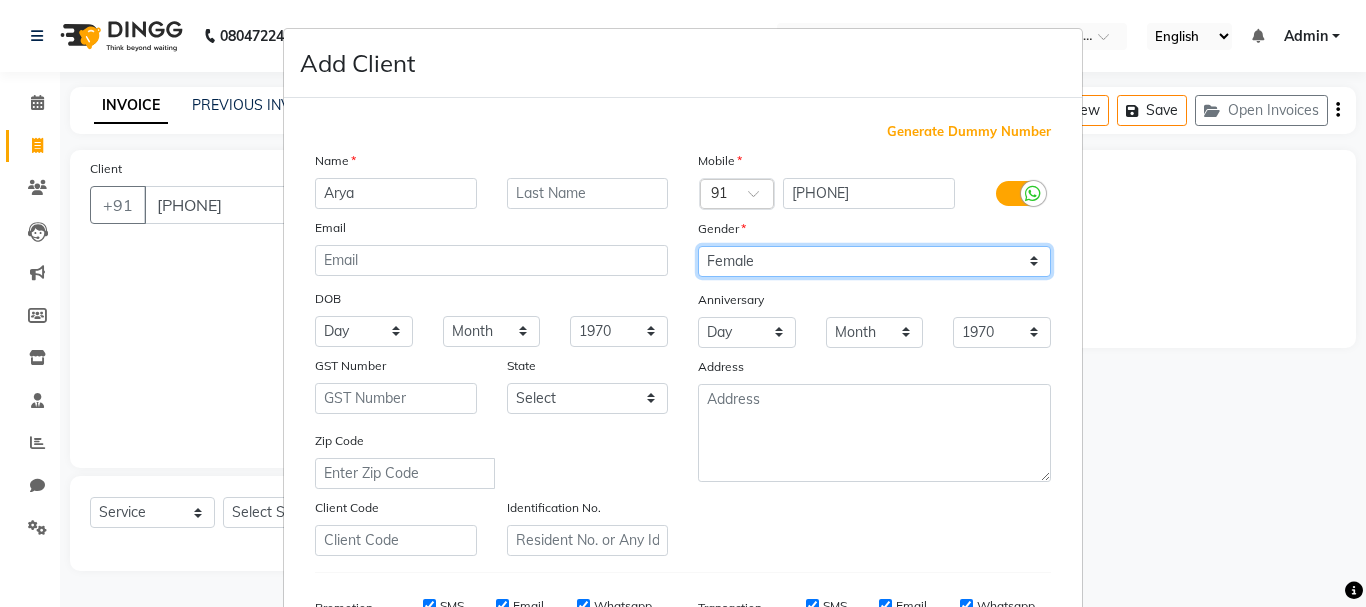 click on "Select Male Female Other Prefer Not To Say" at bounding box center (874, 261) 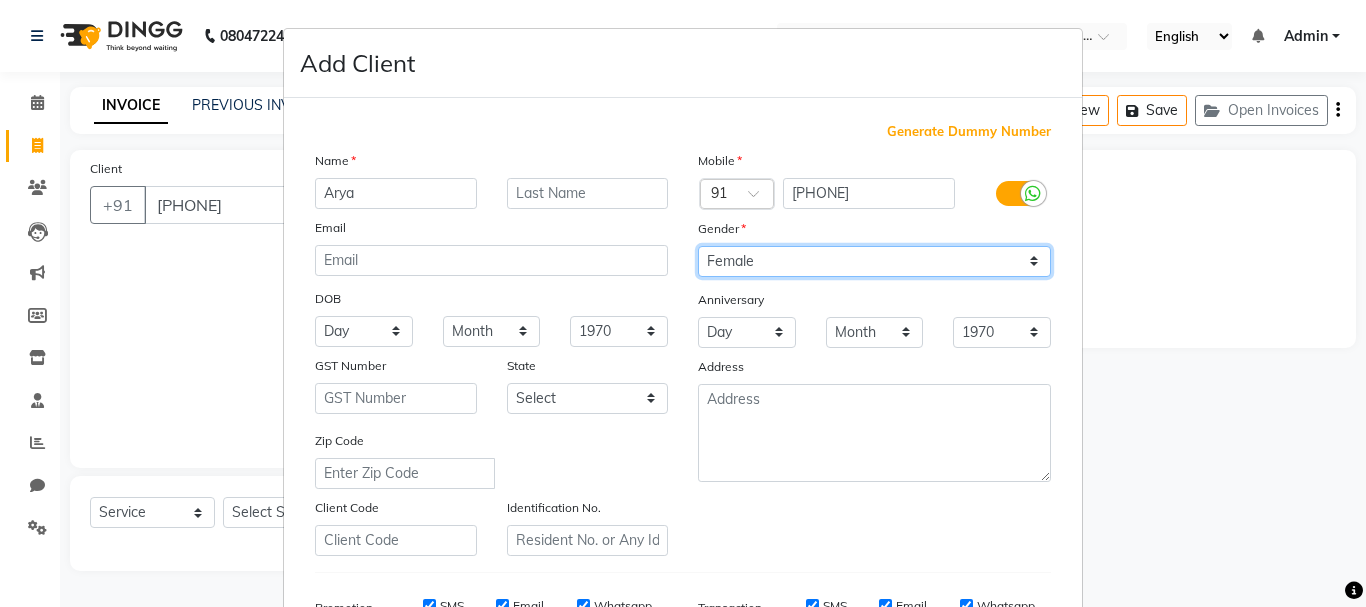 scroll, scrollTop: 200, scrollLeft: 0, axis: vertical 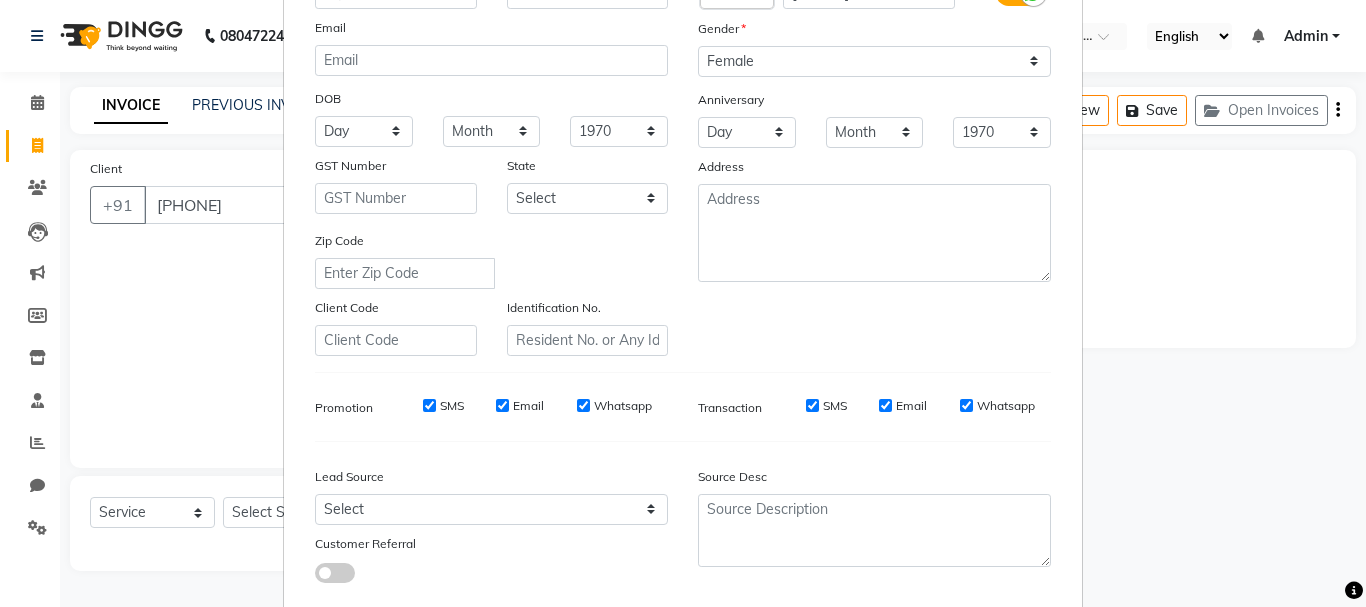 click on "SMS" at bounding box center [429, 405] 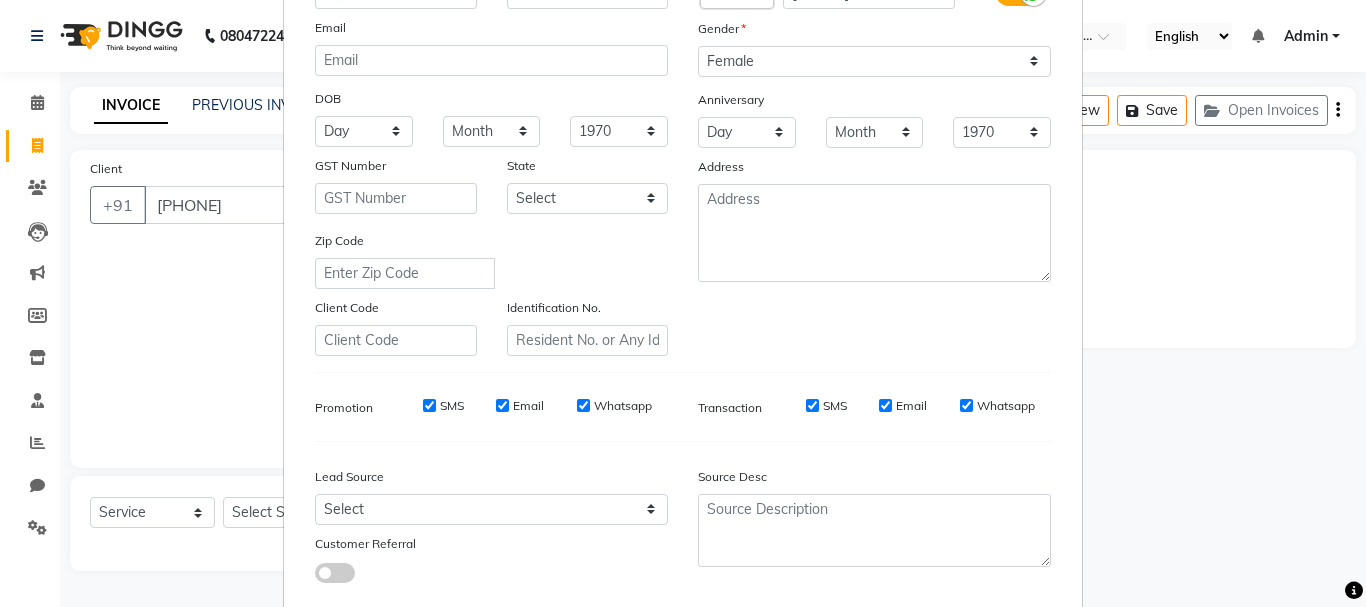 checkbox on "false" 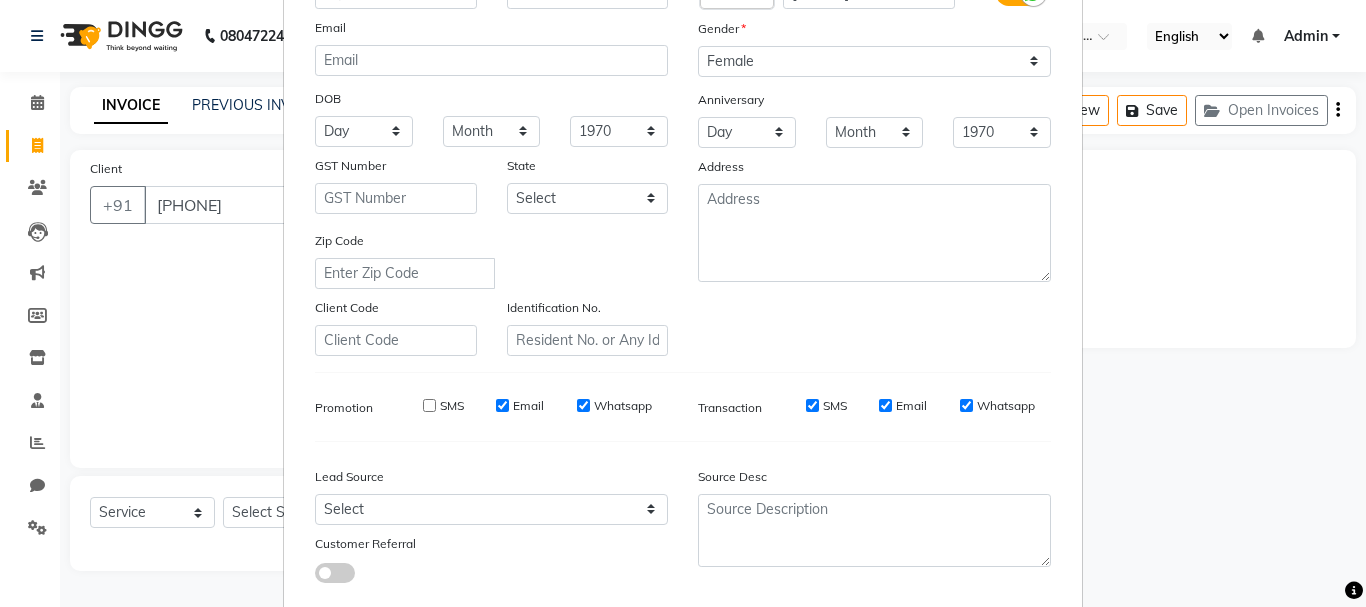click on "Email" at bounding box center (502, 405) 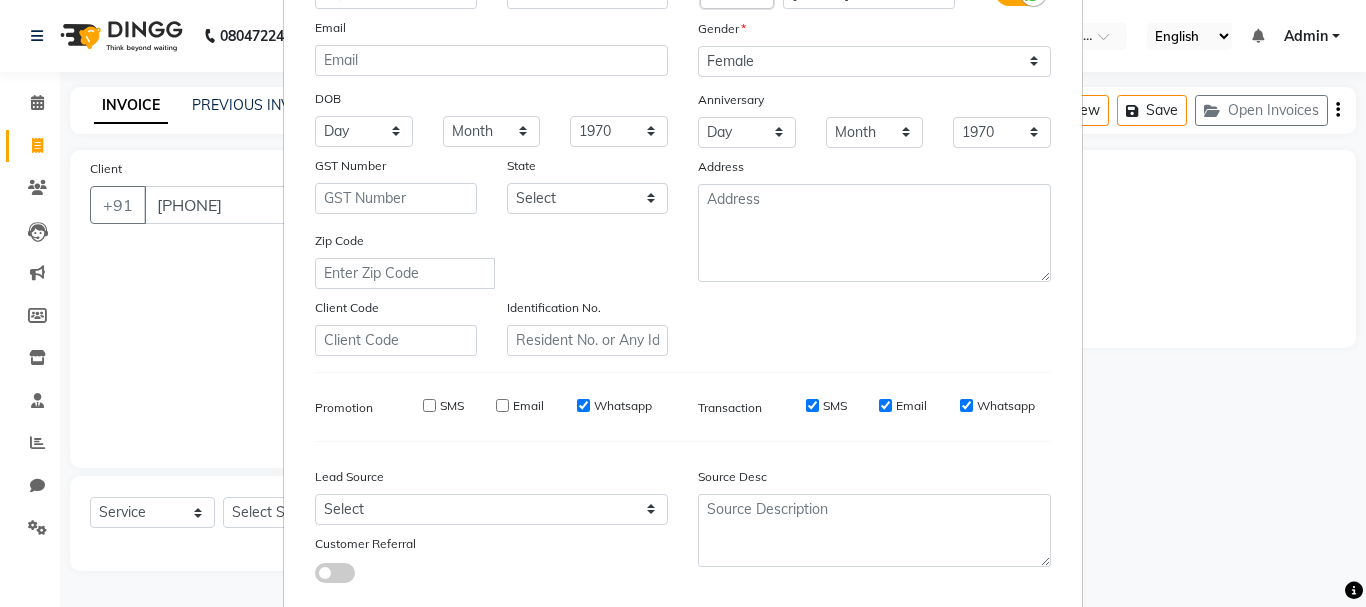 click on "Whatsapp" at bounding box center [583, 405] 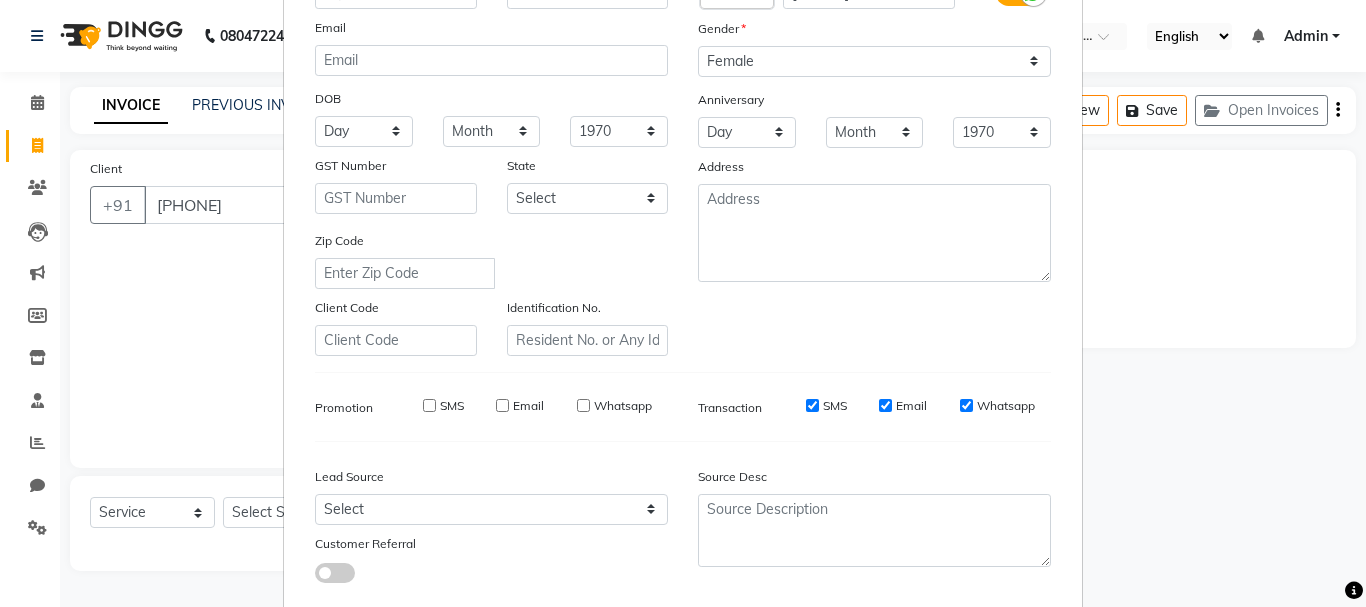 click on "SMS" at bounding box center (812, 405) 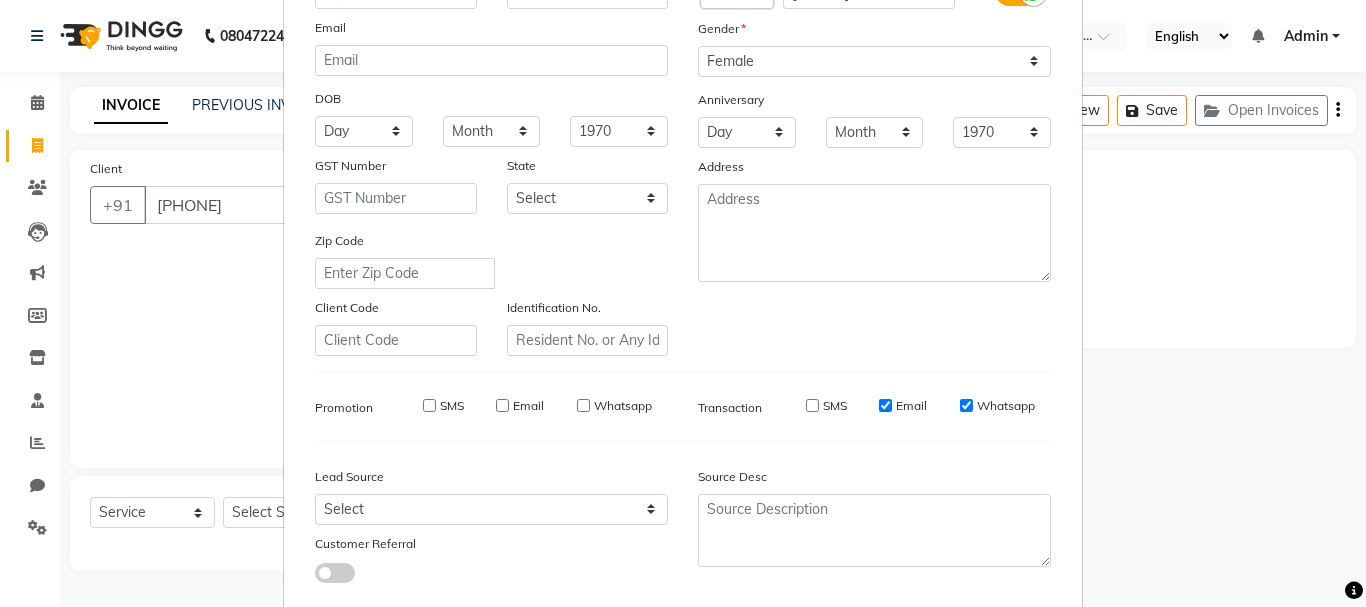 click on "Email" at bounding box center [885, 405] 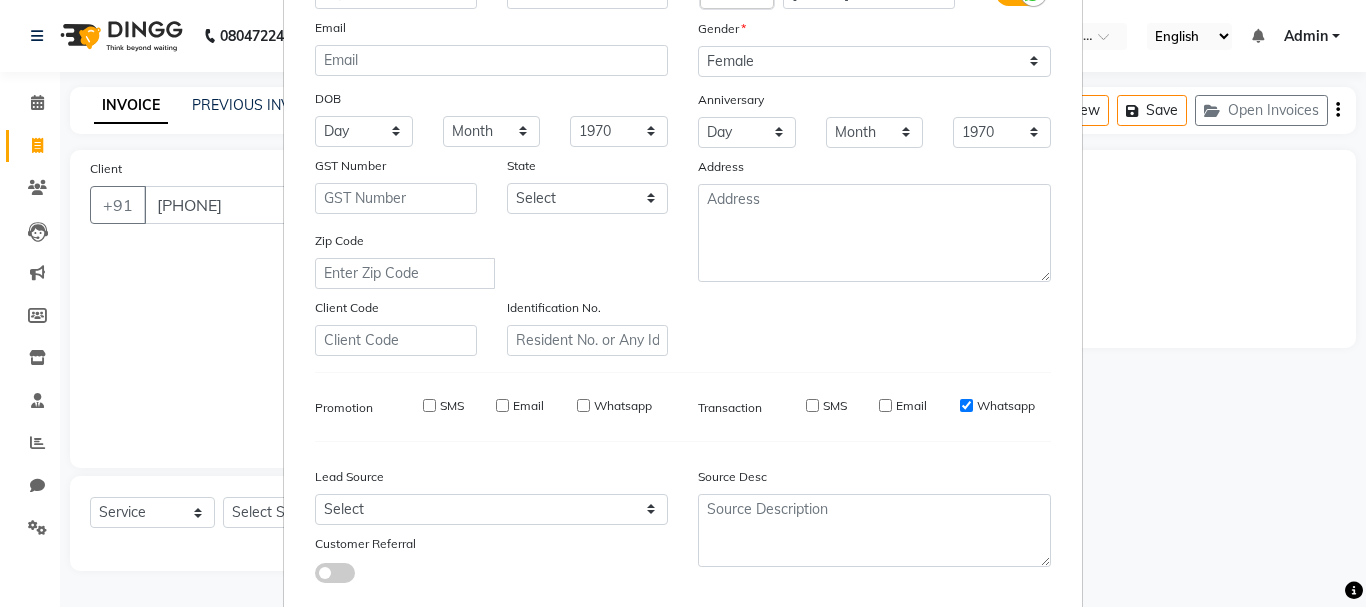 click on "Whatsapp" at bounding box center (966, 405) 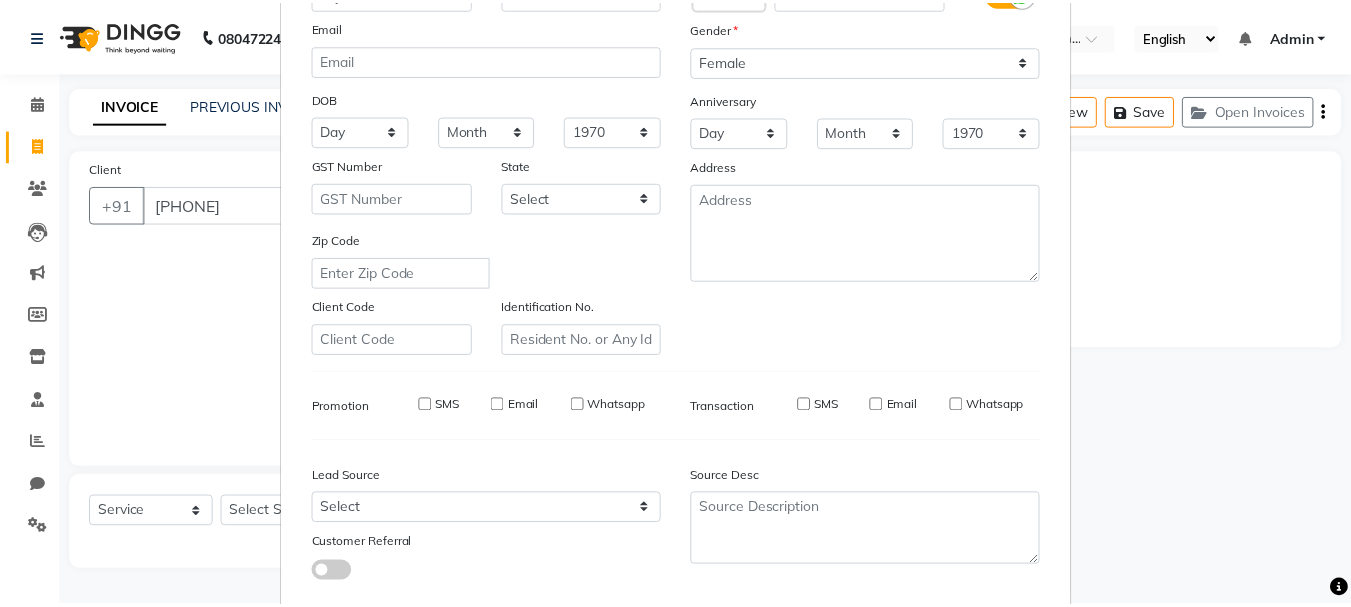 scroll, scrollTop: 316, scrollLeft: 0, axis: vertical 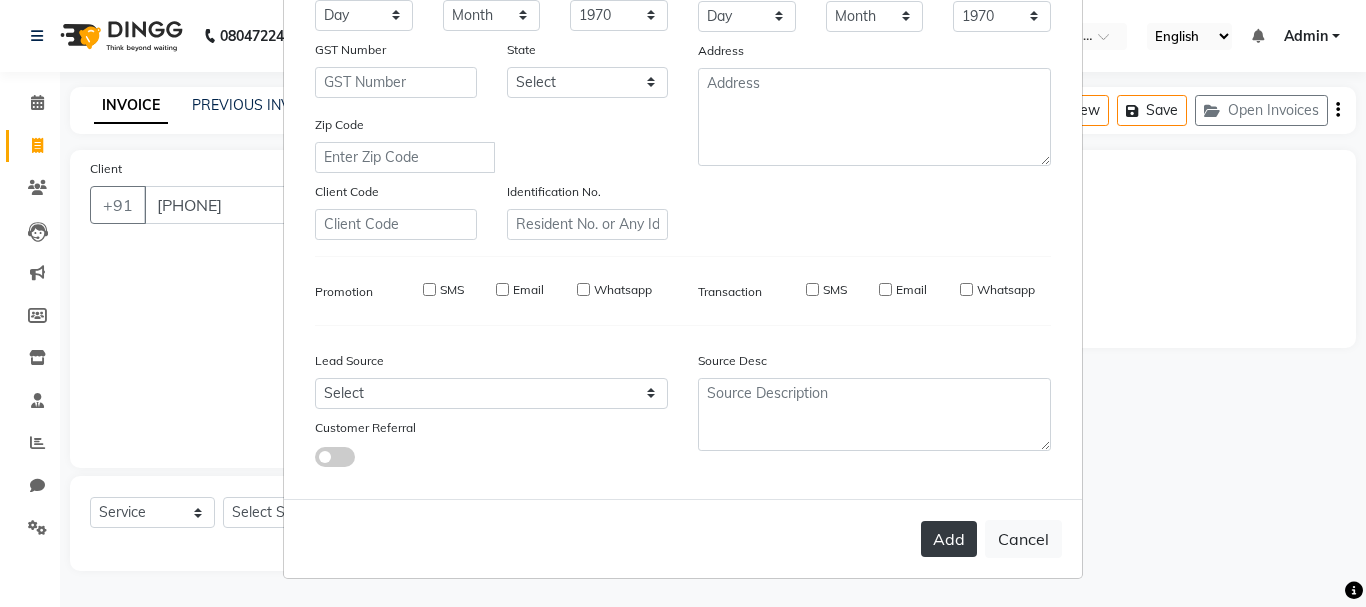 click on "Add" at bounding box center (949, 539) 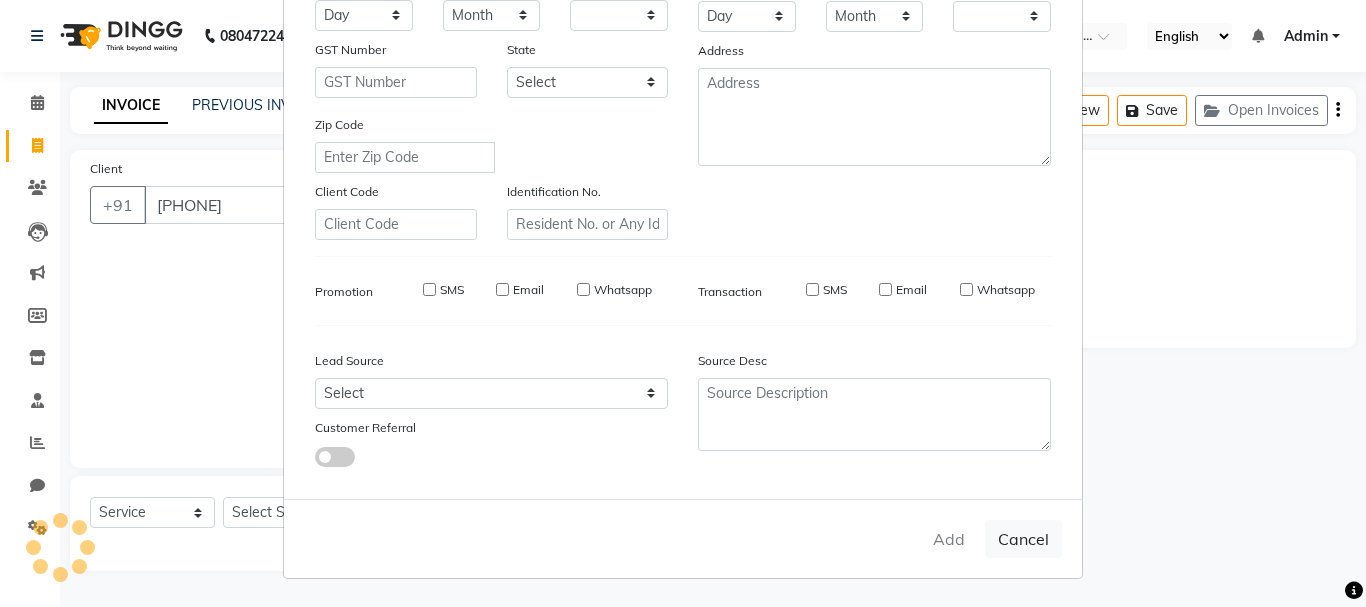 select on "1: Object" 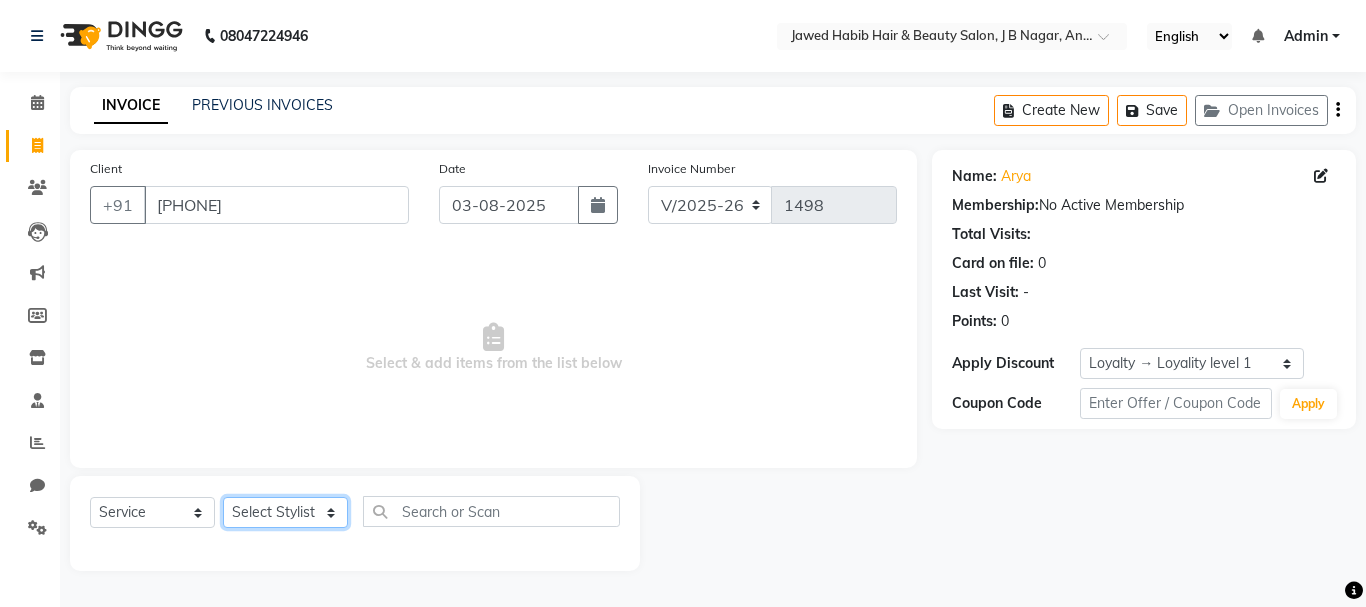 click on "Select Stylist [NAME] [NAME] [NAME] [NAME] [NAME] [NAME] [NAME] [NAME] [NAME] [NAME] [NAME] [NAME] [NAME] [NAME] [NAME] [NAME] [NAME] [NAME] [NAME] [NAME] [NAME] [NAME]" 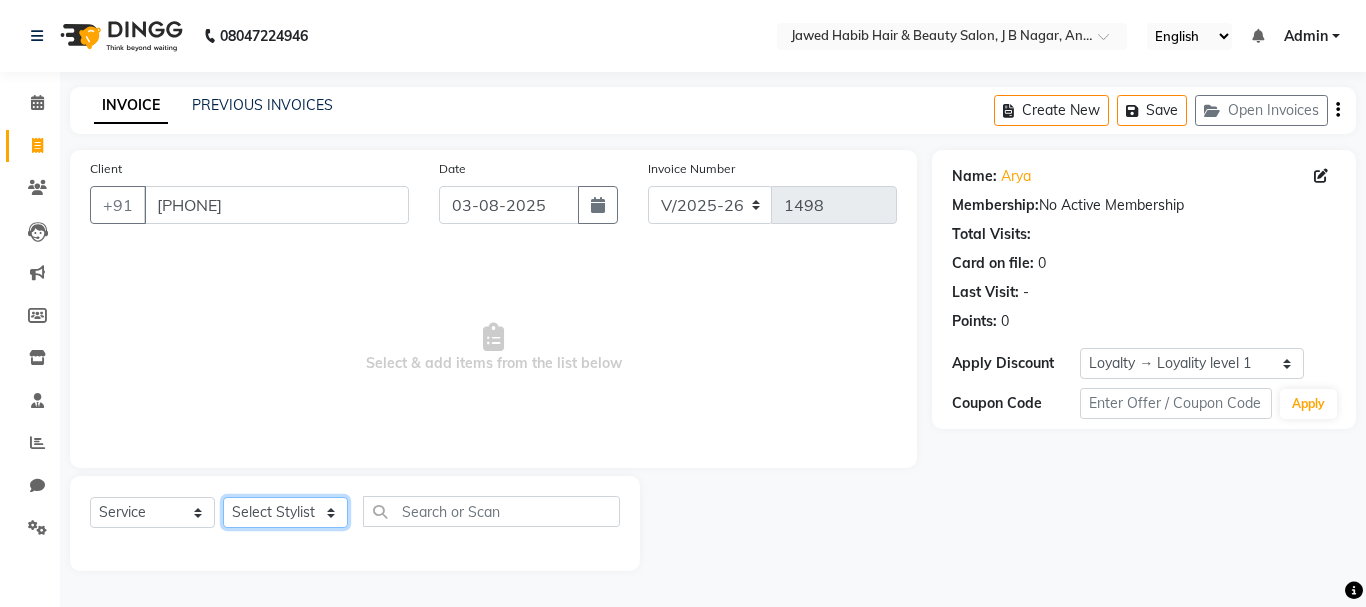 select on "72246" 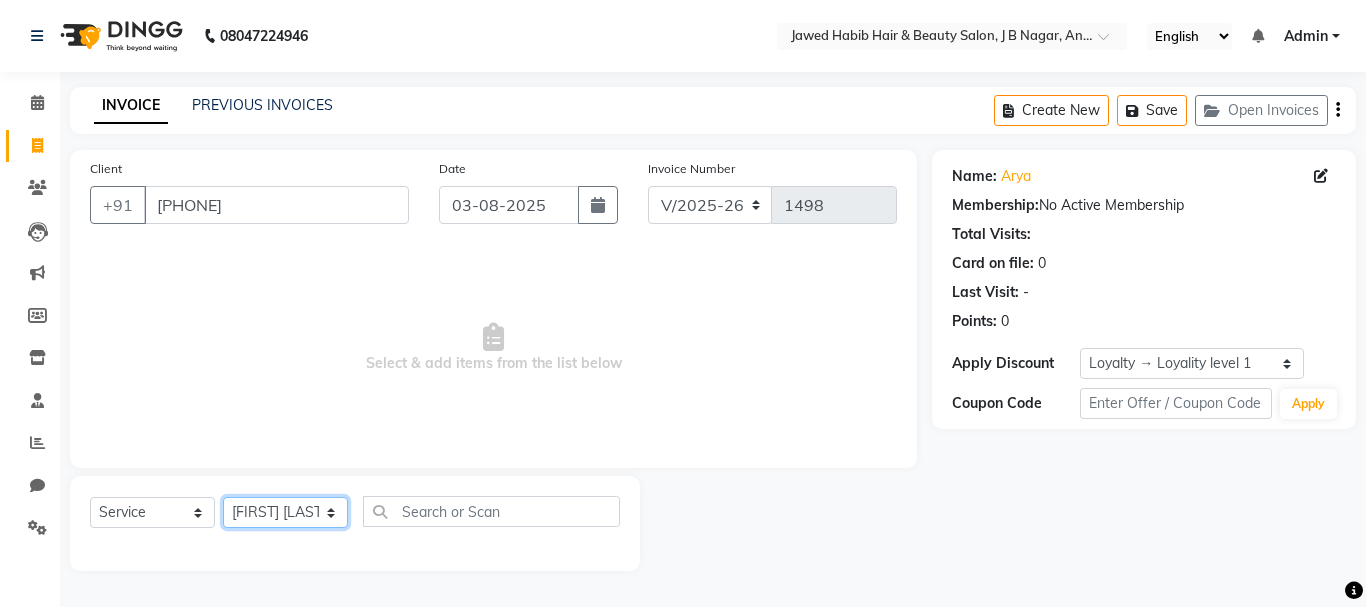 click on "Select Stylist [NAME] [NAME] [NAME] [NAME] [NAME] [NAME] [NAME] [NAME] [NAME] [NAME] [NAME] [NAME] [NAME] [NAME] [NAME] [NAME] [NAME] [NAME] [NAME] [NAME] [NAME] [NAME]" 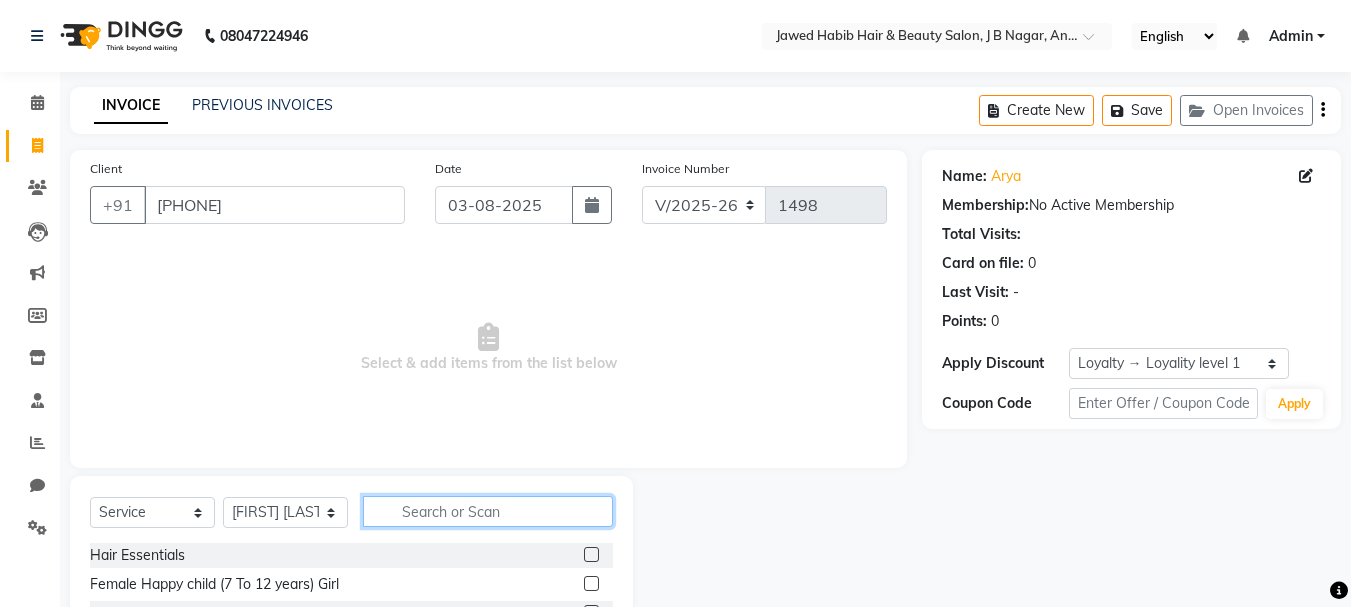 click 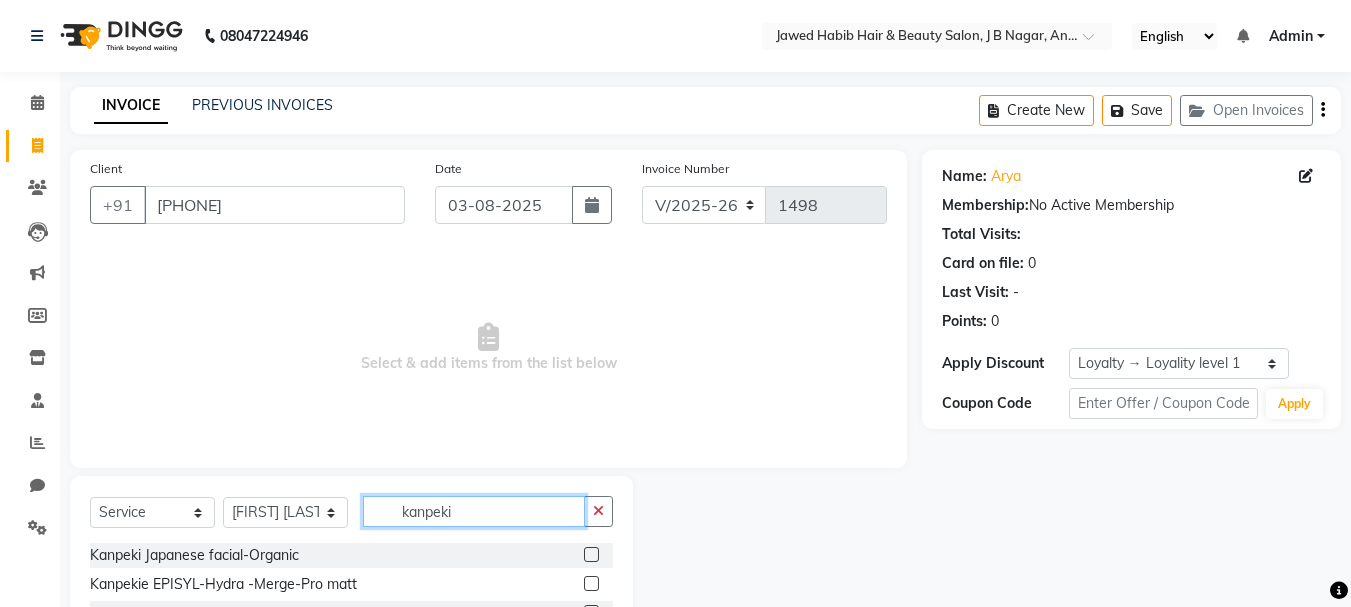 type on "kanpeki" 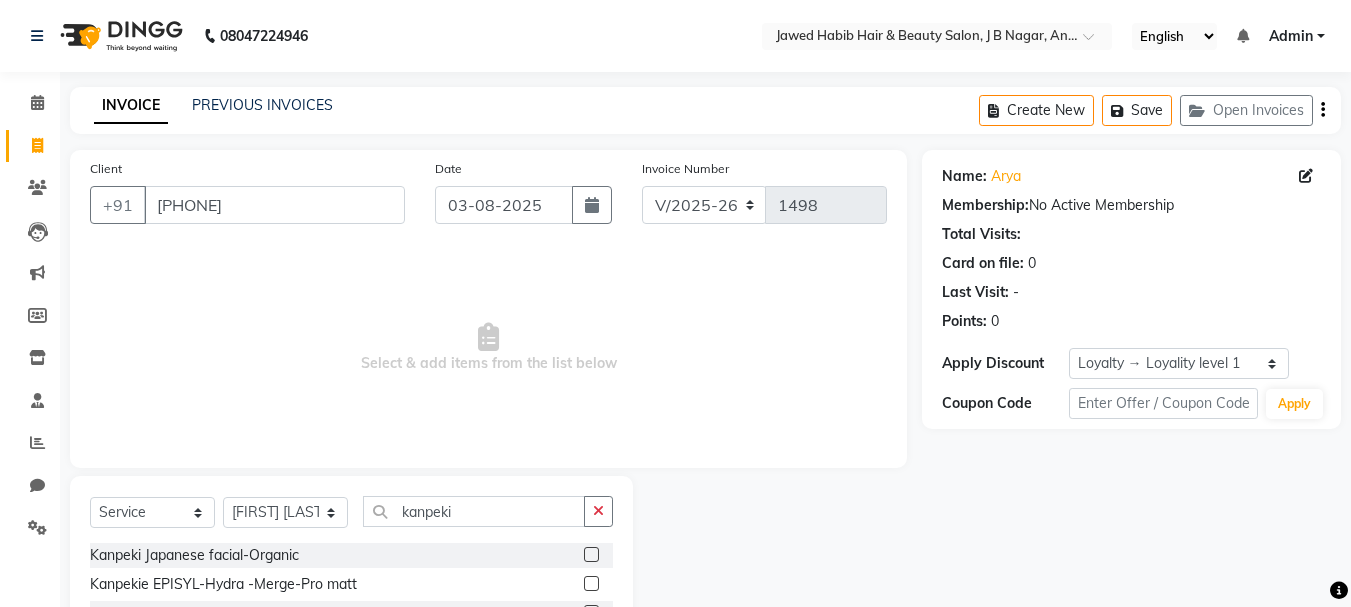 click 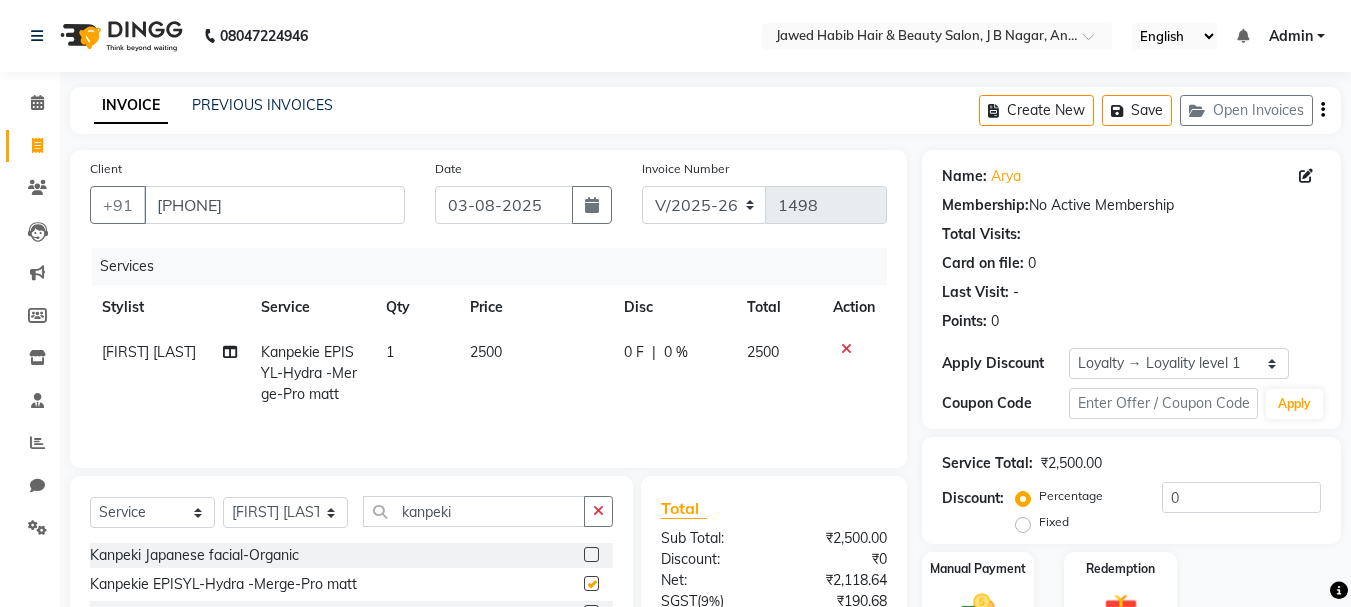 checkbox on "false" 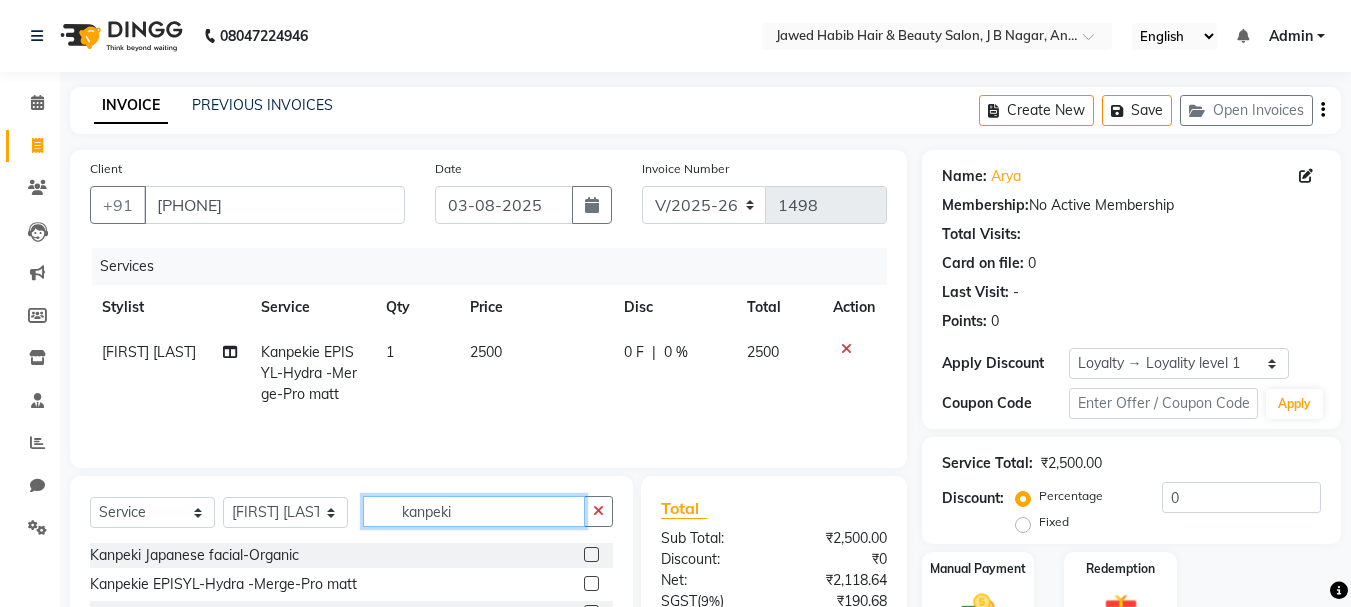 drag, startPoint x: 469, startPoint y: 514, endPoint x: 397, endPoint y: 515, distance: 72.00694 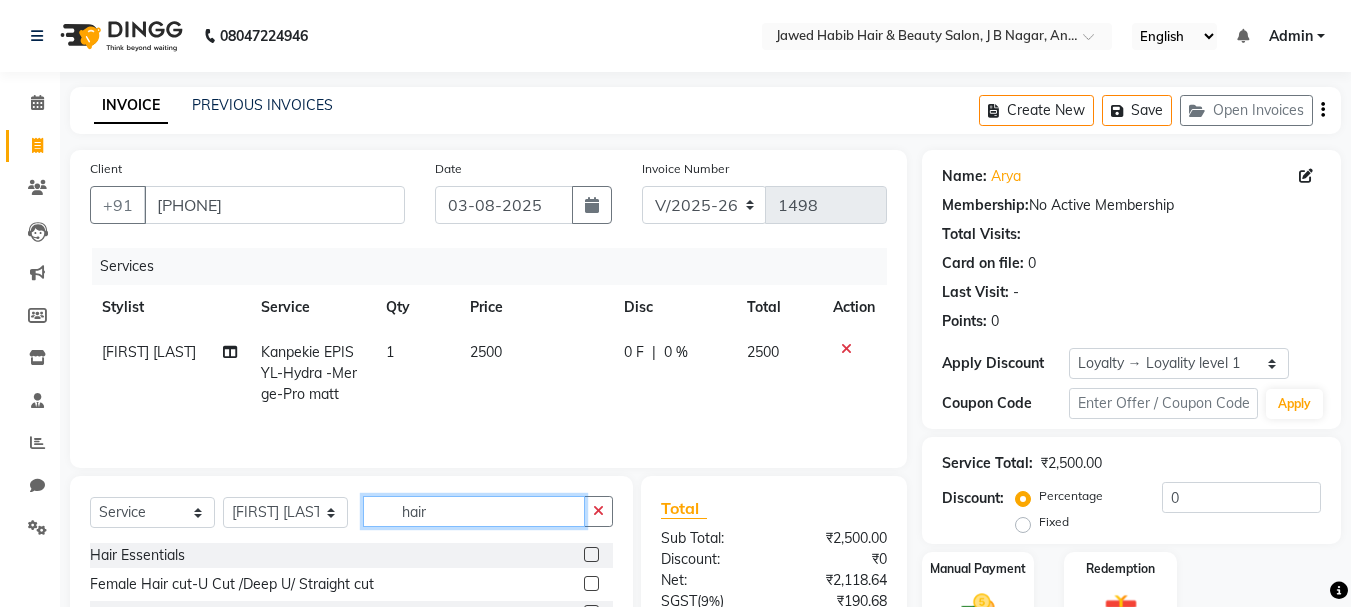 scroll, scrollTop: 194, scrollLeft: 0, axis: vertical 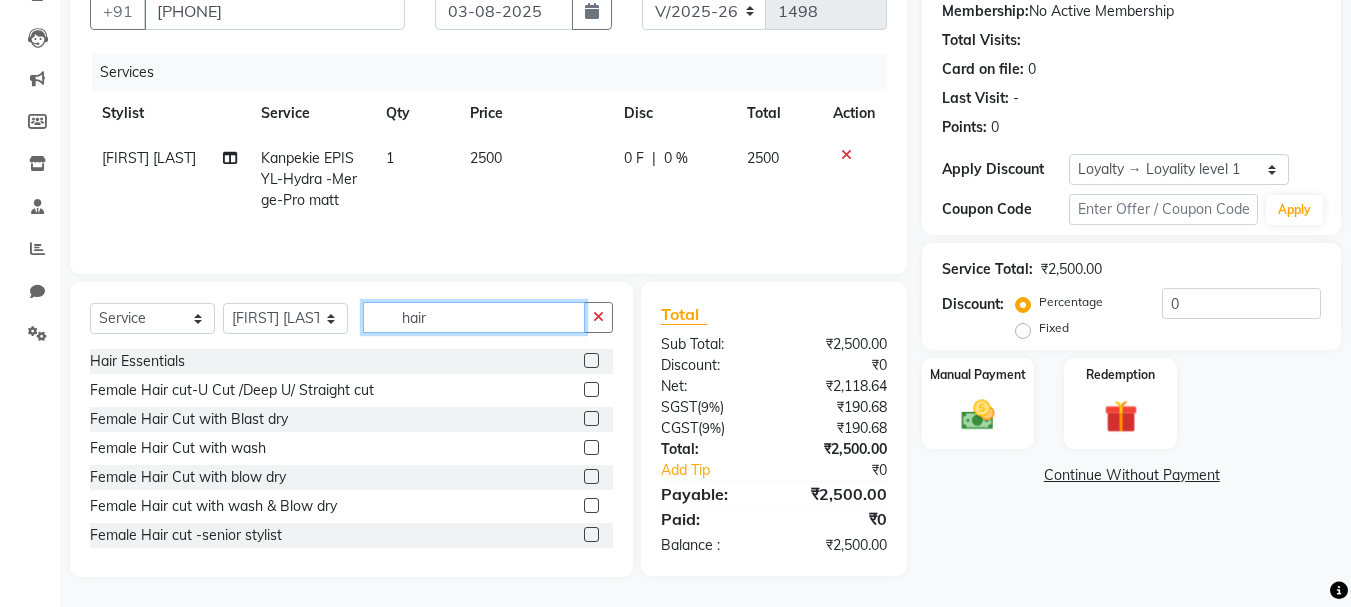 type on "hair" 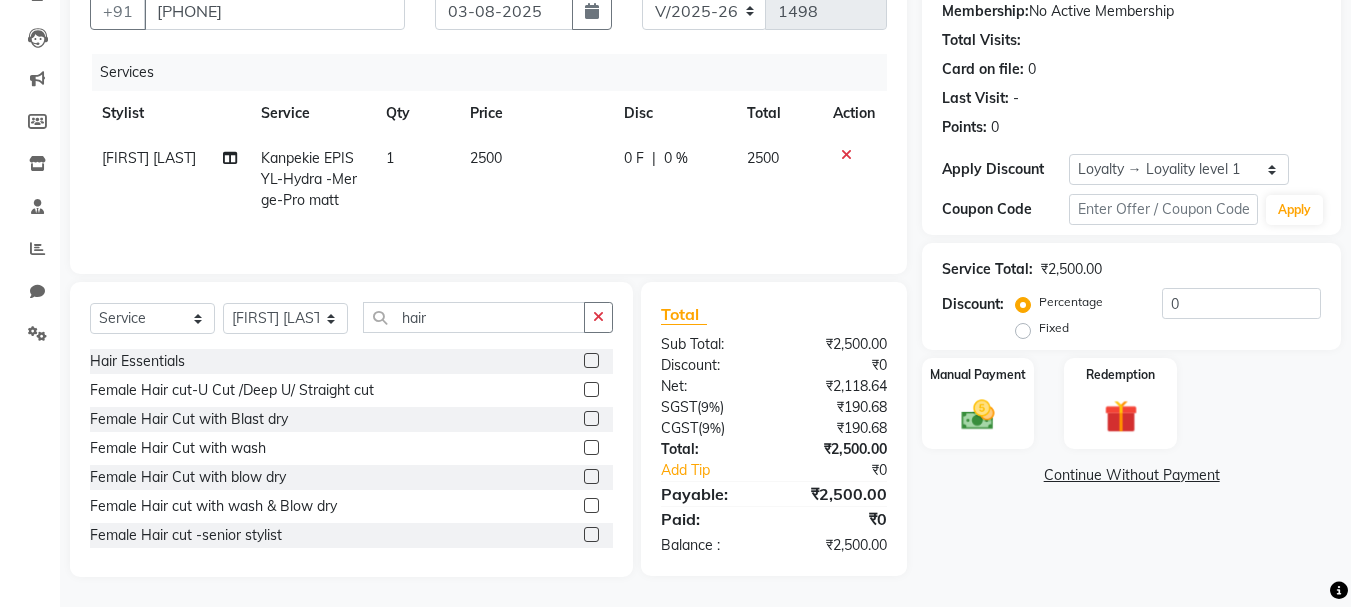 click 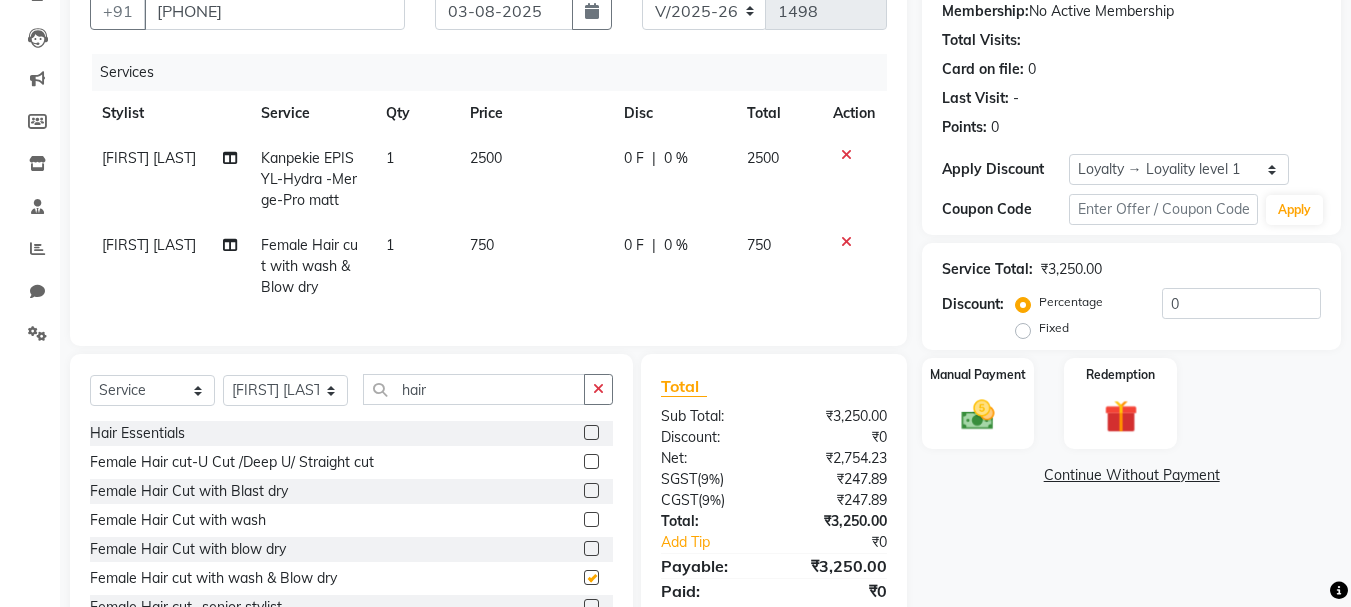 checkbox on "false" 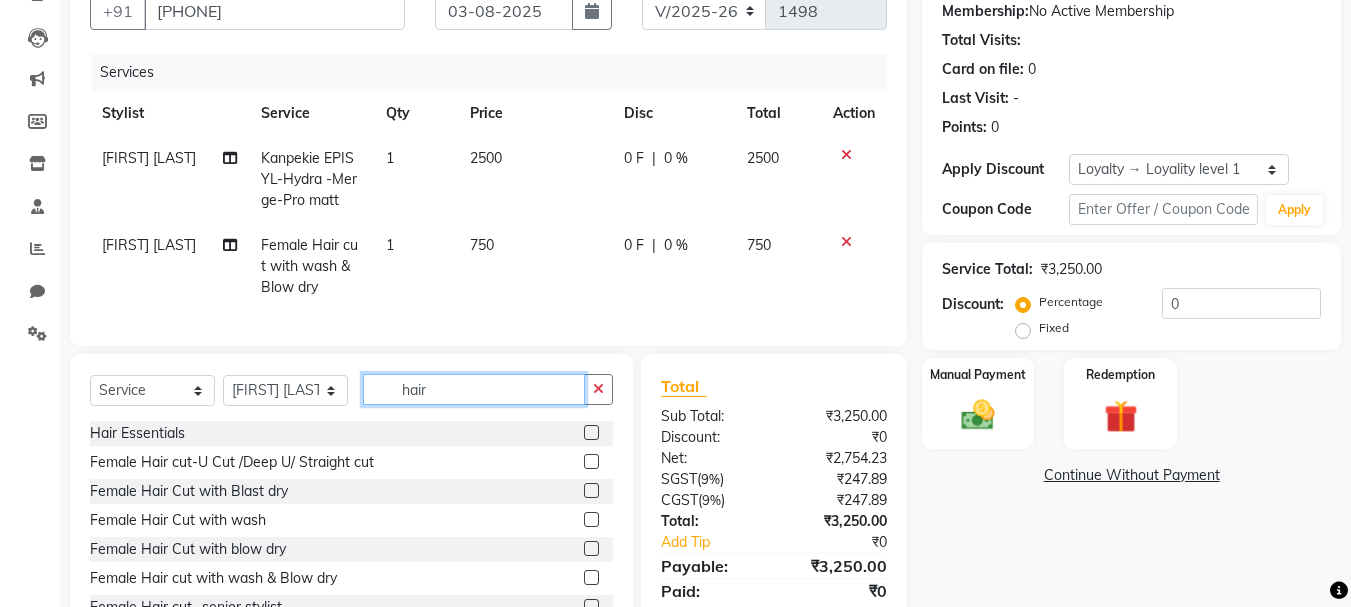 drag, startPoint x: 487, startPoint y: 399, endPoint x: 390, endPoint y: 400, distance: 97.00516 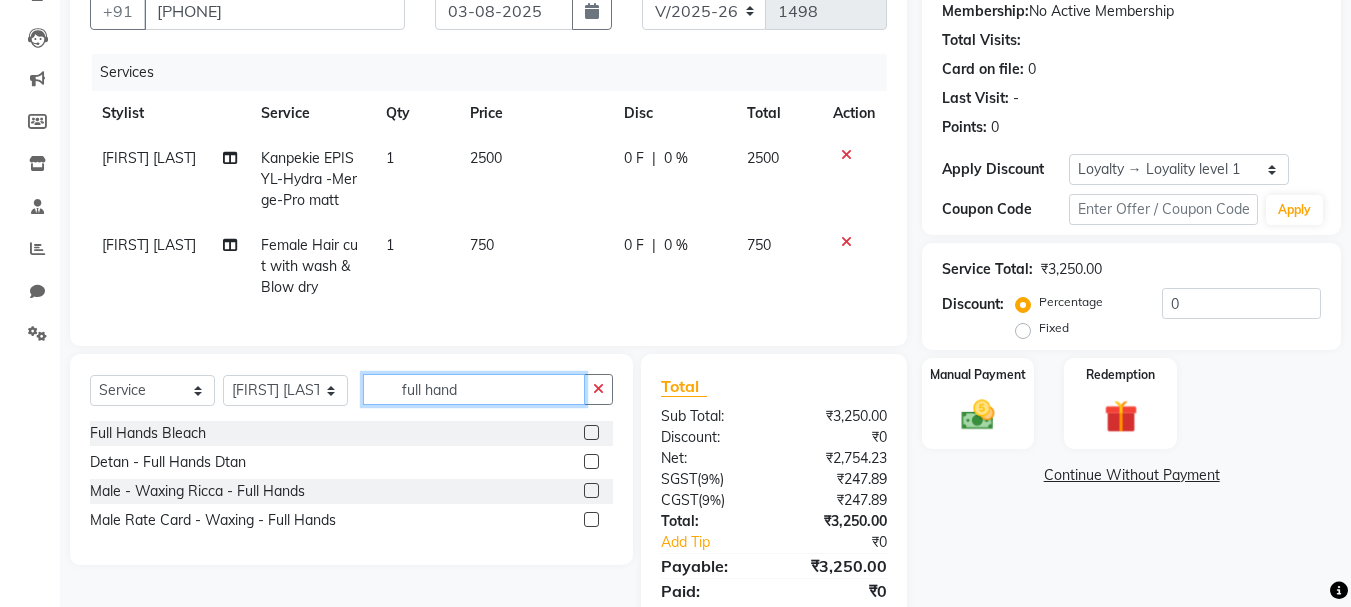 scroll, scrollTop: 280, scrollLeft: 0, axis: vertical 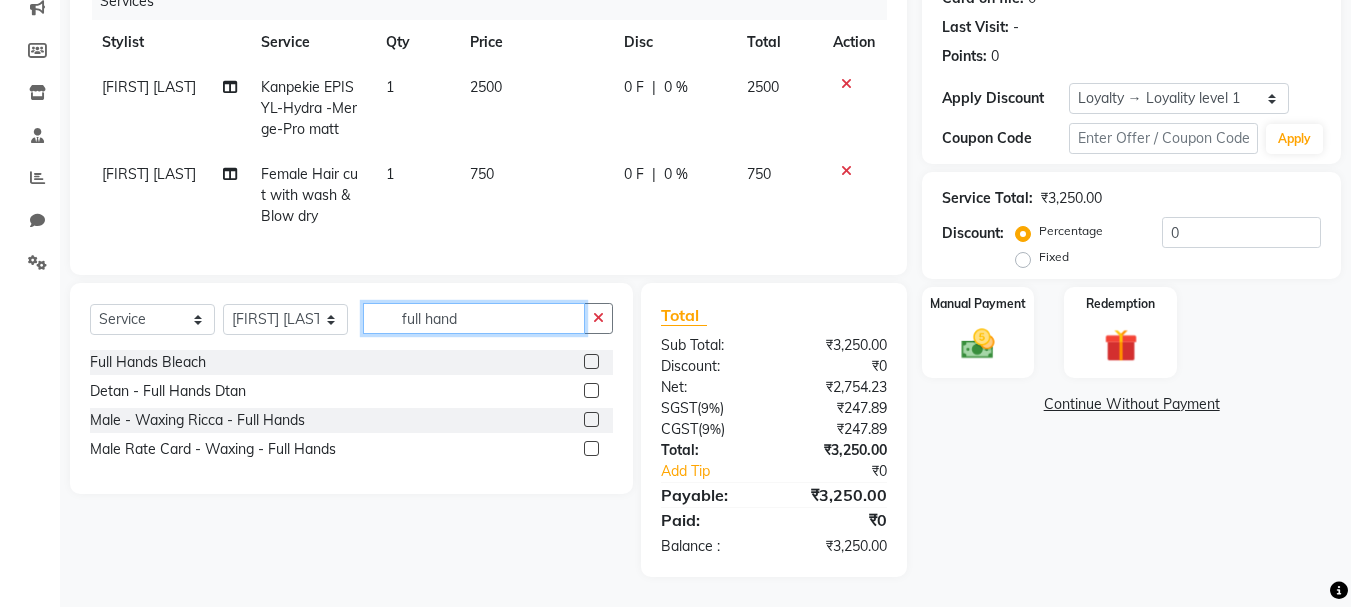 drag, startPoint x: 485, startPoint y: 317, endPoint x: 378, endPoint y: 317, distance: 107 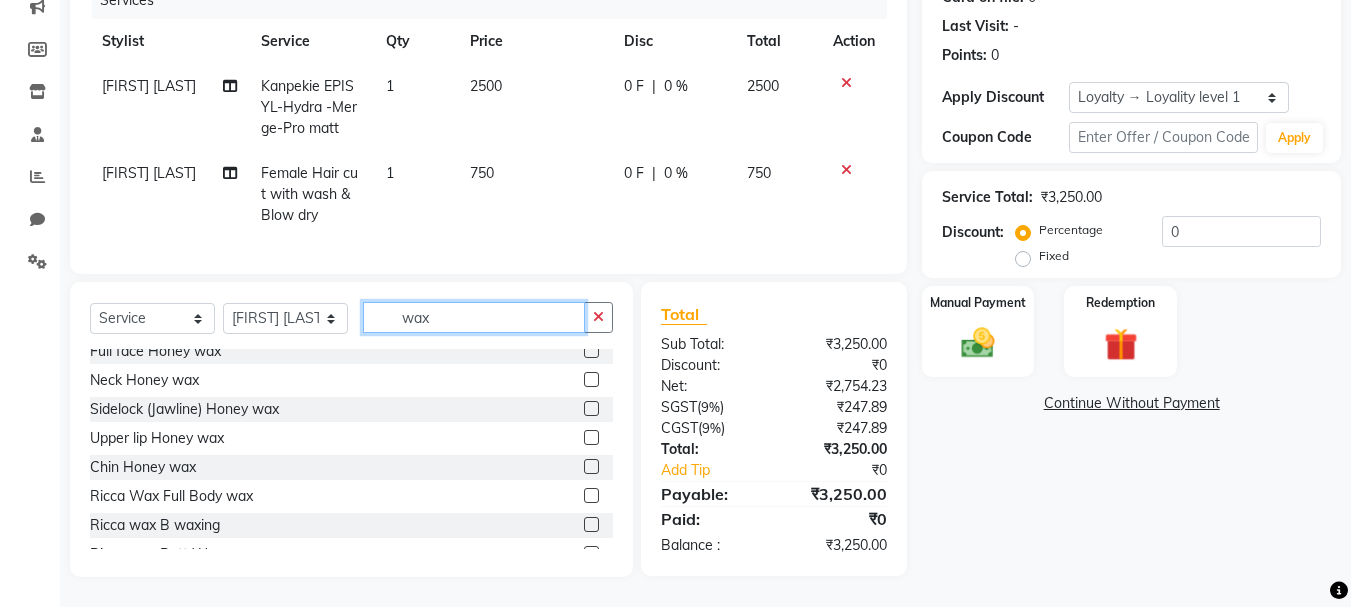 scroll, scrollTop: 400, scrollLeft: 0, axis: vertical 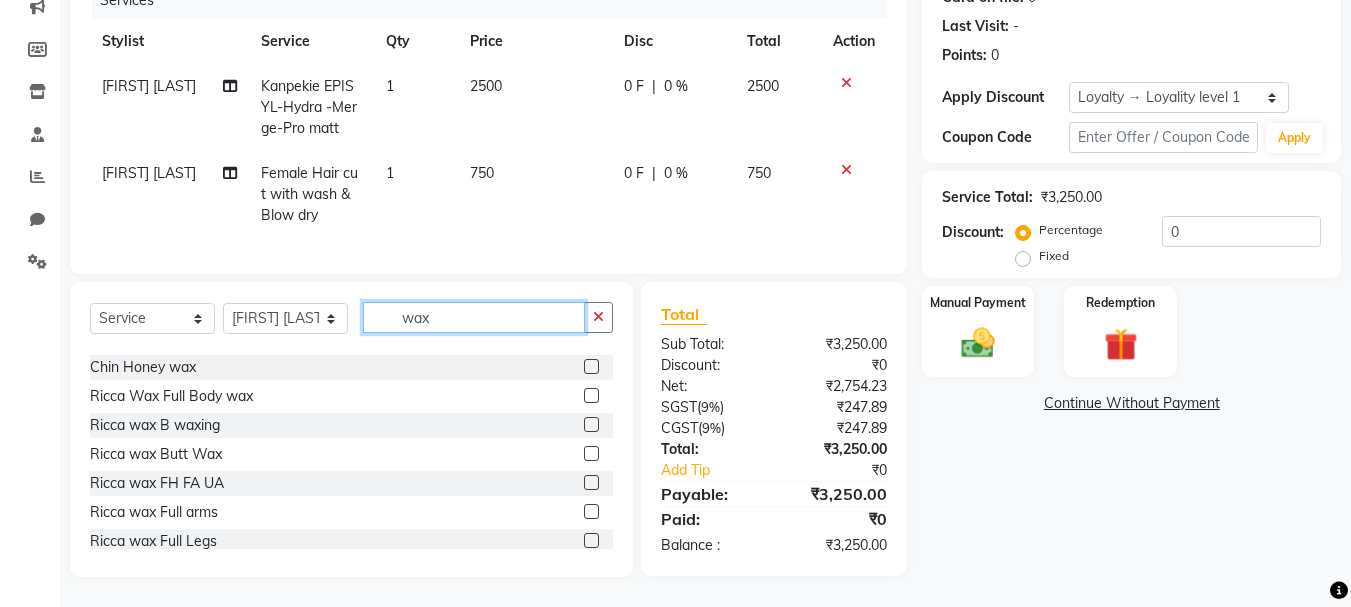 type on "wax" 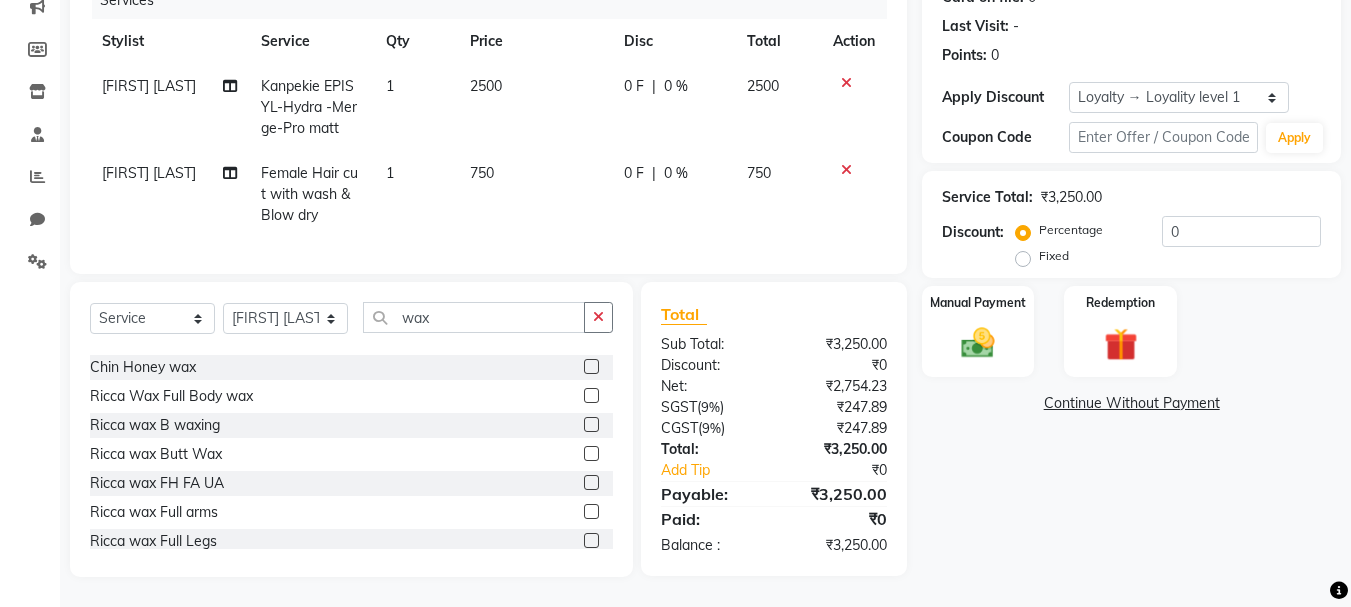 click 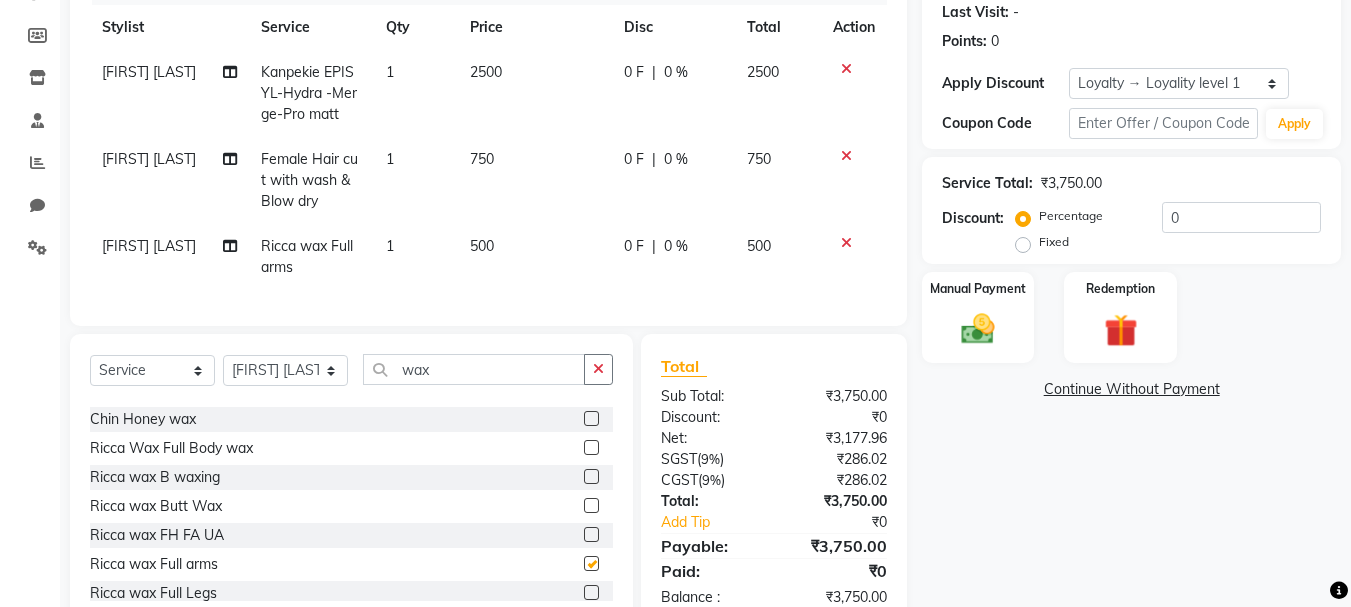 checkbox on "false" 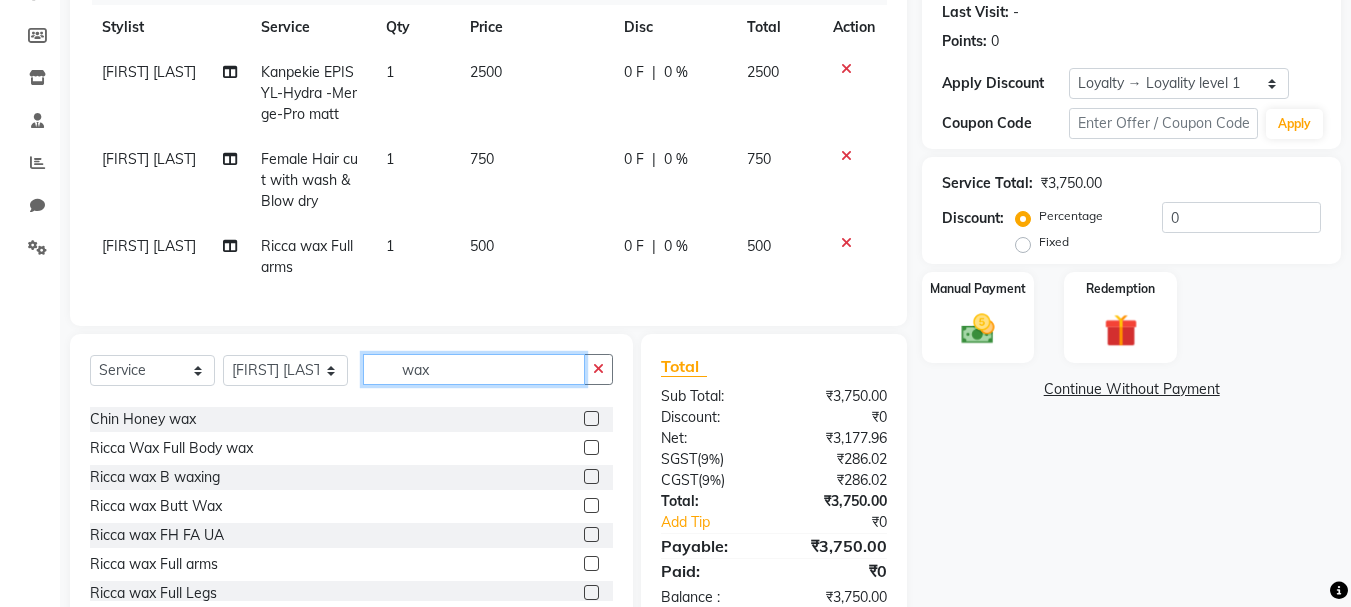 drag, startPoint x: 460, startPoint y: 385, endPoint x: 371, endPoint y: 385, distance: 89 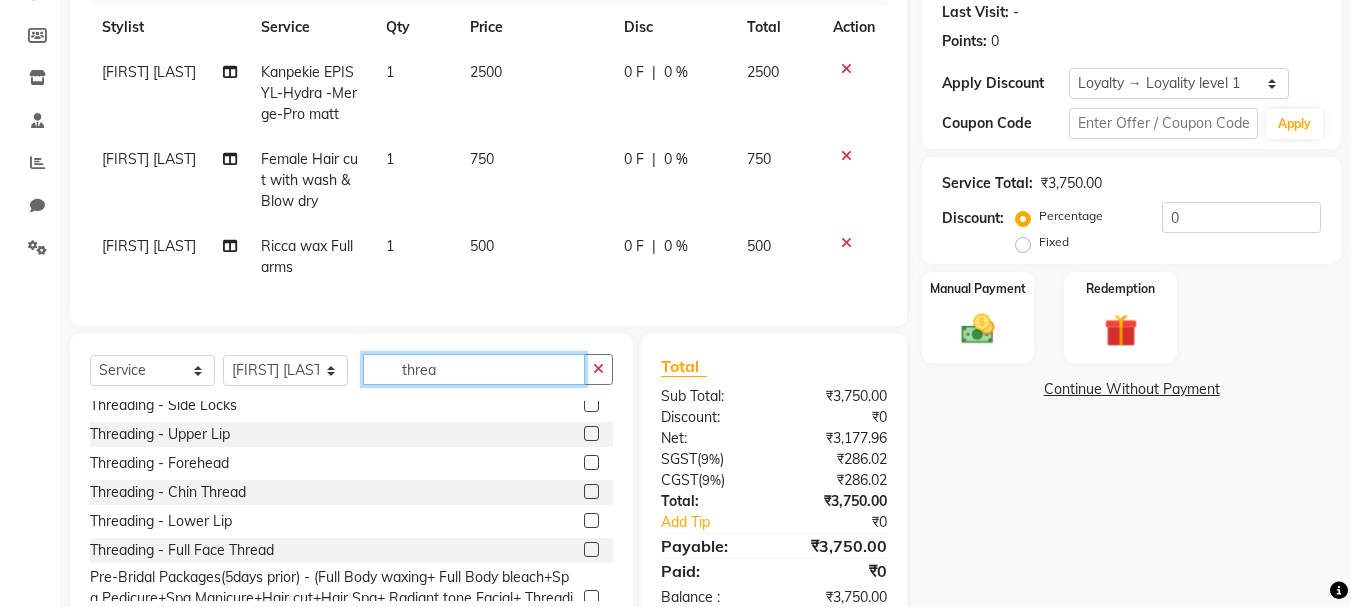 scroll, scrollTop: 0, scrollLeft: 0, axis: both 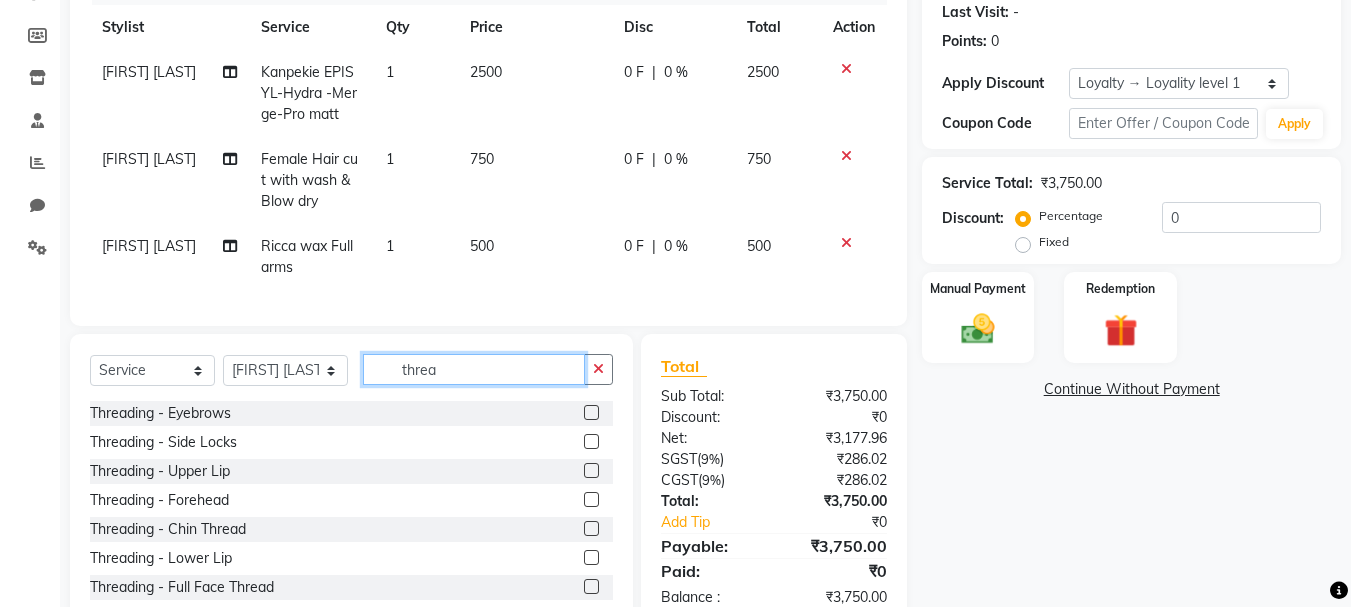 type on "threa" 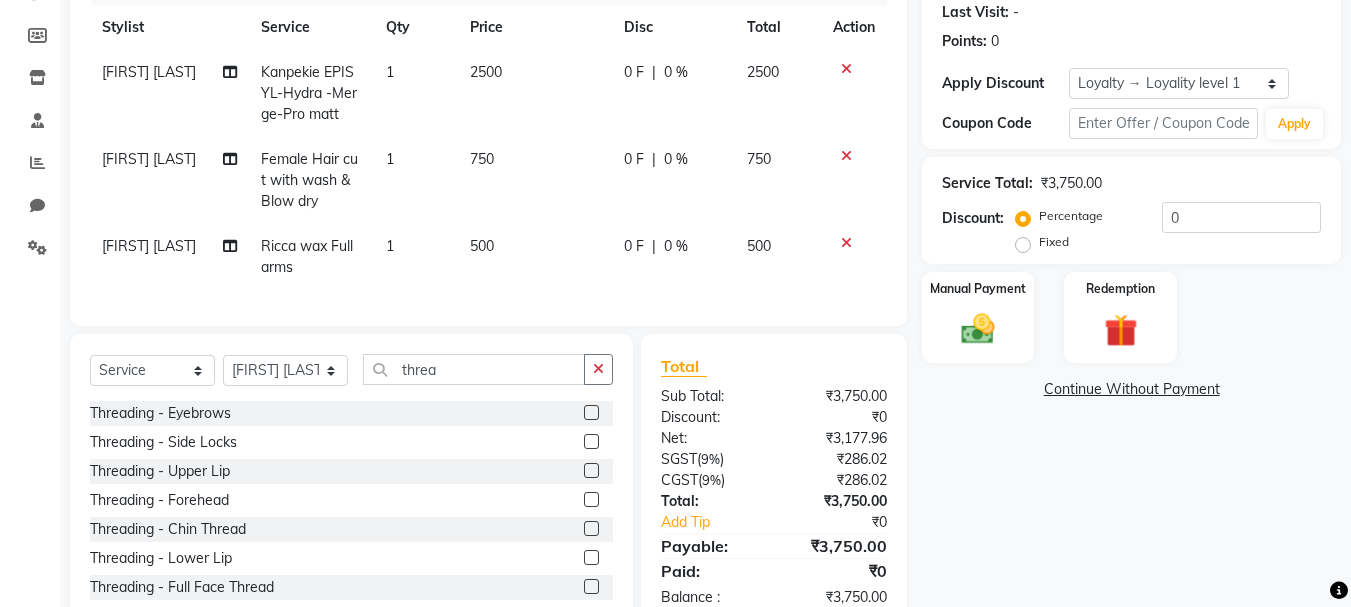 click 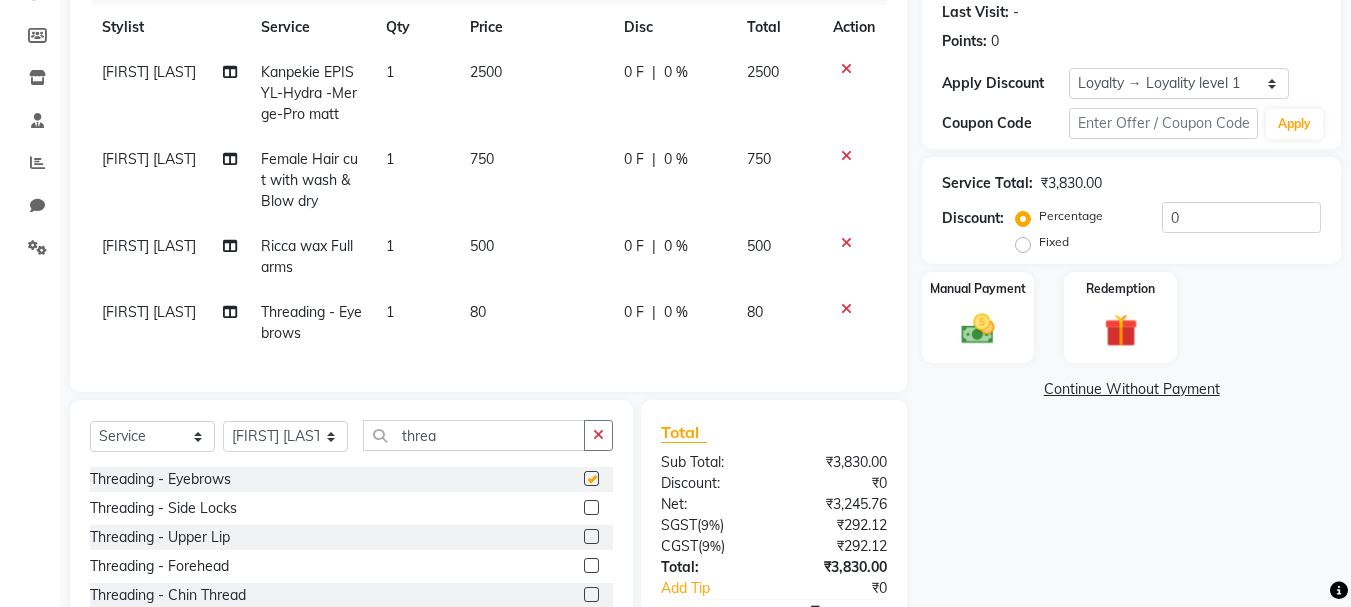 checkbox on "false" 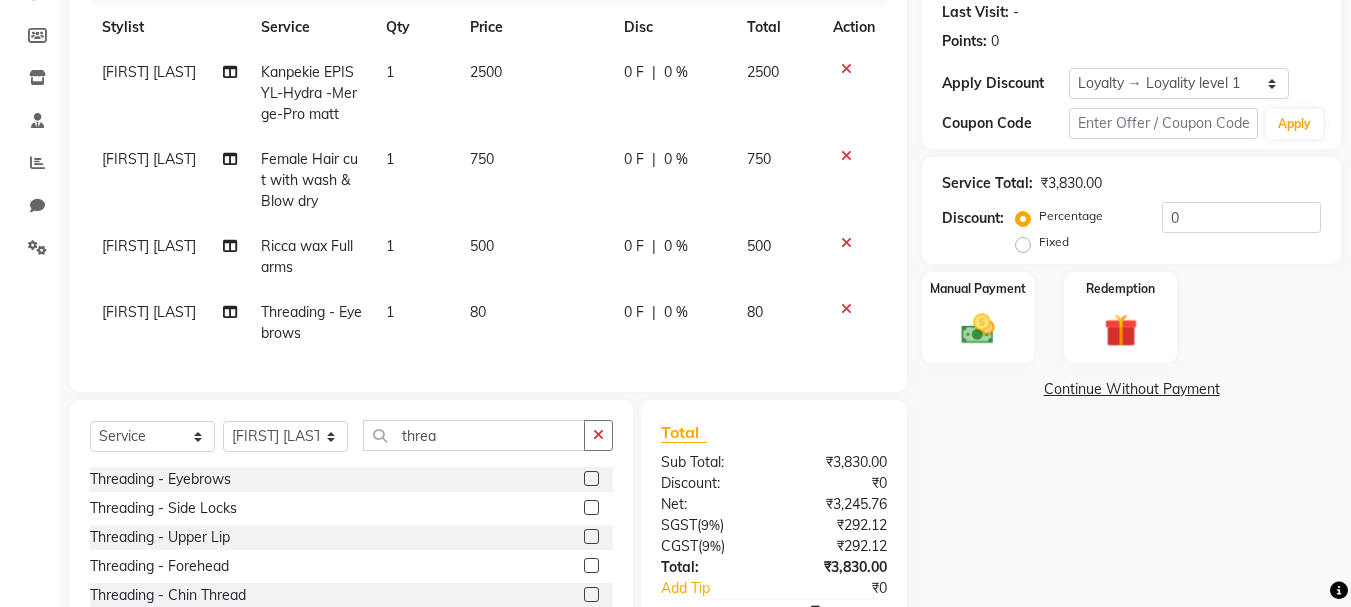 click 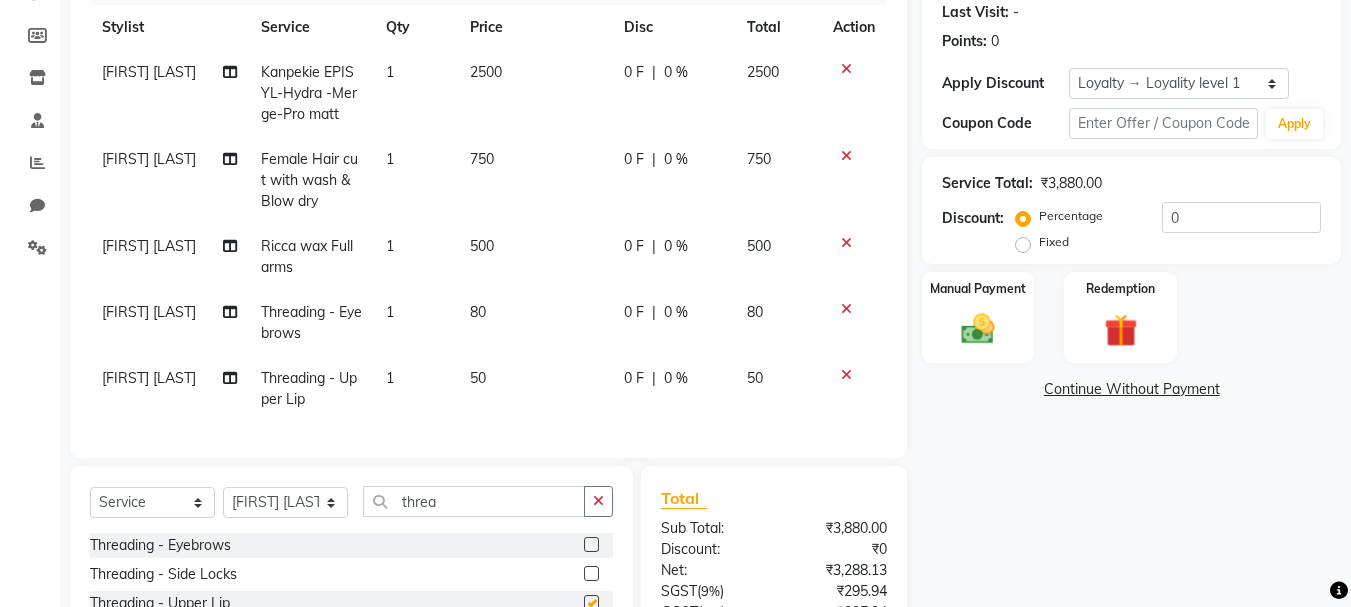 checkbox on "false" 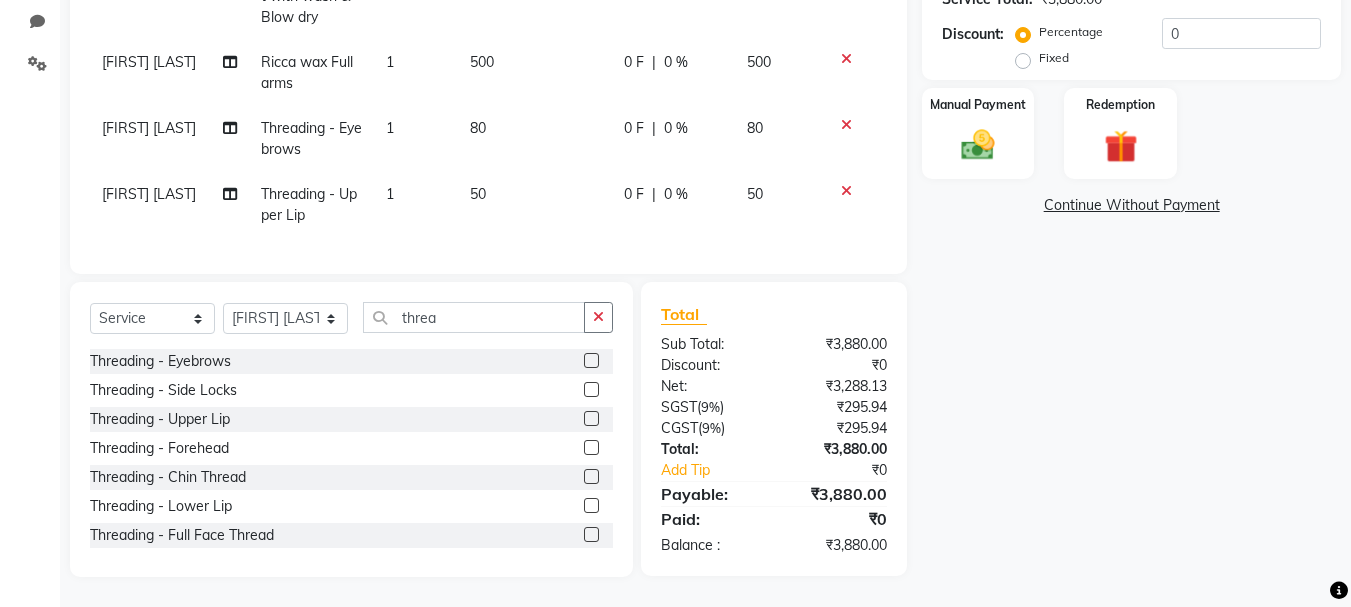 scroll, scrollTop: 379, scrollLeft: 0, axis: vertical 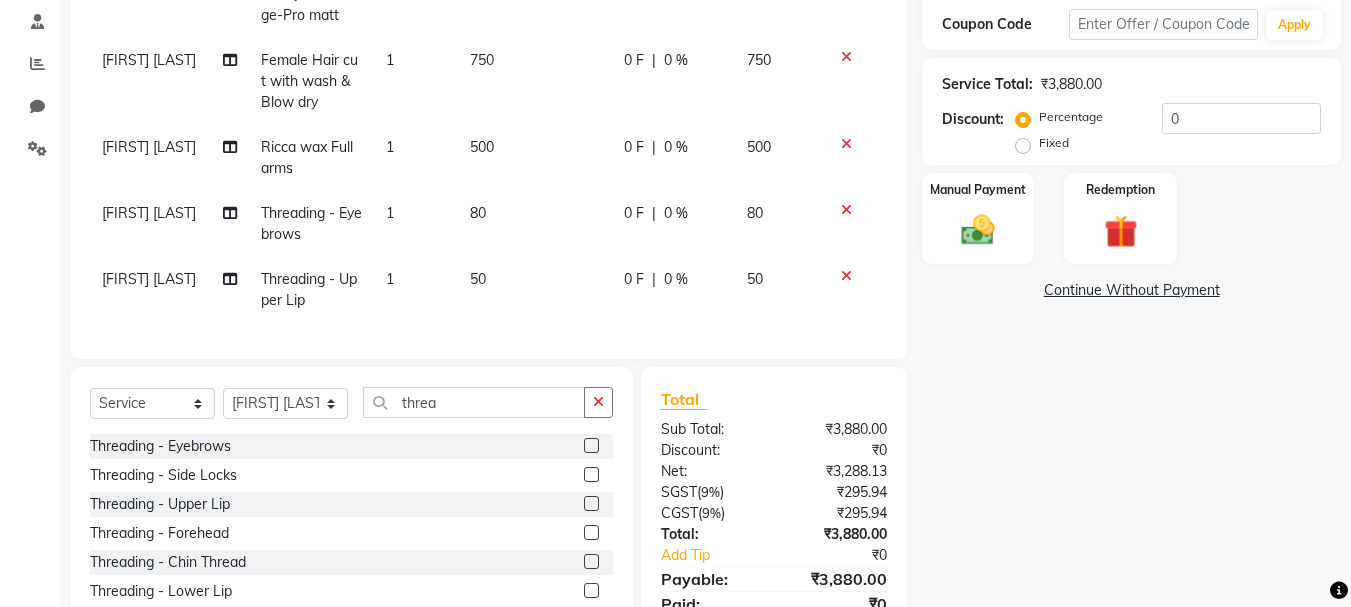 click on "500" 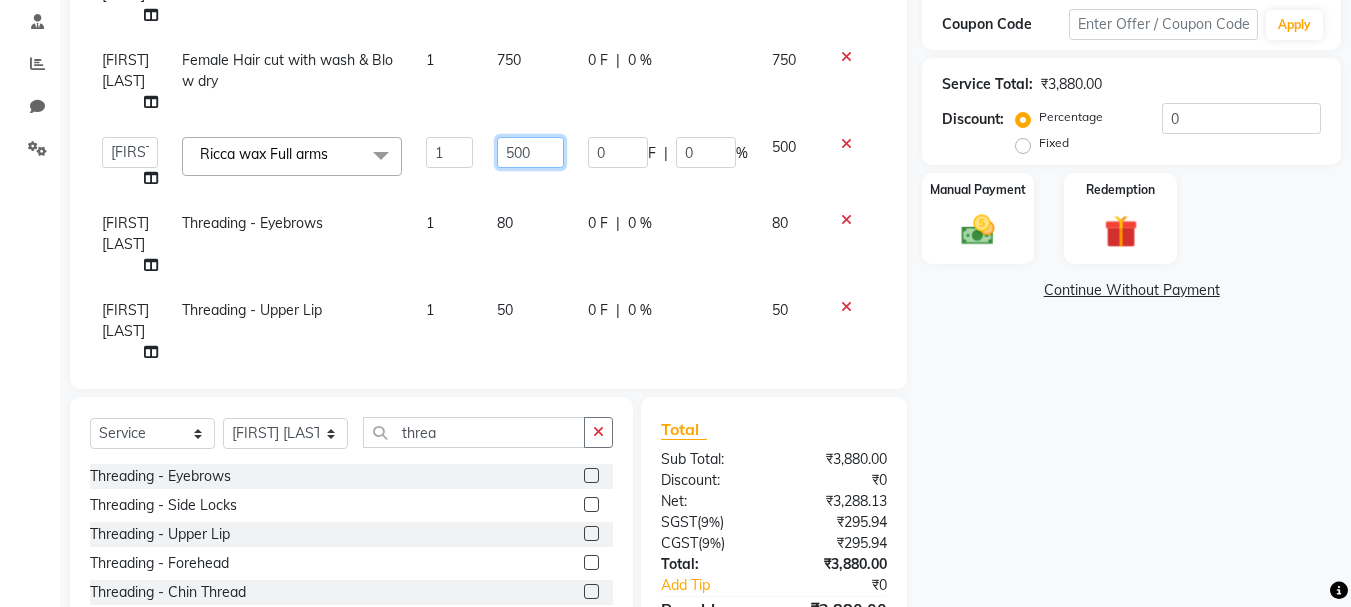 click on "500" 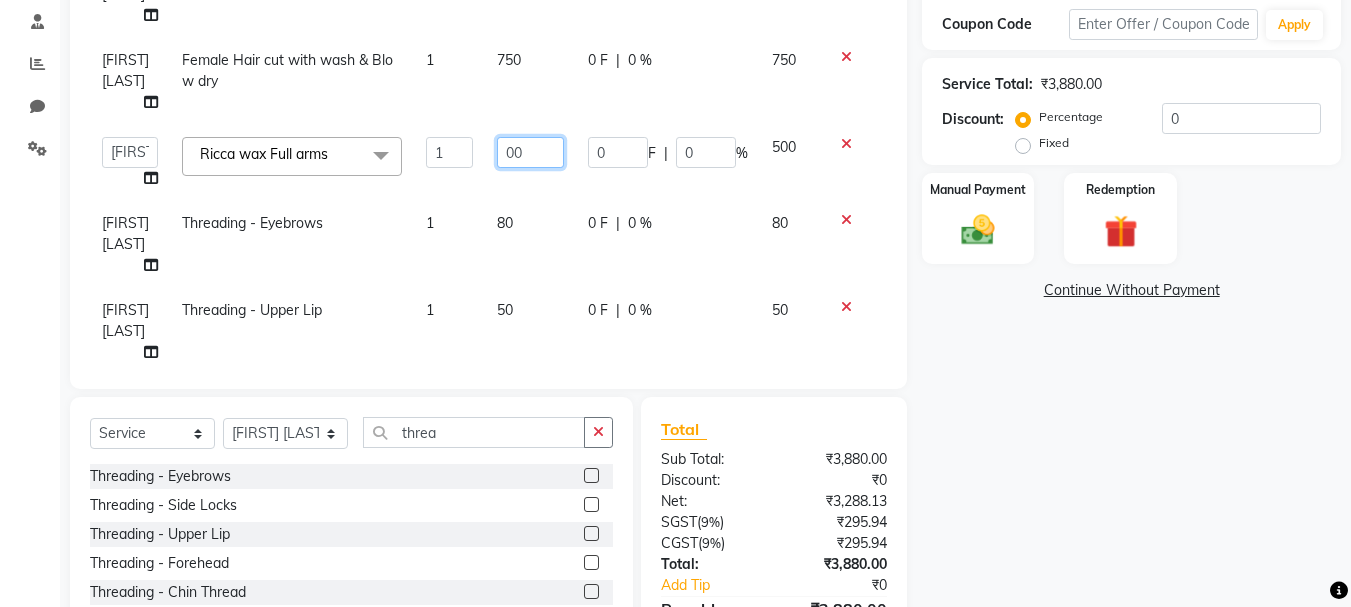 type on "400" 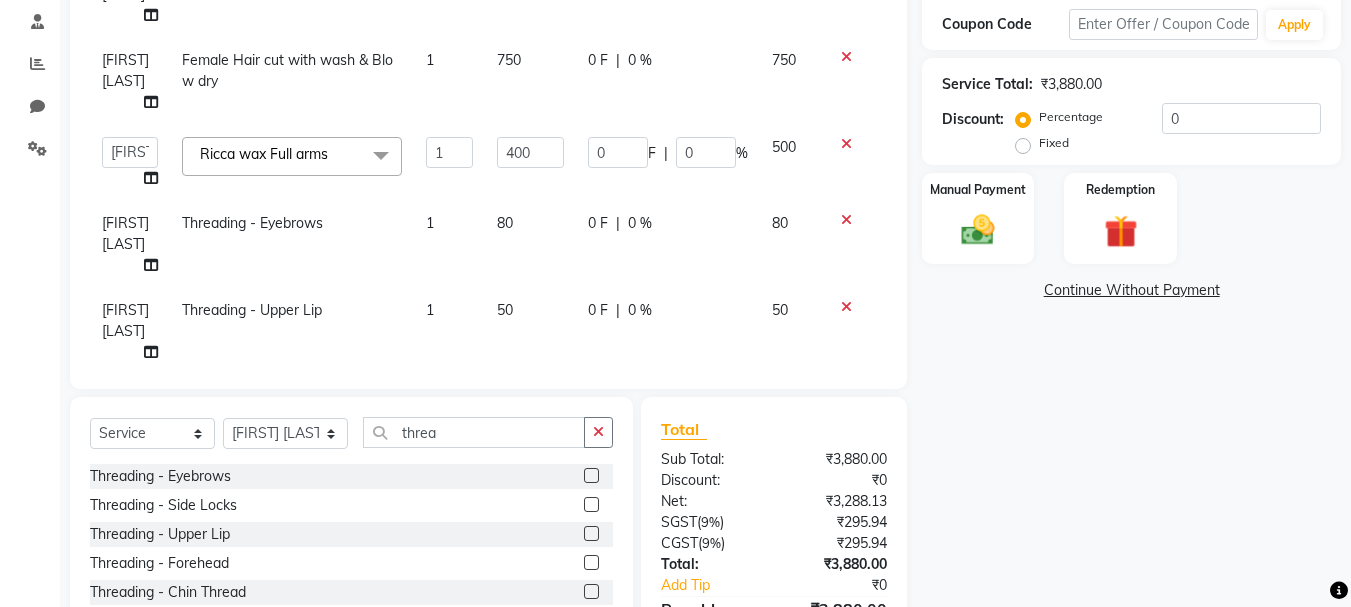 click on "Select Service Product Membership Package Voucher Prepaid Gift Card Select Stylist [NAME] [NAME] [NAME] [NAME] [NAME] [NAME] [NAME] [NAME] [NAME] [NAME] [NAME] [NAME] [NAME] [NAME] [NAME] [NAME] [NAME] [NAME] [NAME] [NAME] [NAME] [NAME] Apply Discount Select Loyalty → Loyality level 1 Coupon Code Apply Service Total: ₹3,880.00 Discount: Percentage Fixed 0 Manual Payment Redemption Continue Without Payment" 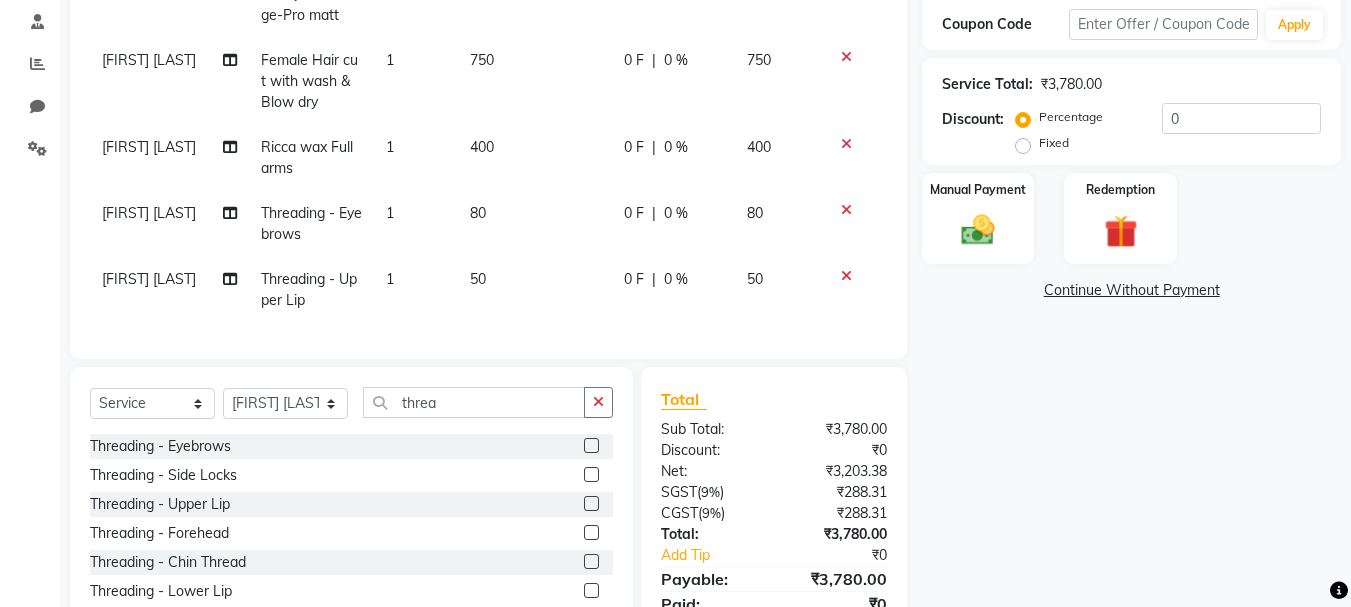 scroll, scrollTop: 464, scrollLeft: 0, axis: vertical 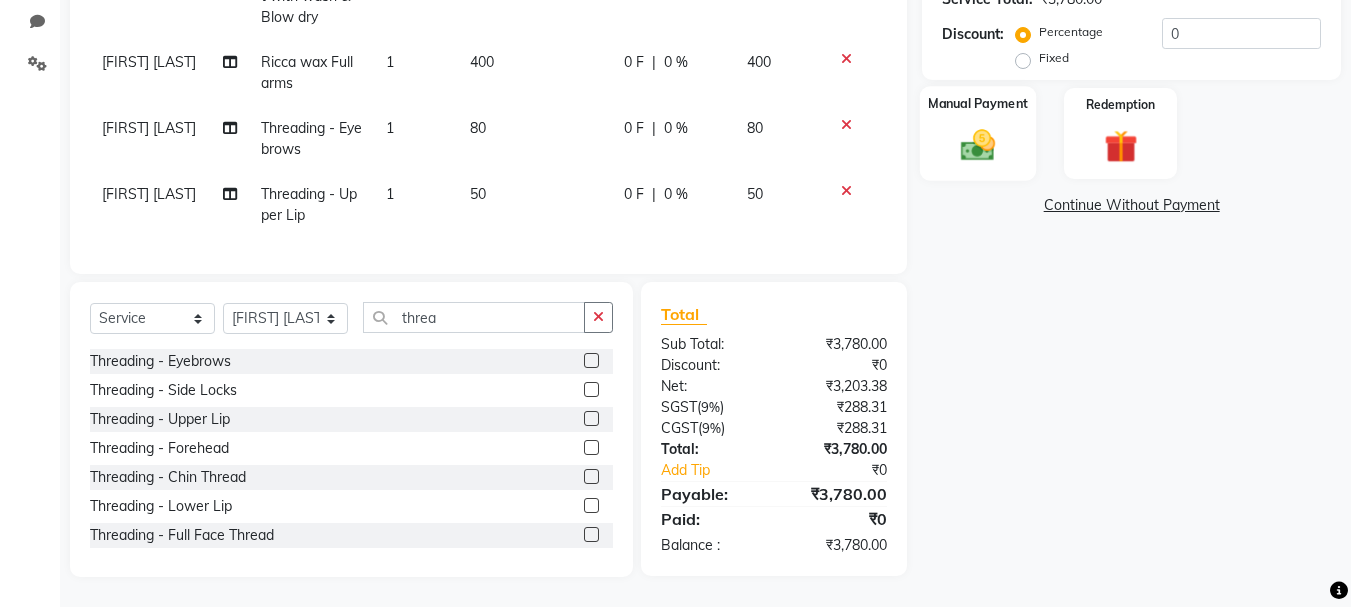 click 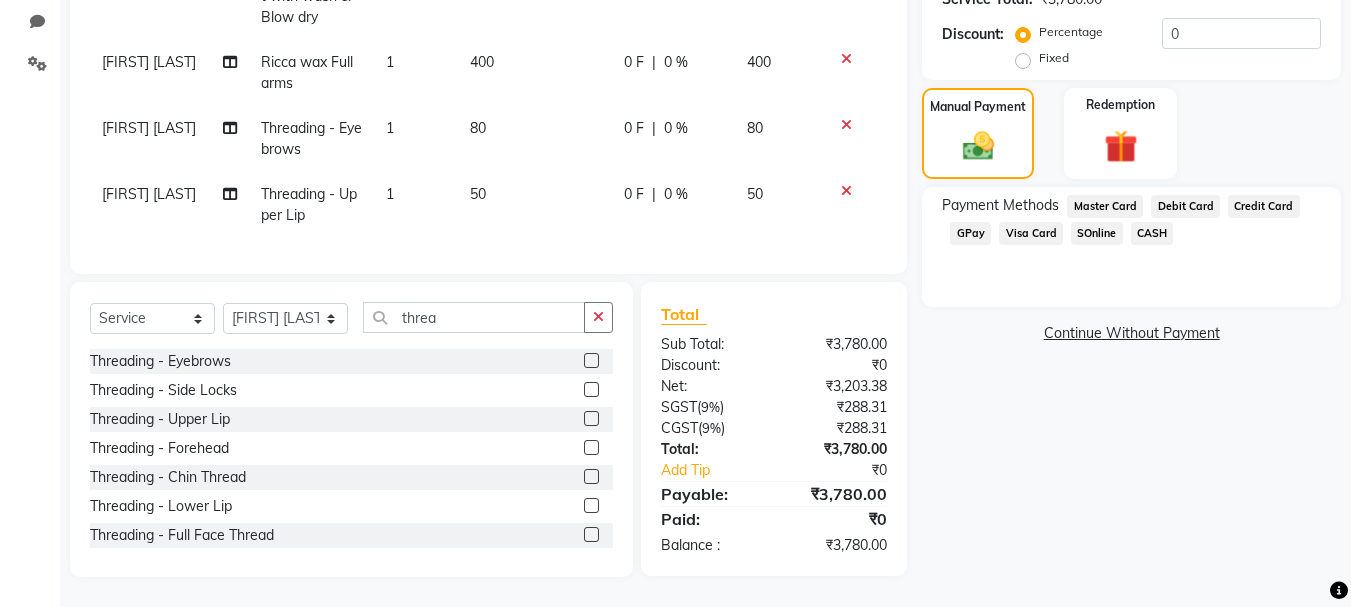 click on "GPay" 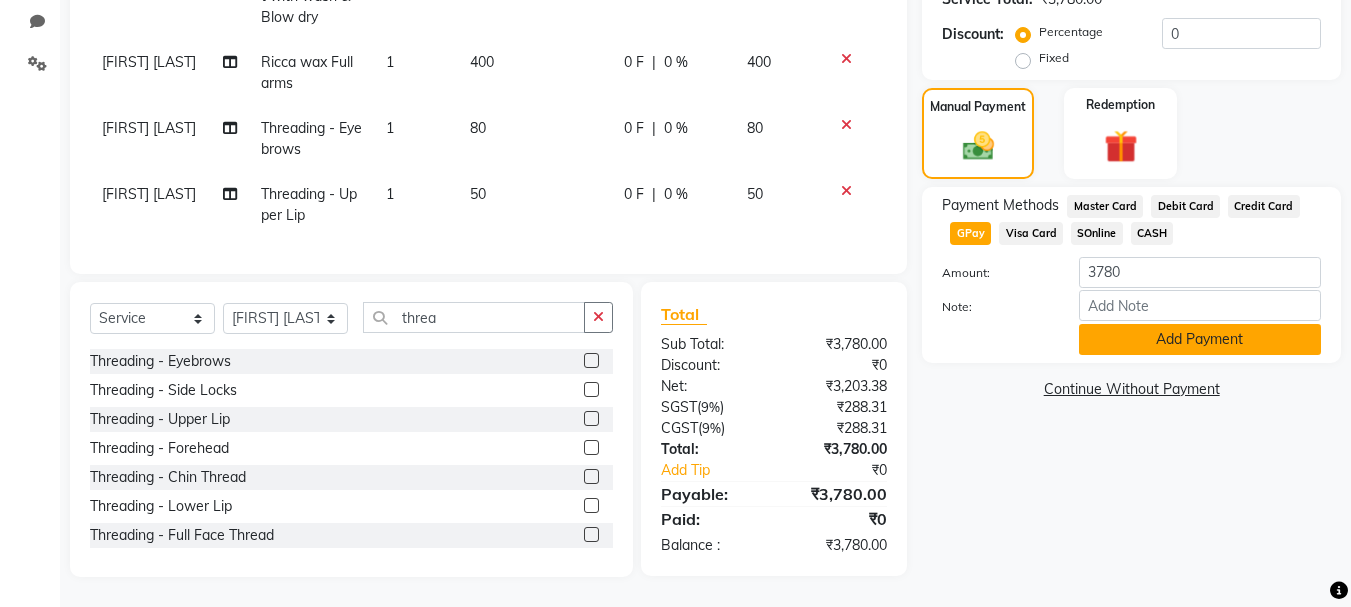 click on "Add Payment" 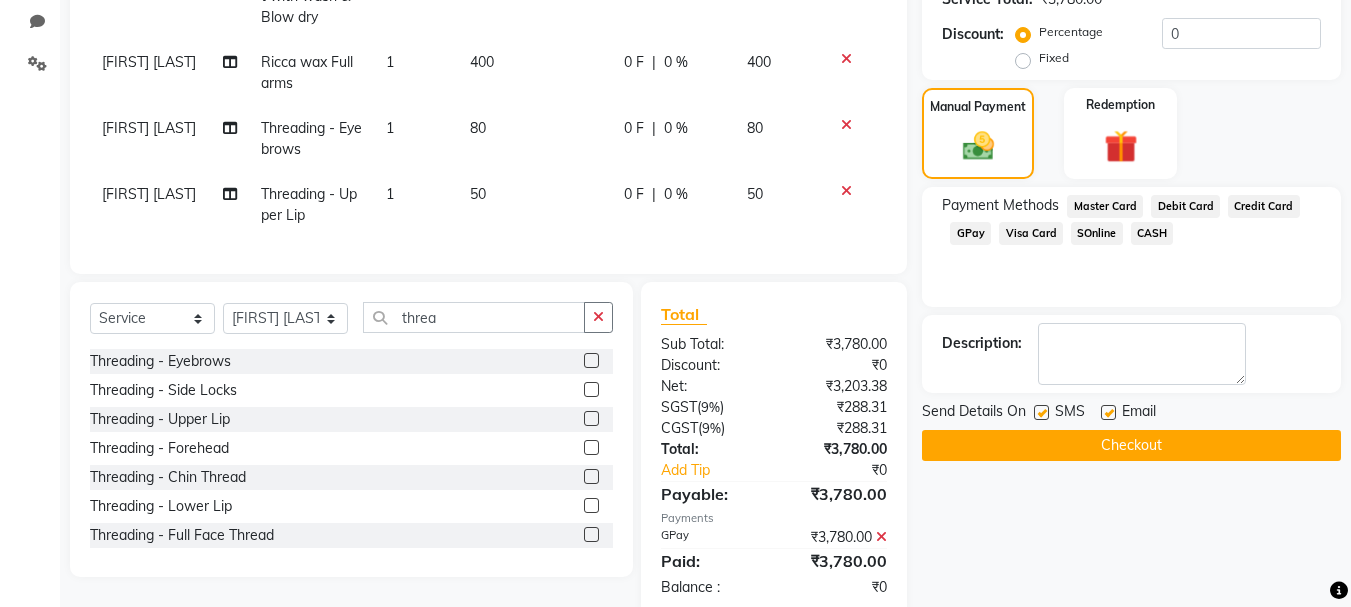 click 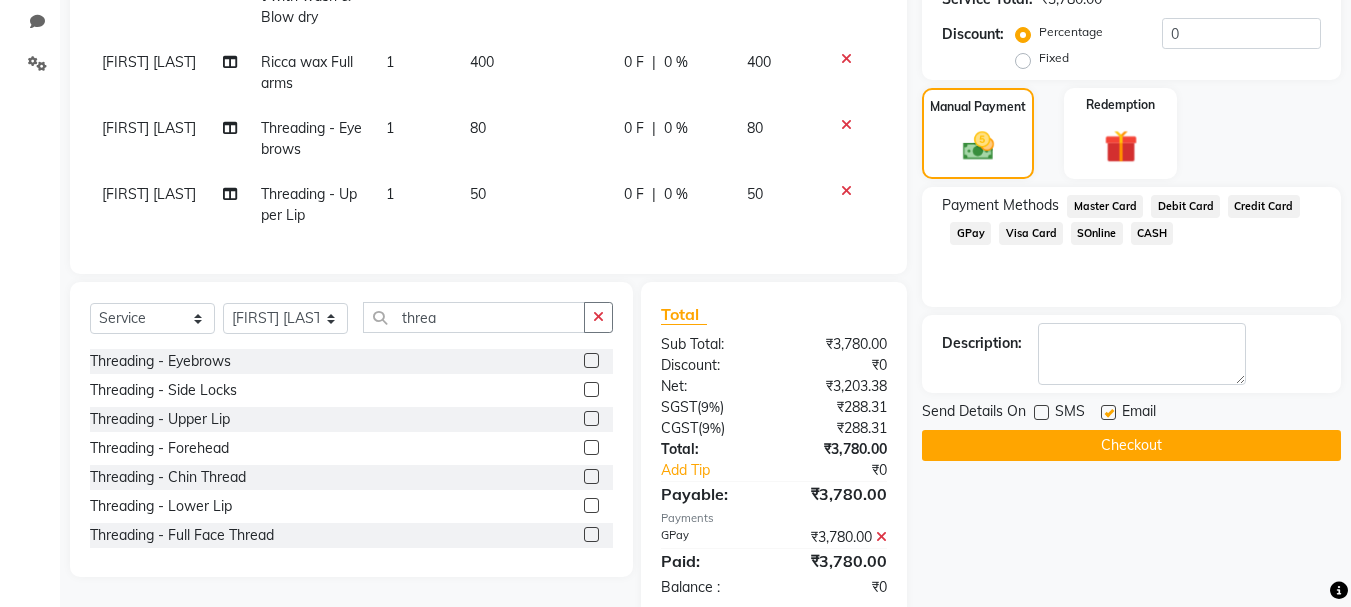 click 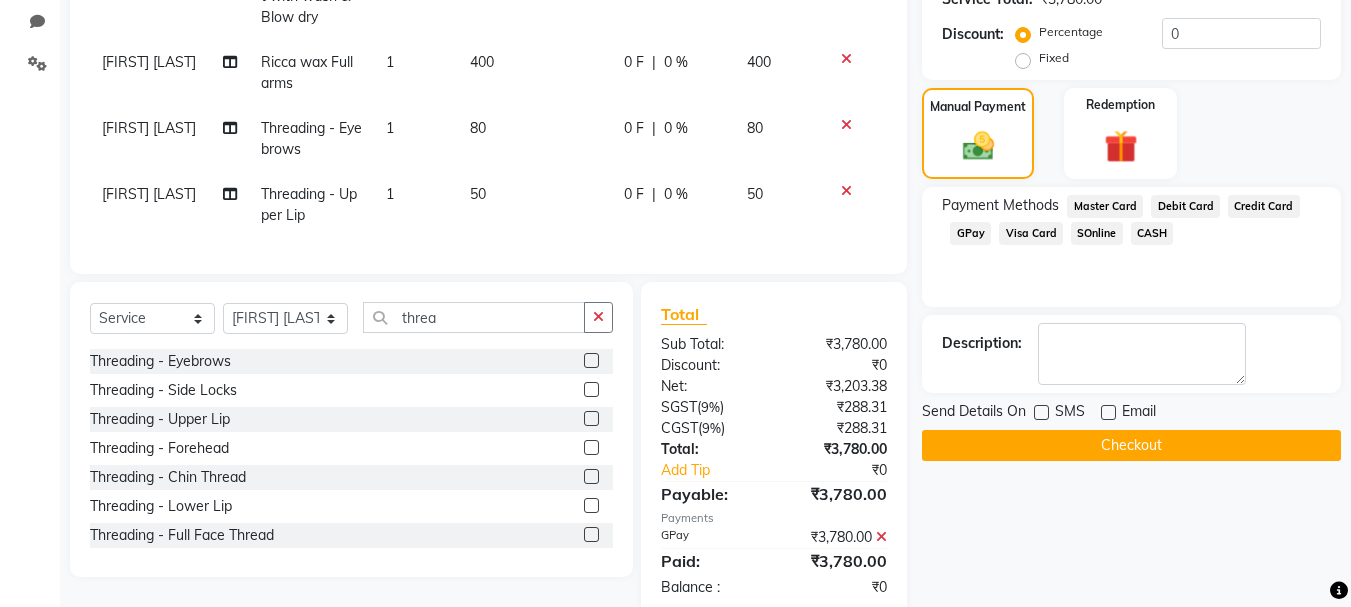 click on "Checkout" 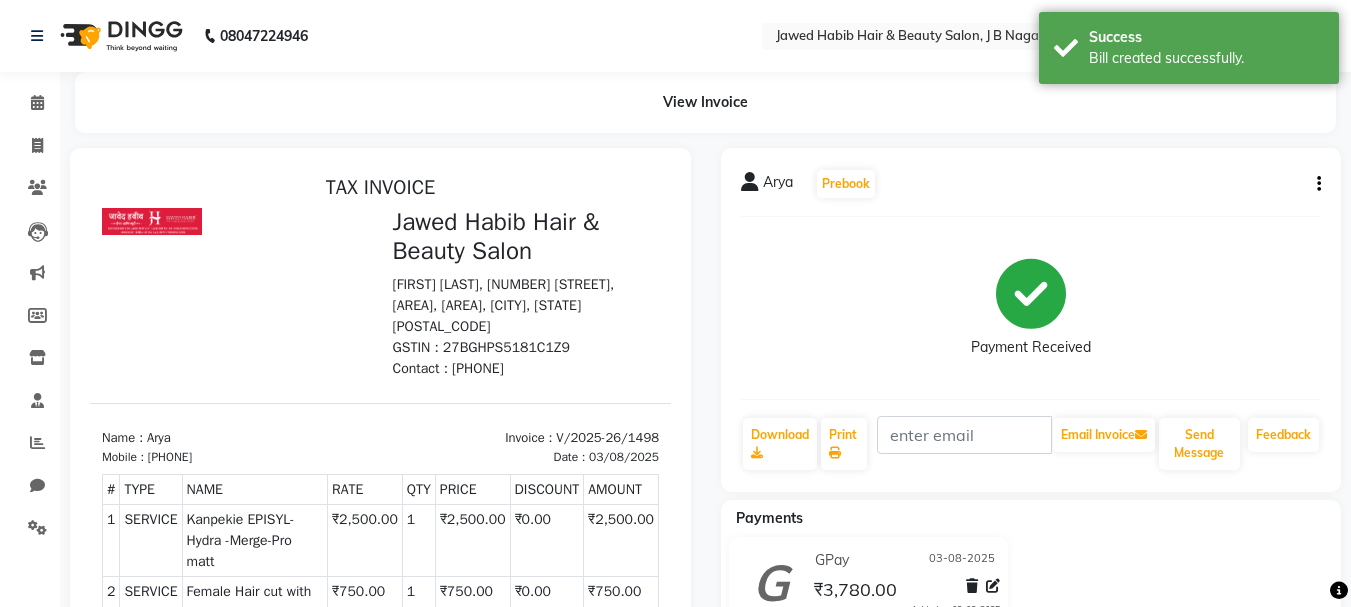 scroll, scrollTop: 0, scrollLeft: 0, axis: both 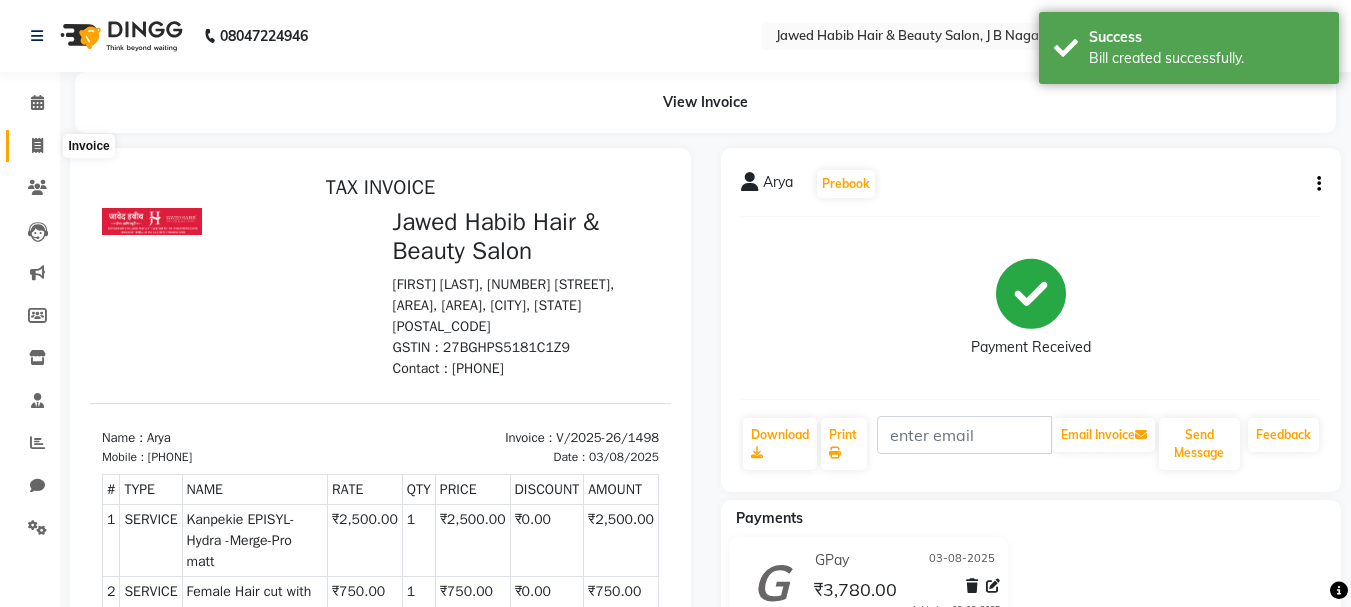 click 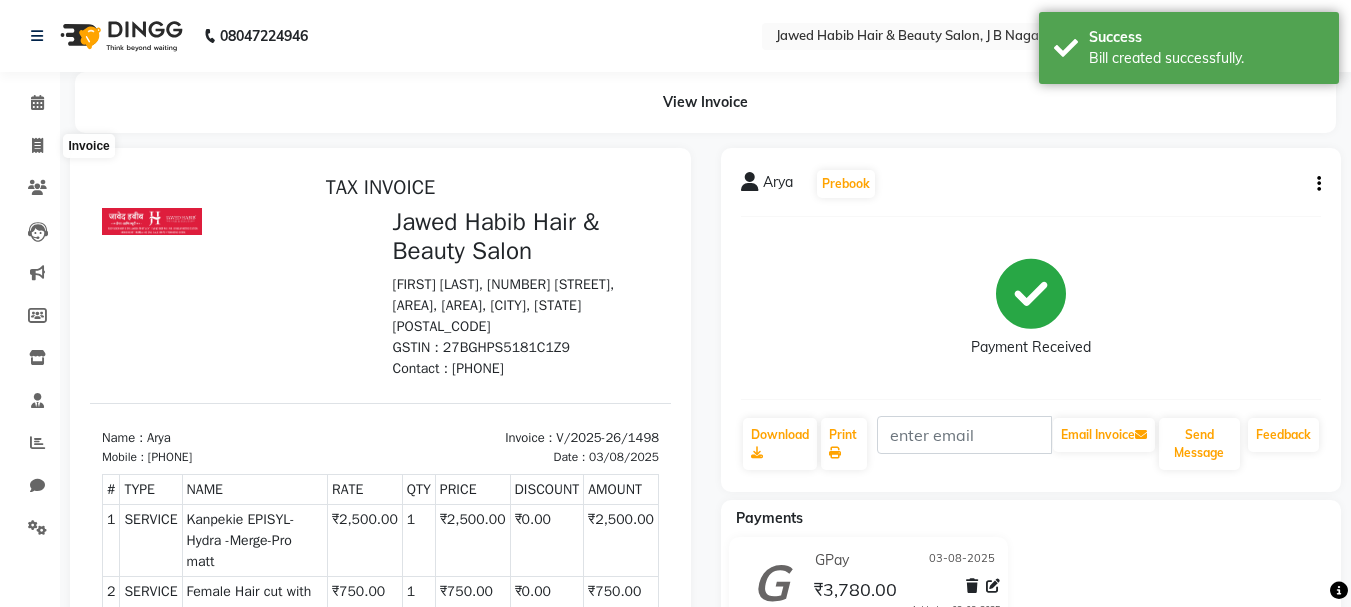 select on "service" 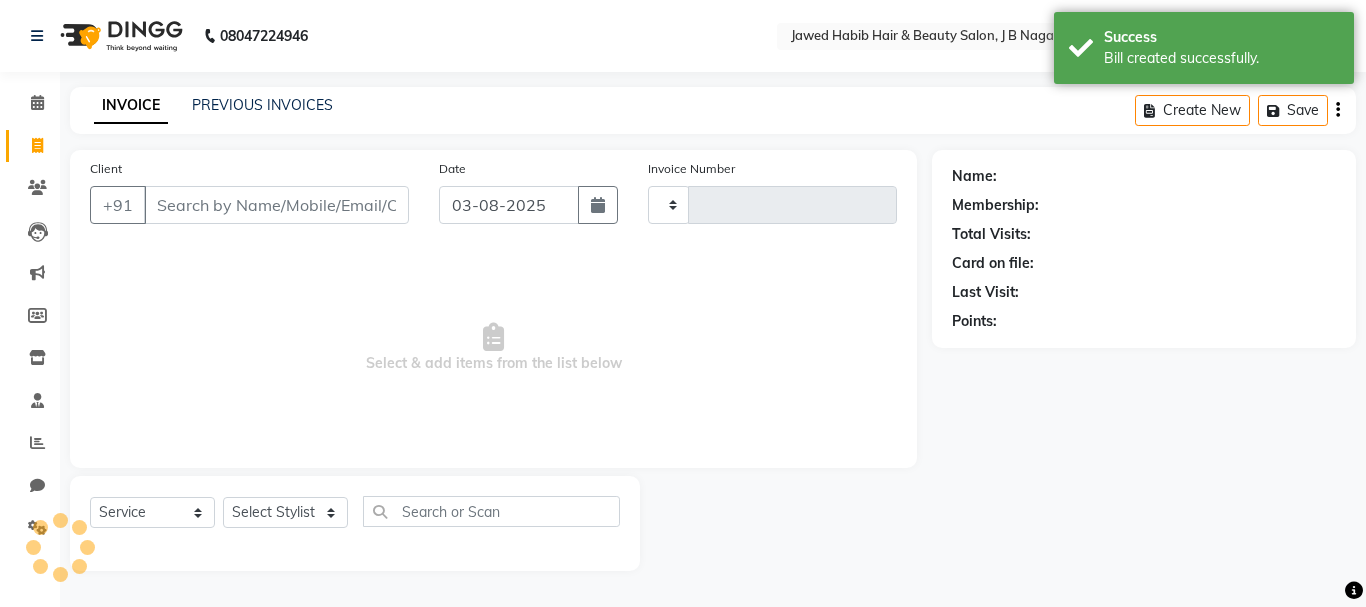 type on "1499" 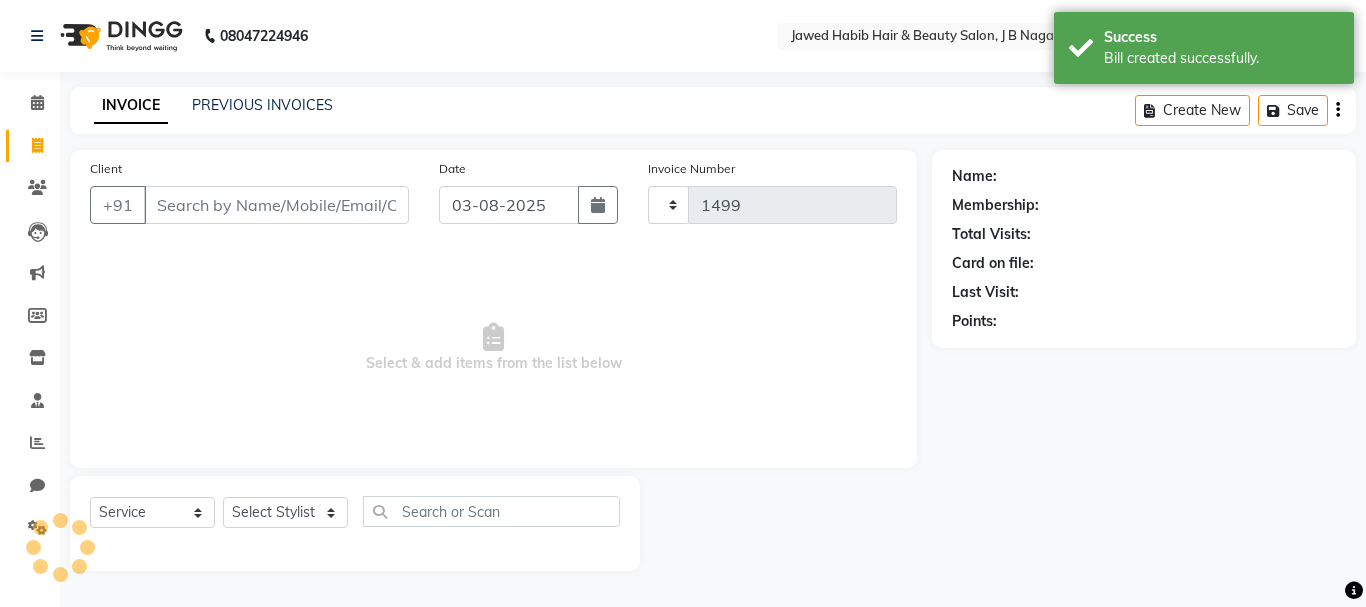select on "7927" 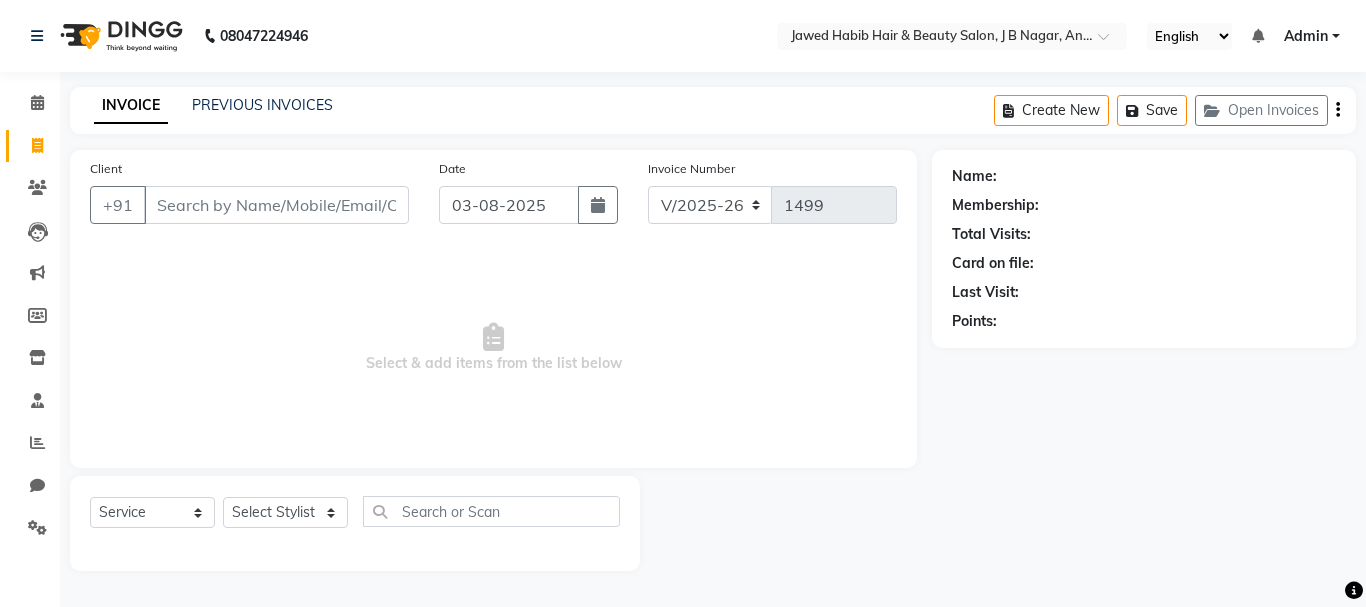 click on "Client" at bounding box center (276, 205) 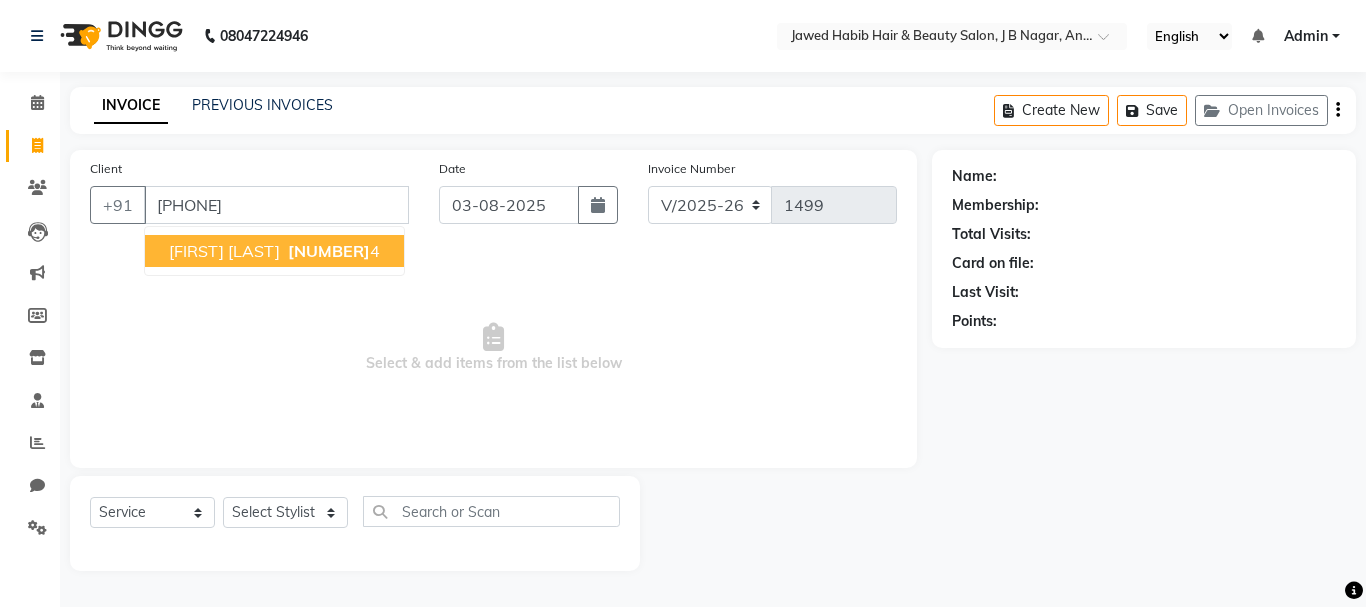 type on "[PHONE]" 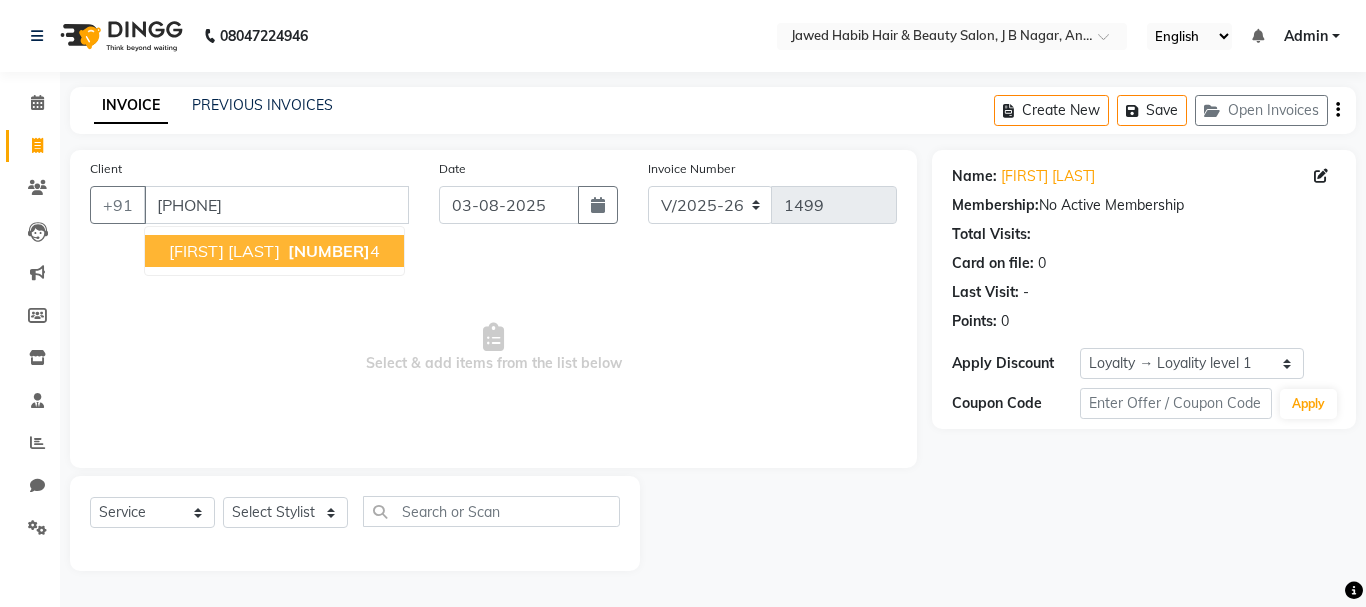 click on "[FIRST] [LAST]" at bounding box center [224, 251] 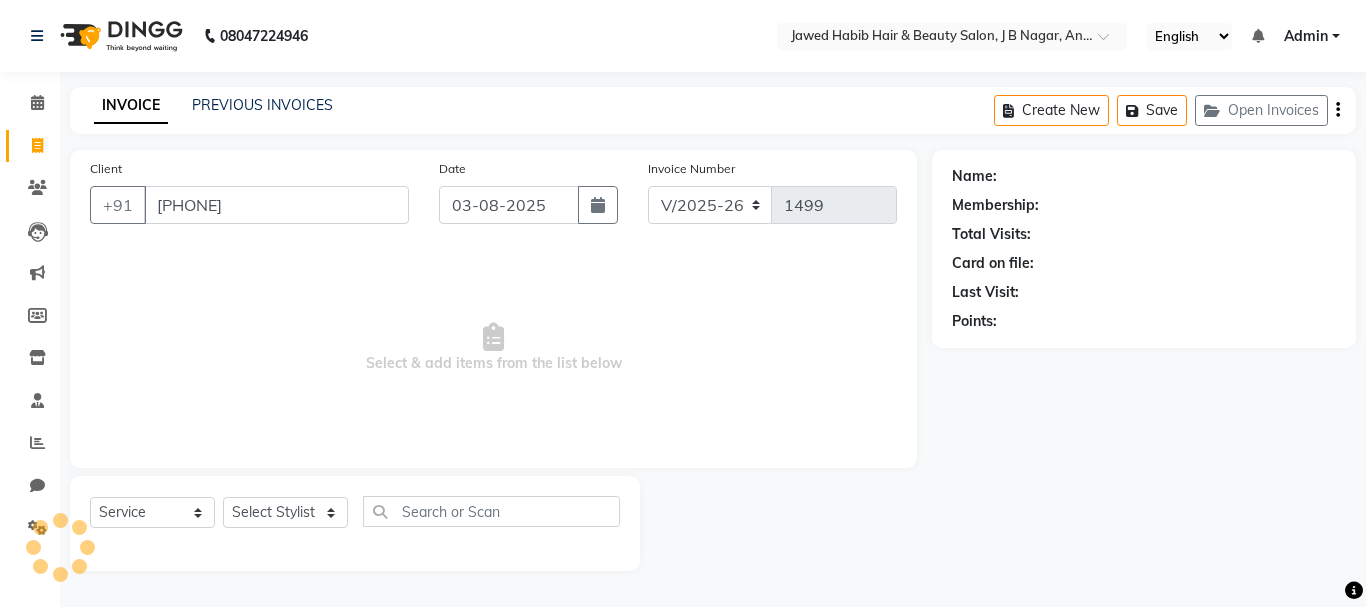 select on "1: Object" 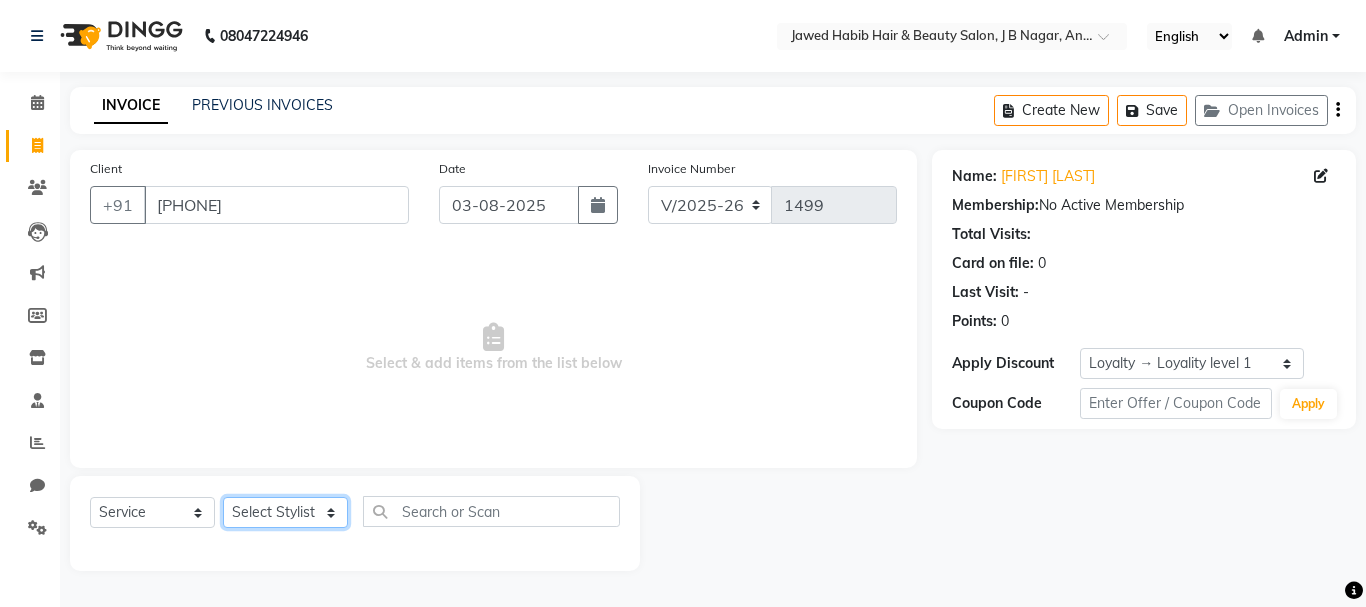 click on "Select Stylist [NAME] [NAME] [NAME] [NAME] [NAME] [NAME] [NAME] [NAME] [NAME] [NAME] [NAME] [NAME] [NAME] [NAME] [NAME] [NAME] [NAME] [NAME] [NAME] [NAME] [NAME] [NAME]" 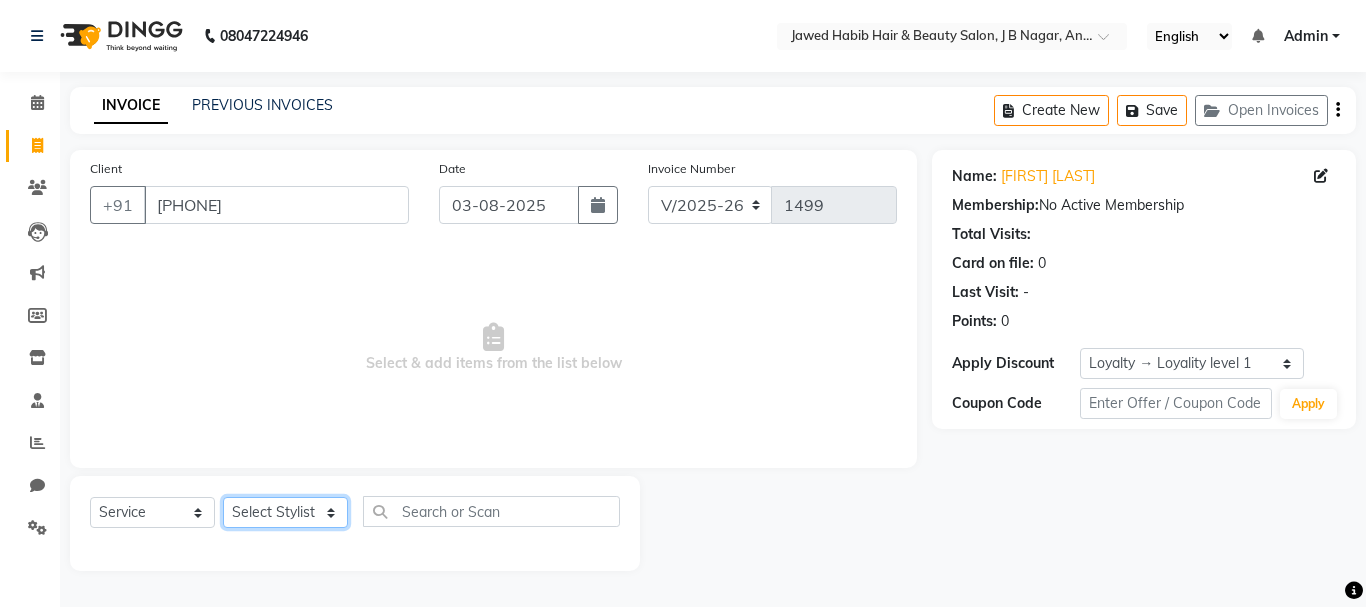 select on "72245" 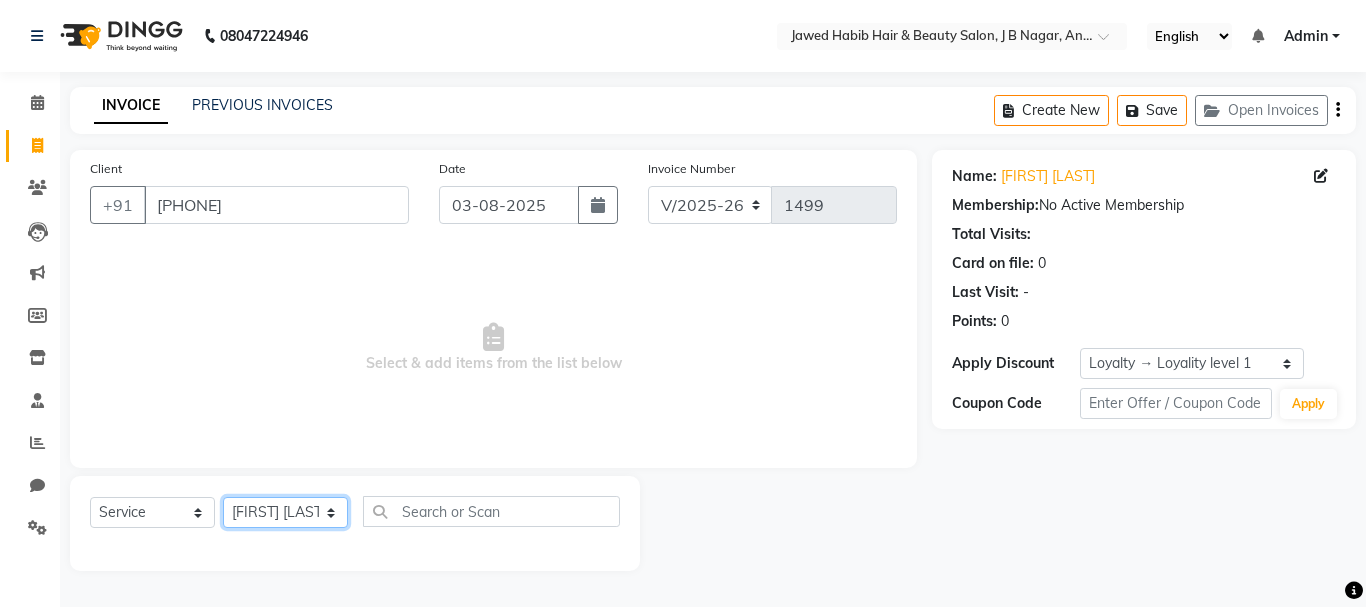 click on "Select Stylist [NAME] [NAME] [NAME] [NAME] [NAME] [NAME] [NAME] [NAME] [NAME] [NAME] [NAME] [NAME] [NAME] [NAME] [NAME] [NAME] [NAME] [NAME] [NAME] [NAME] [NAME] [NAME]" 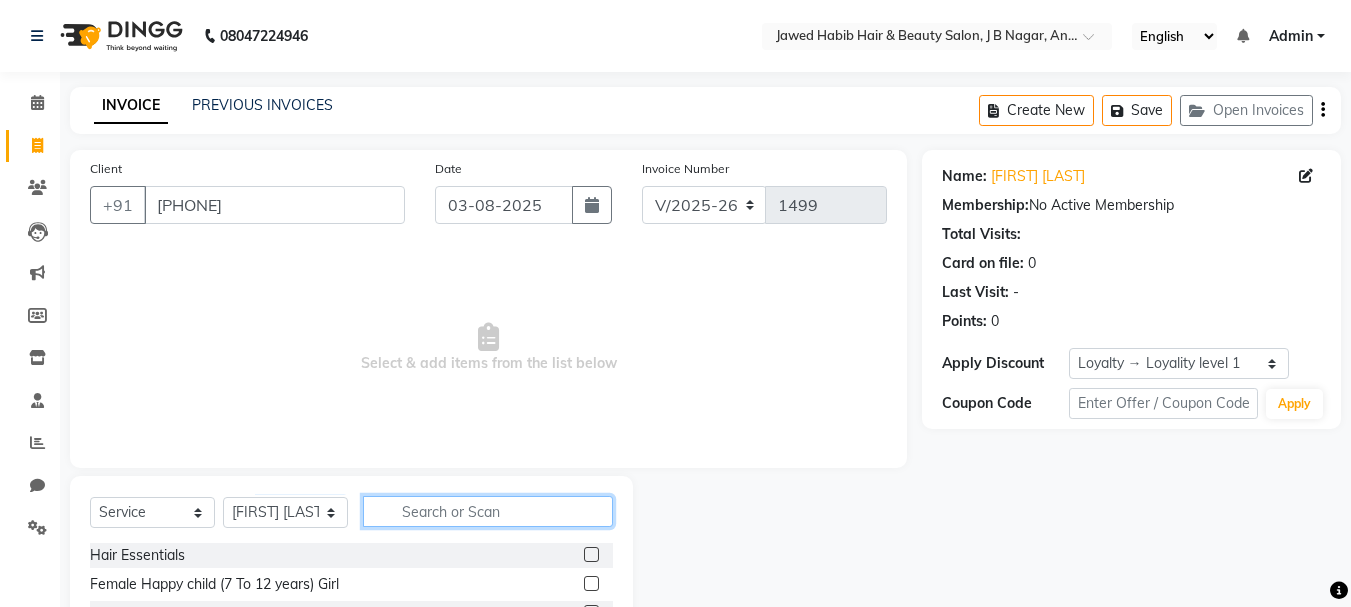 click 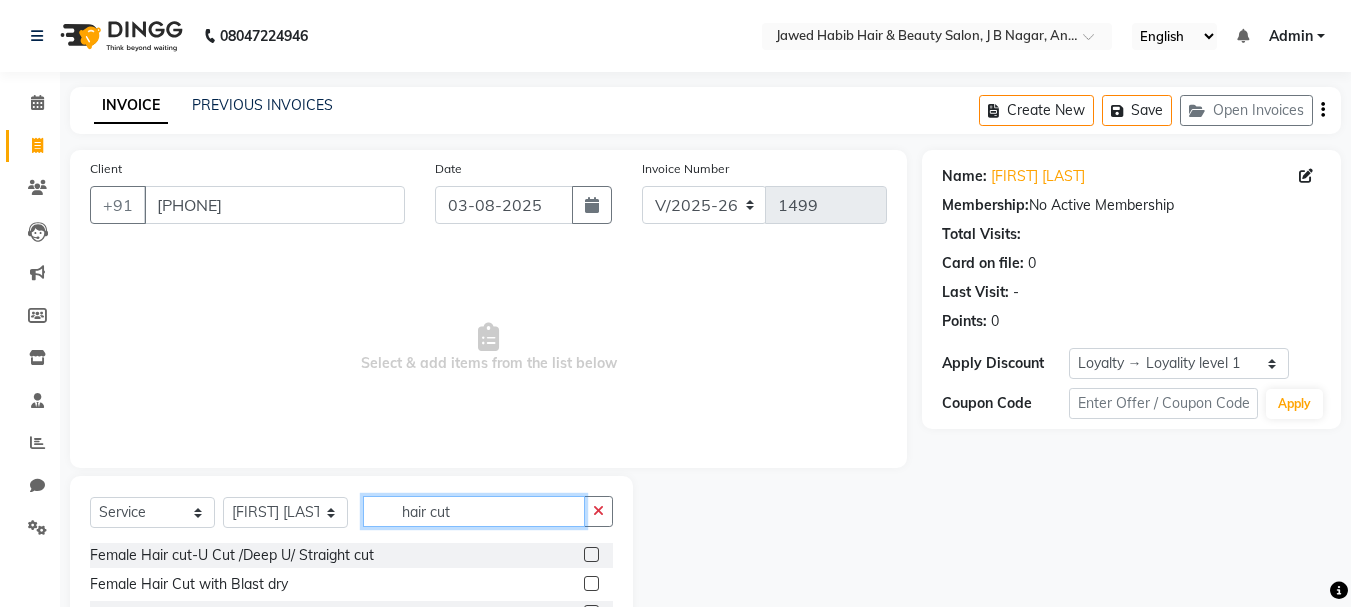 type on "hair cut" 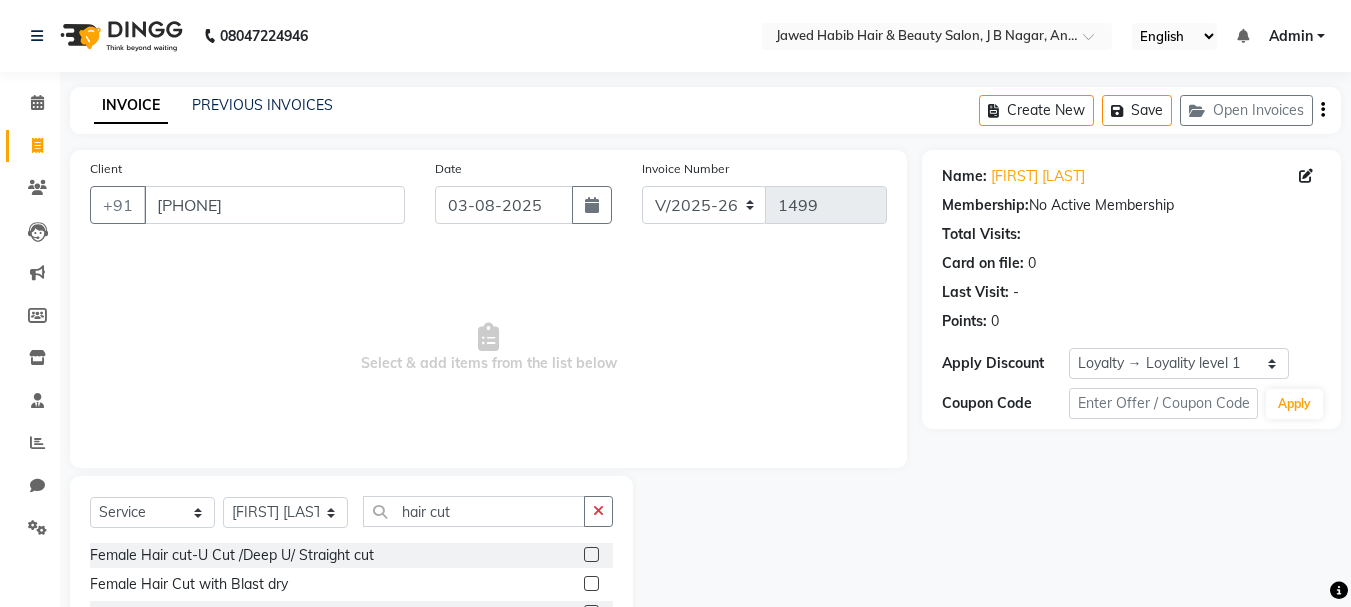 click 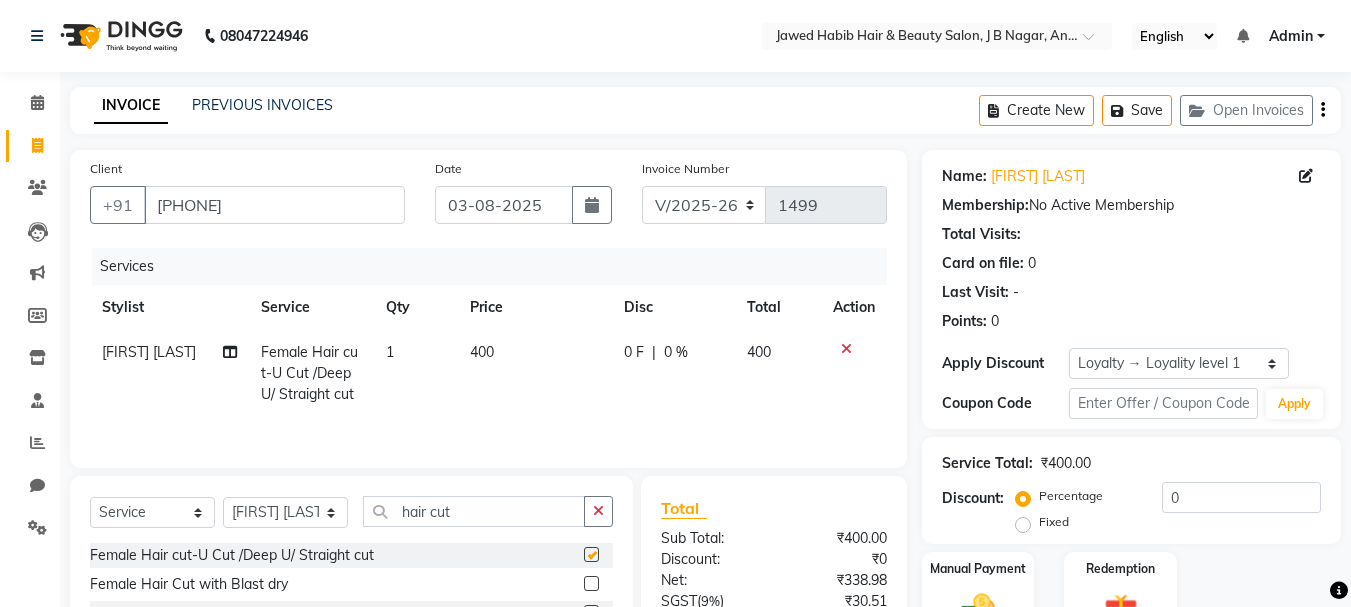 checkbox on "false" 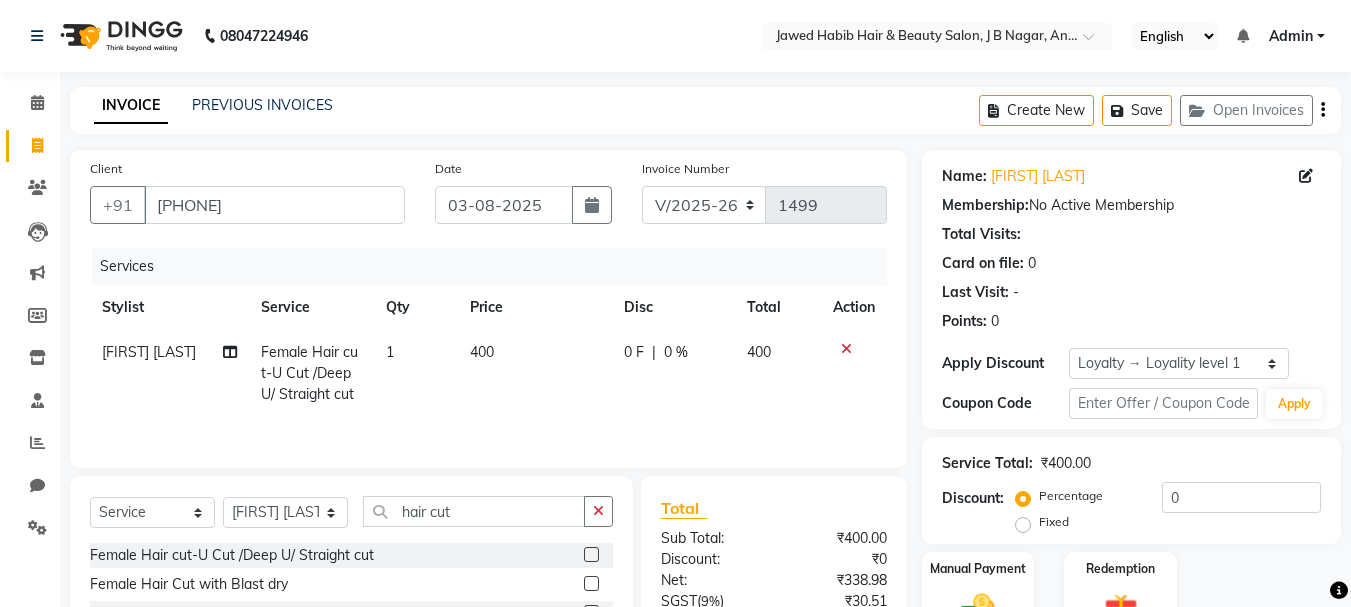 scroll, scrollTop: 194, scrollLeft: 0, axis: vertical 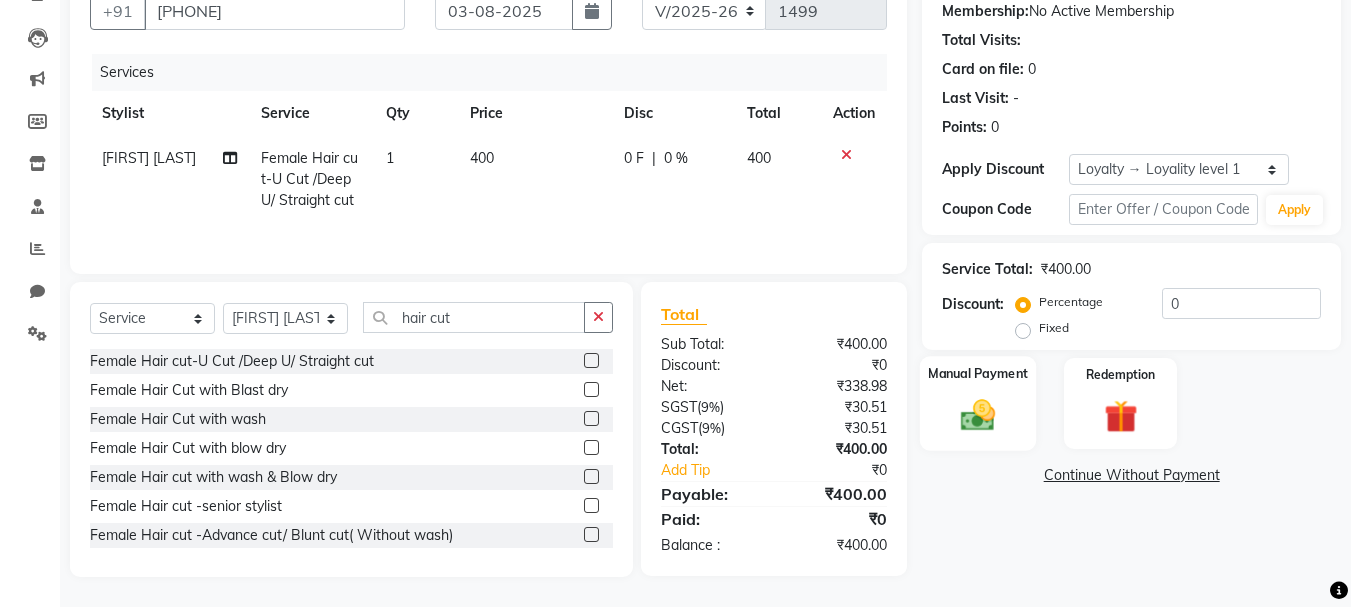 click 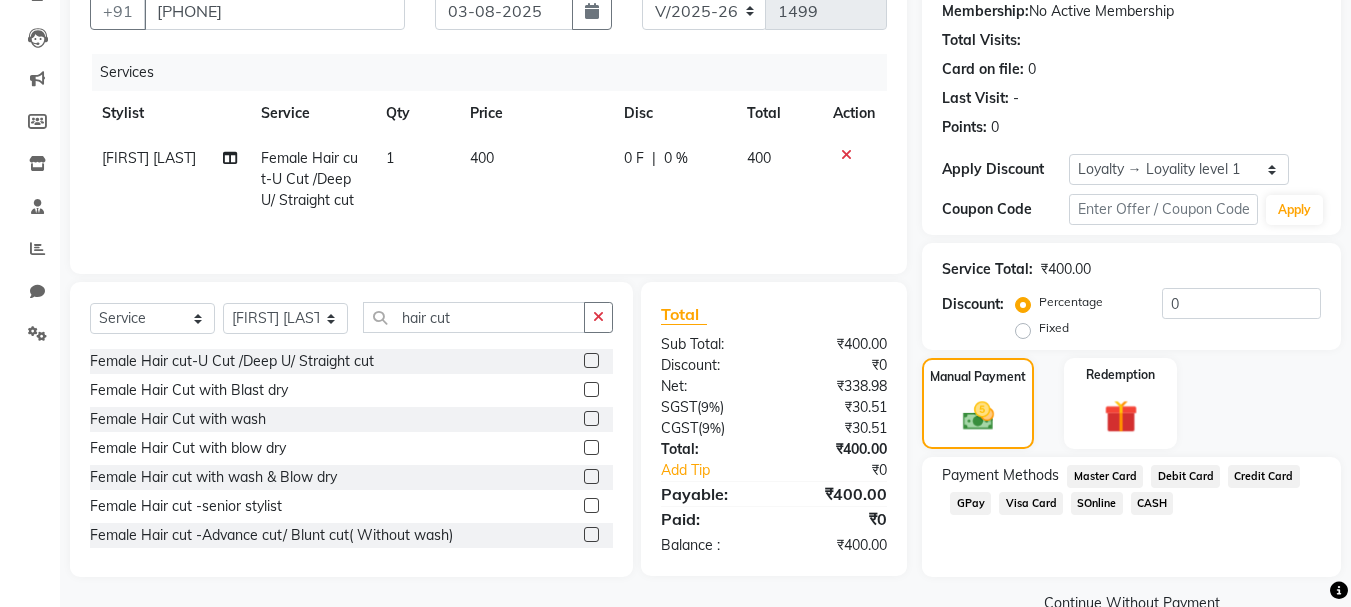click on "Debit Card" 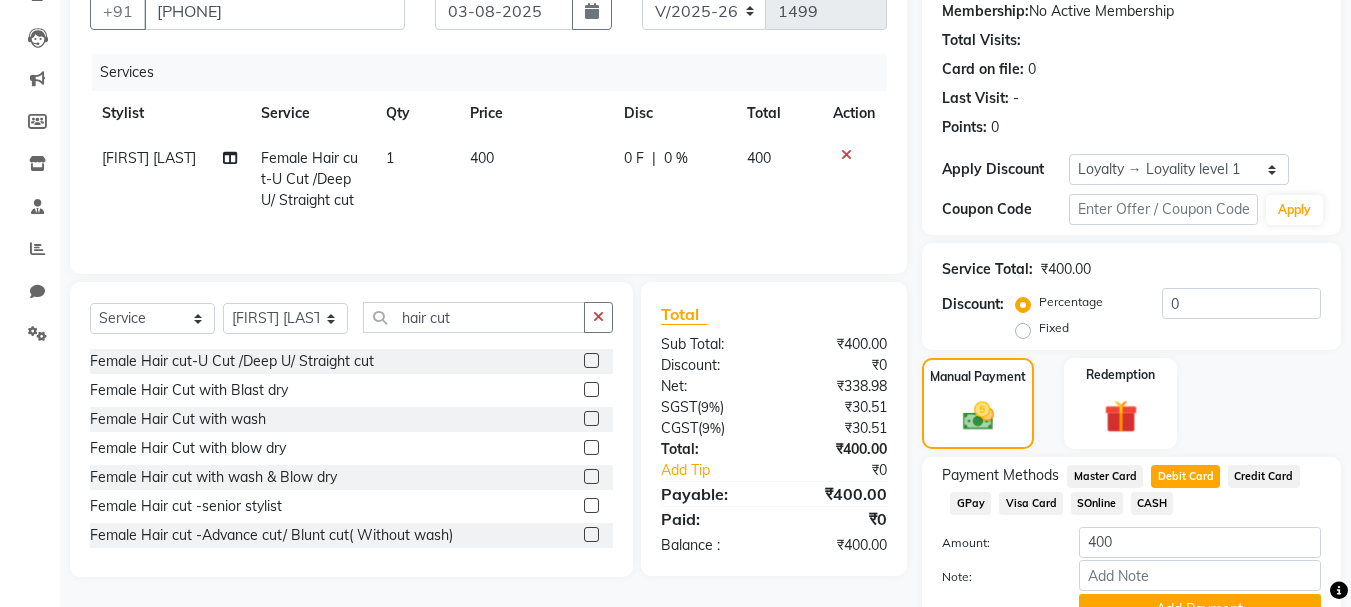 scroll, scrollTop: 291, scrollLeft: 0, axis: vertical 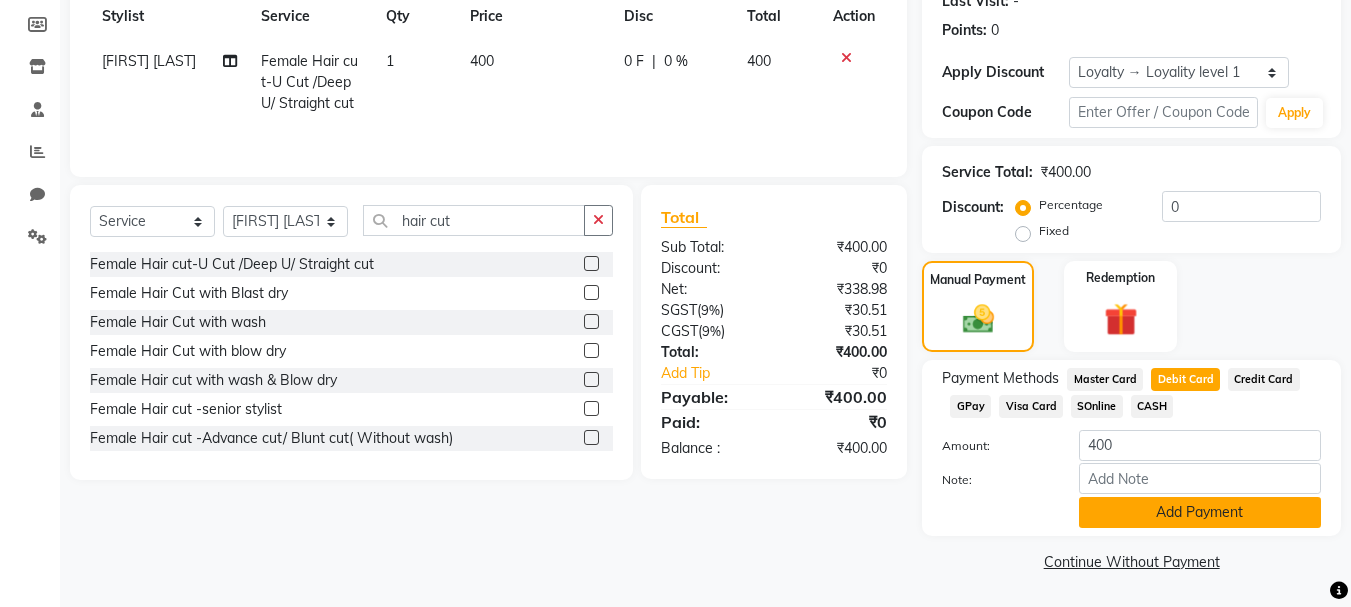 click on "Add Payment" 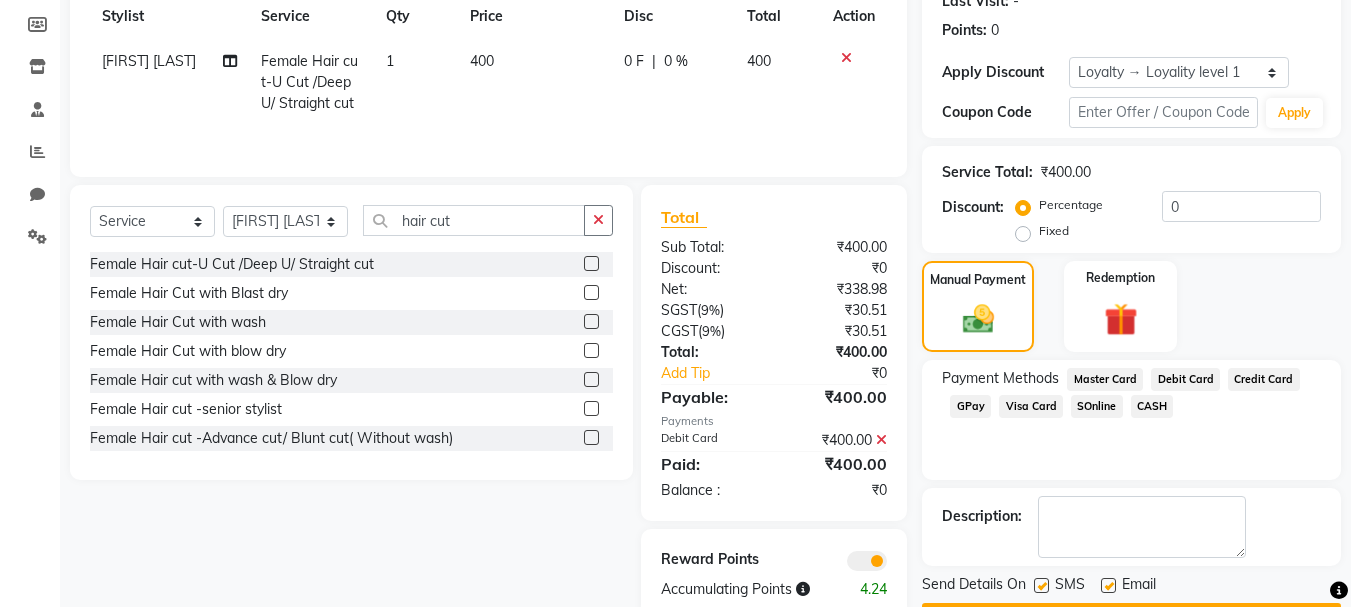 scroll, scrollTop: 348, scrollLeft: 0, axis: vertical 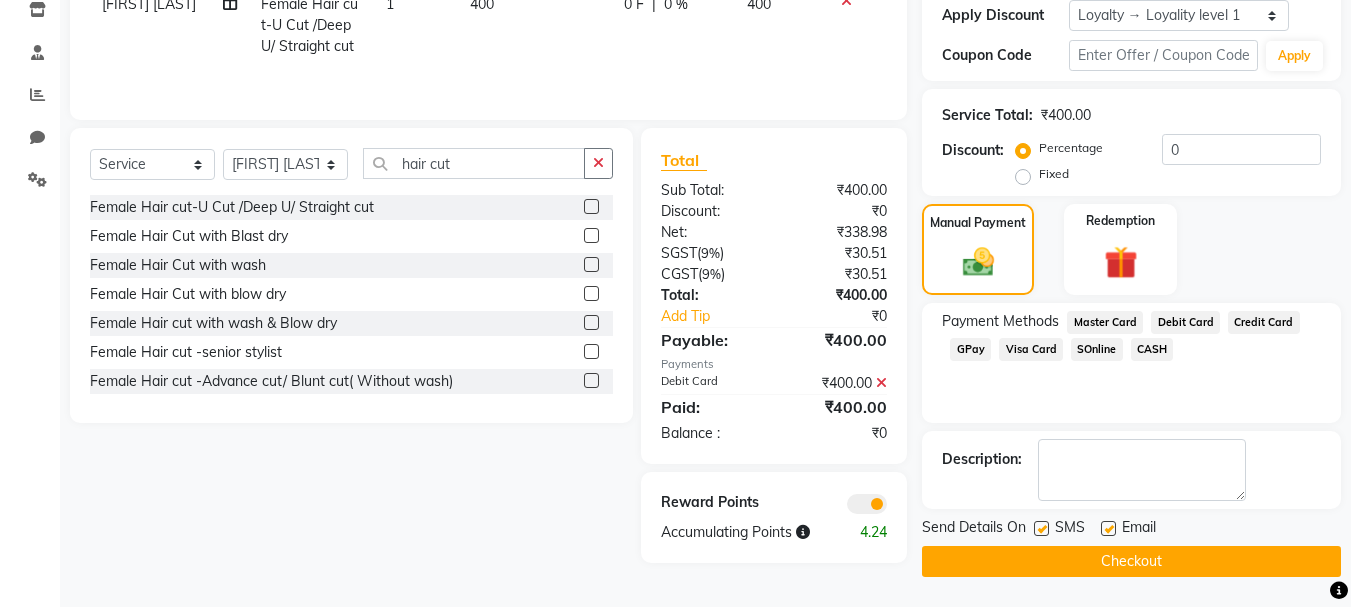 click 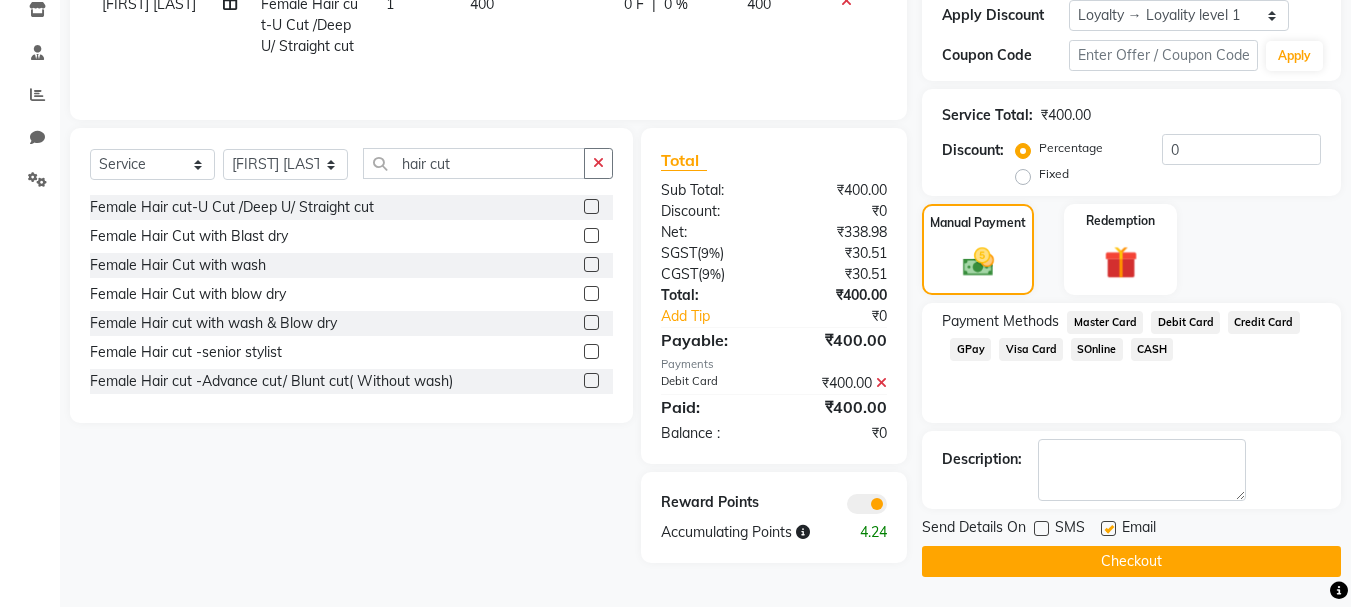 click 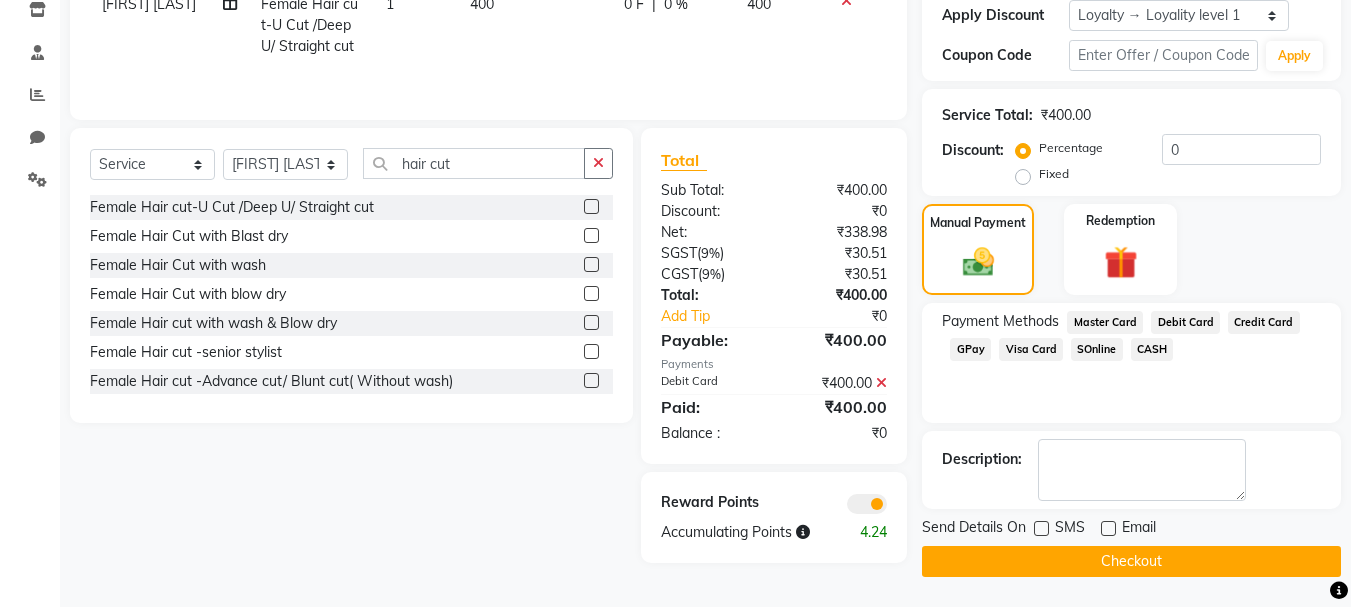 click on "Checkout" 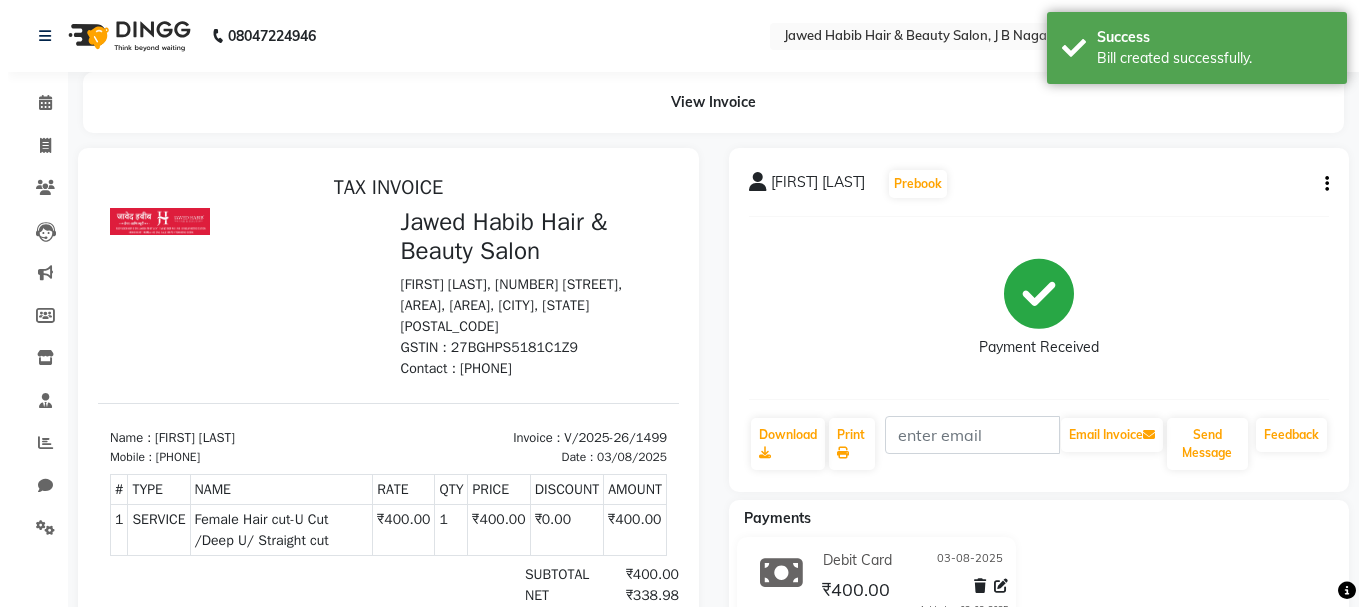 scroll, scrollTop: 0, scrollLeft: 0, axis: both 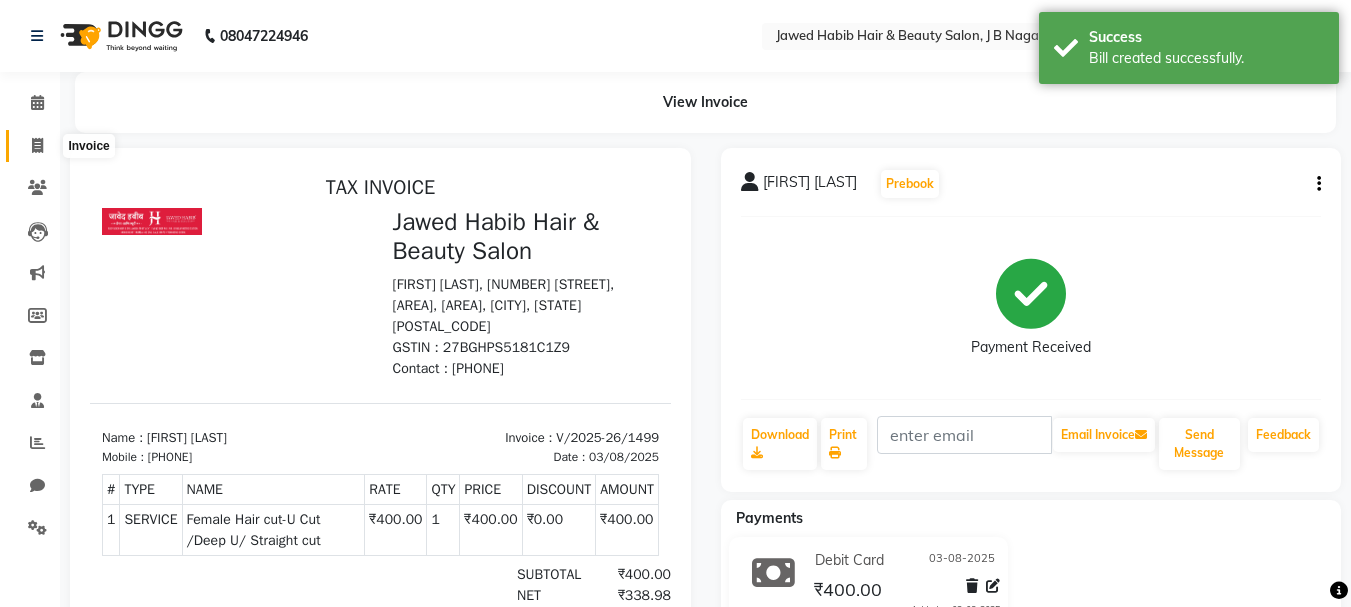 click 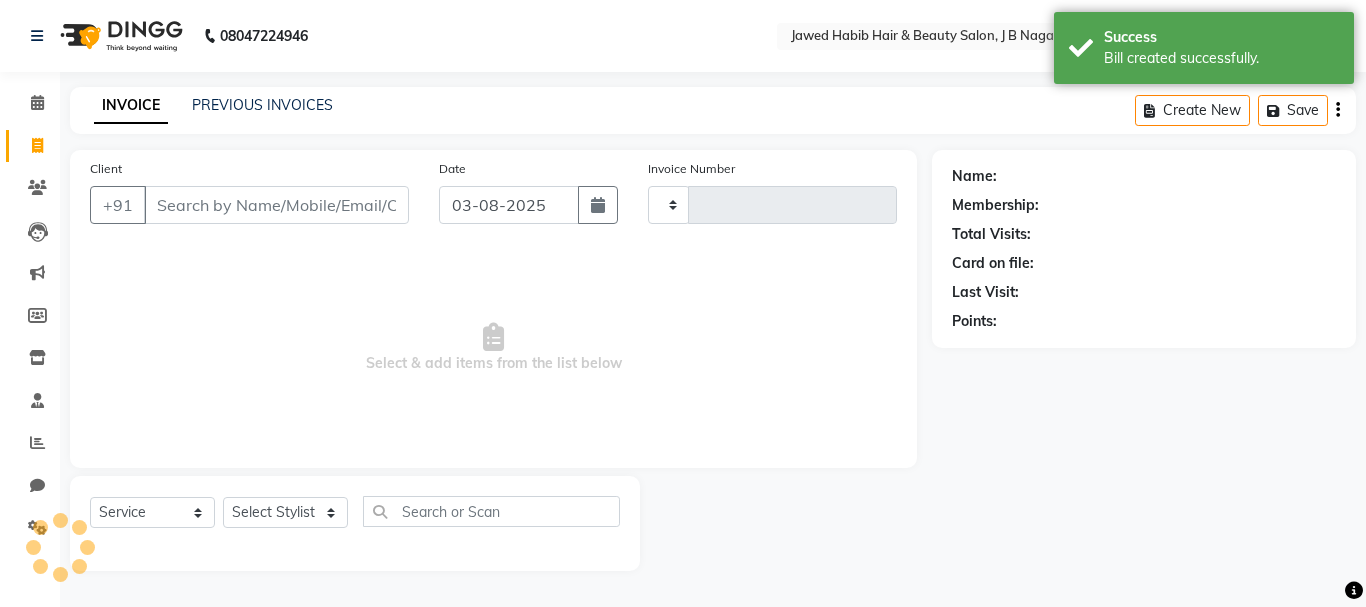 type on "1500" 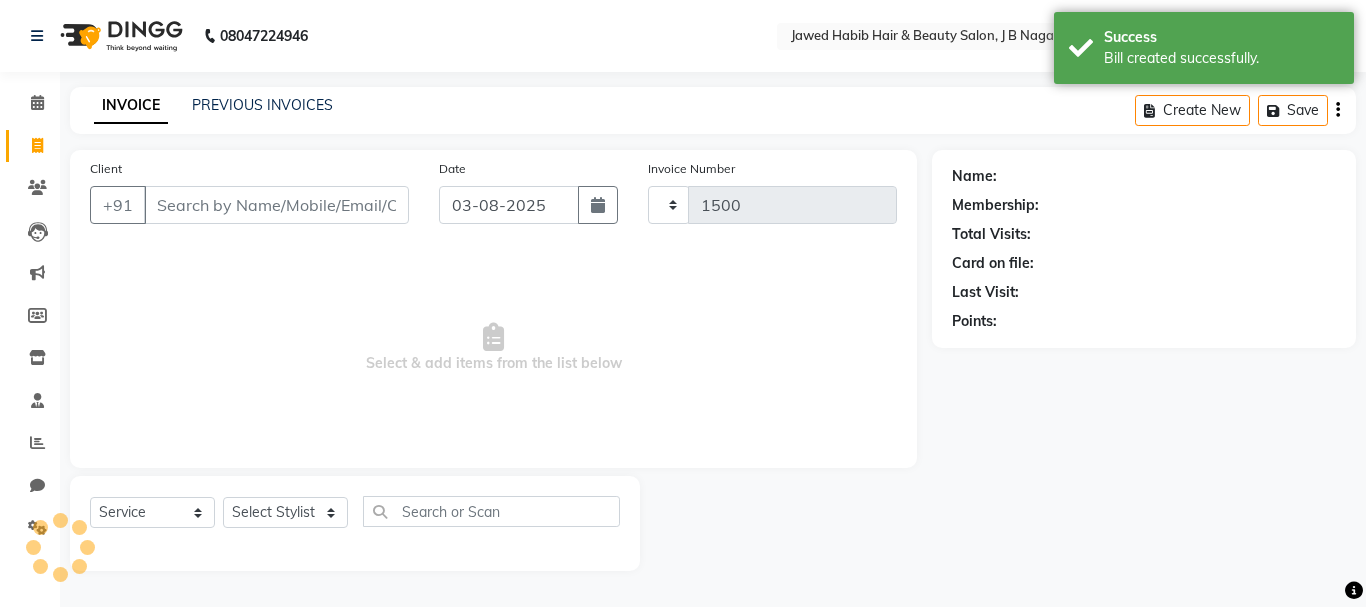 select on "7927" 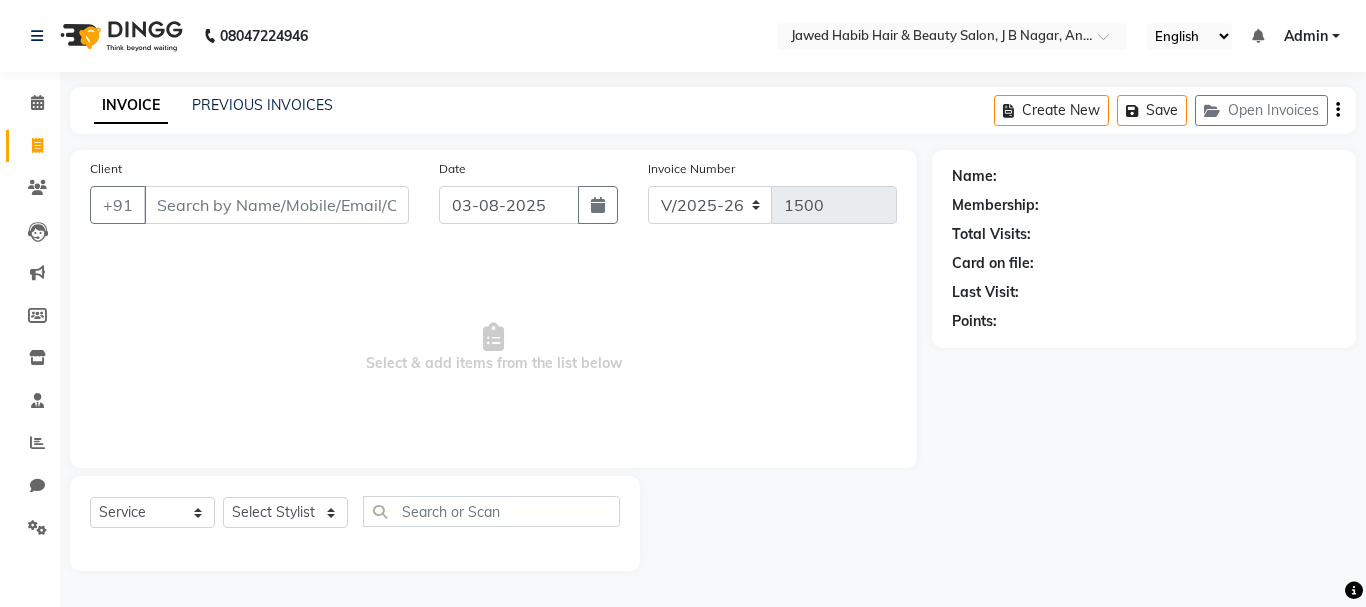 click on "Client" at bounding box center (276, 205) 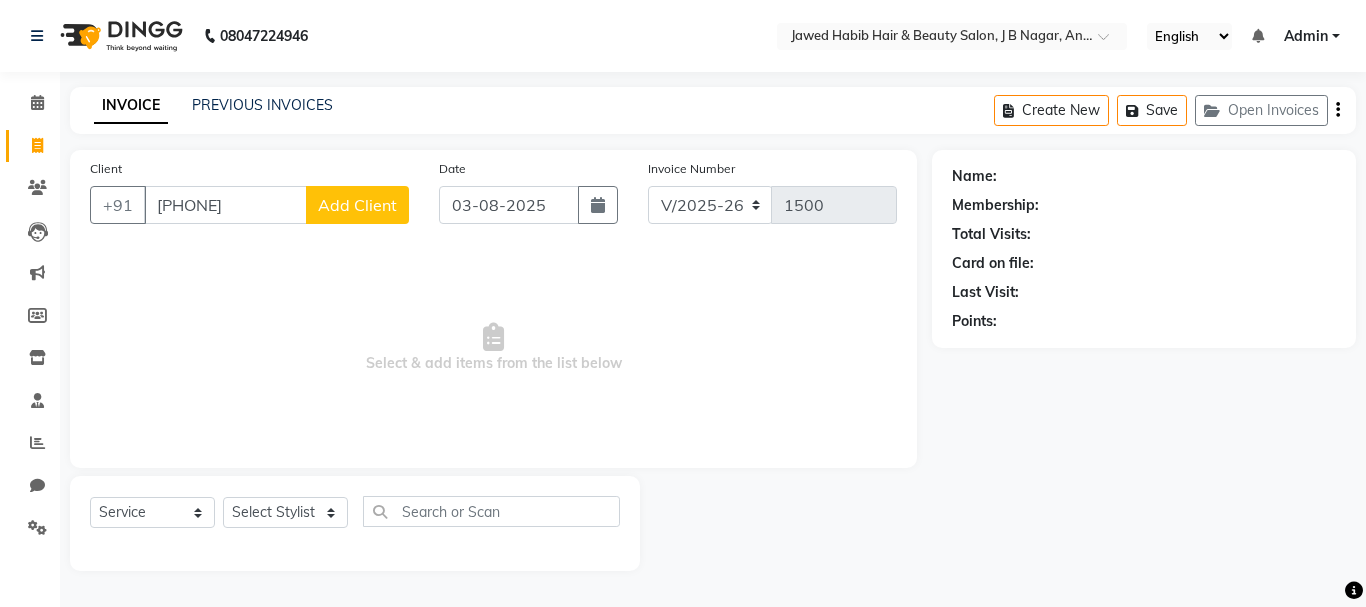 type on "[PHONE]" 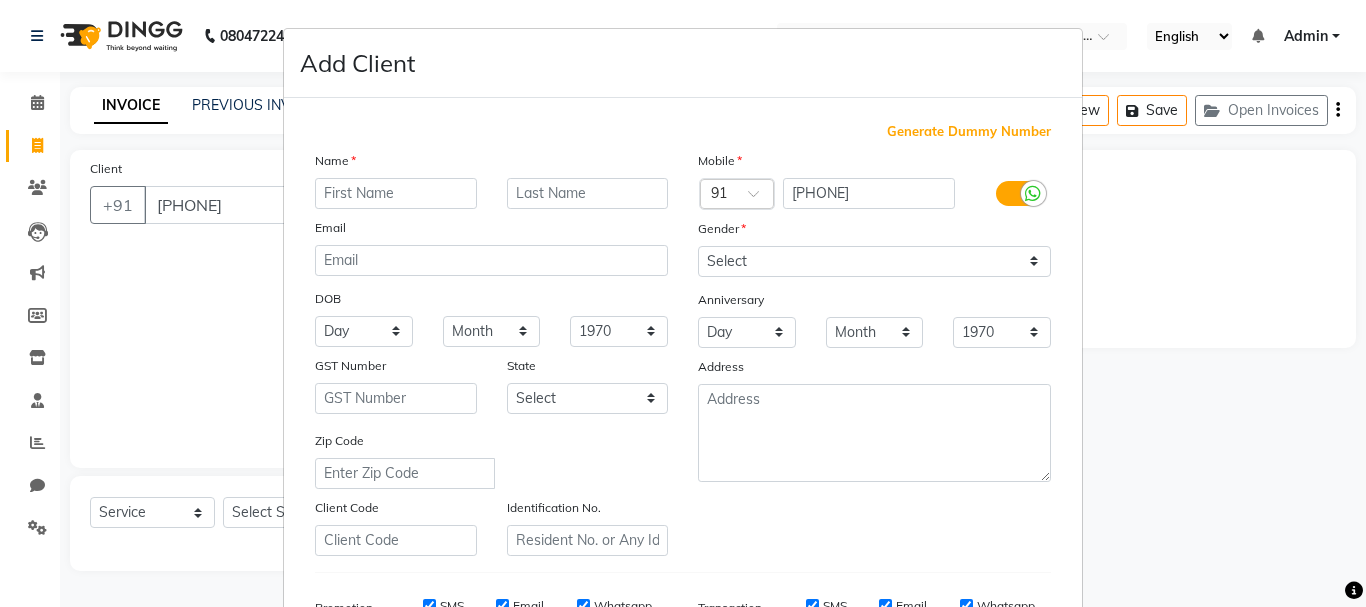 click at bounding box center (396, 193) 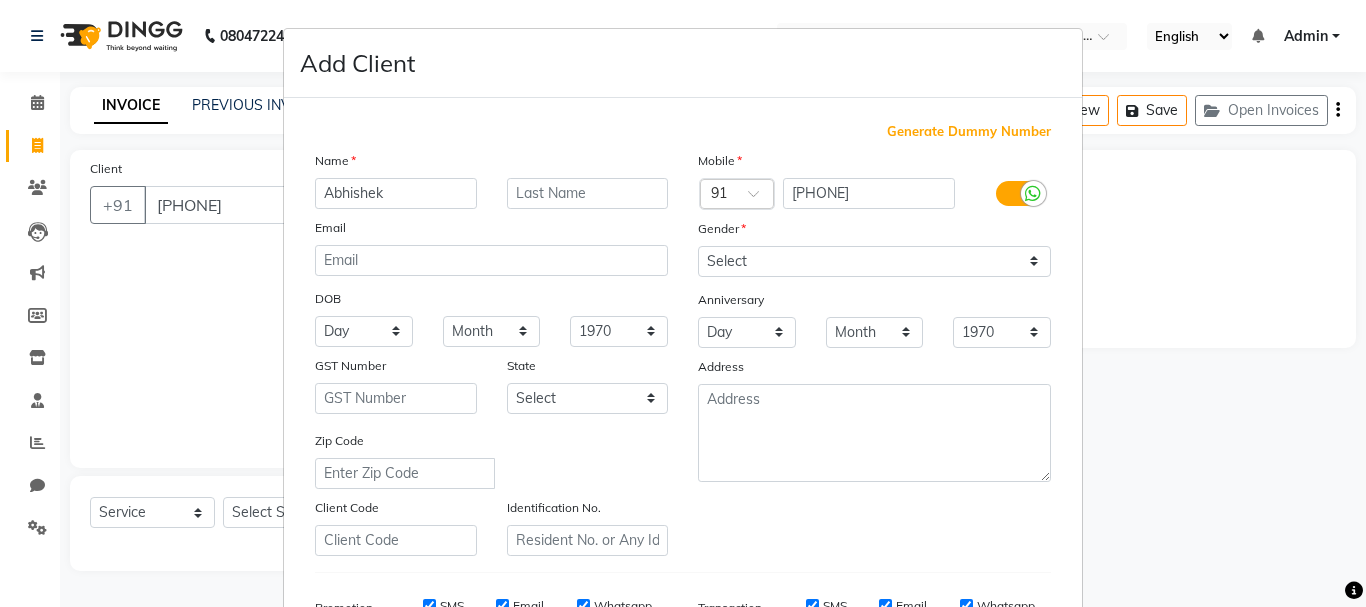 type on "Abhishek" 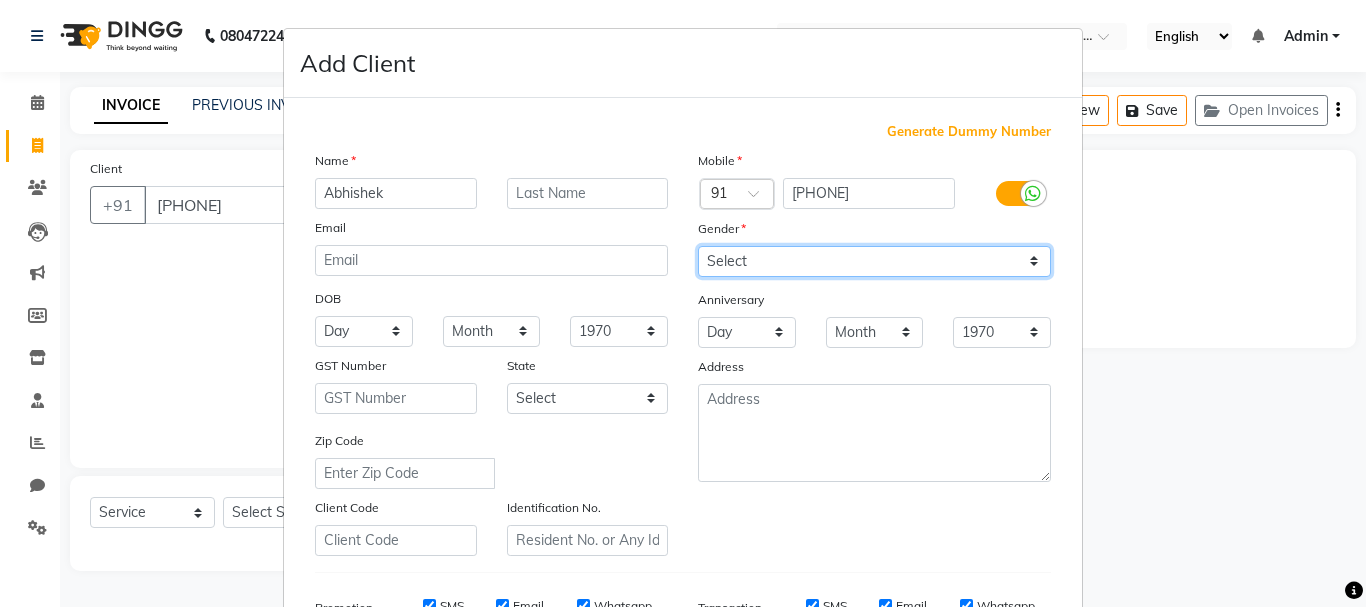 click on "Select Male Female Other Prefer Not To Say" at bounding box center [874, 261] 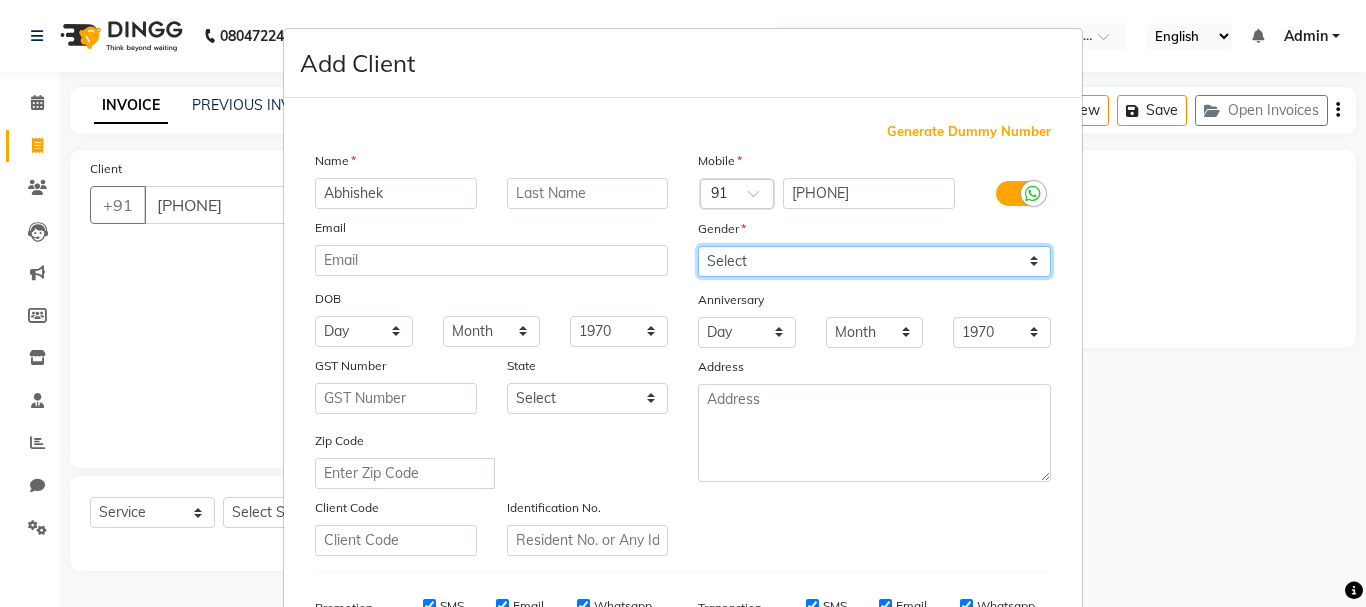 select on "male" 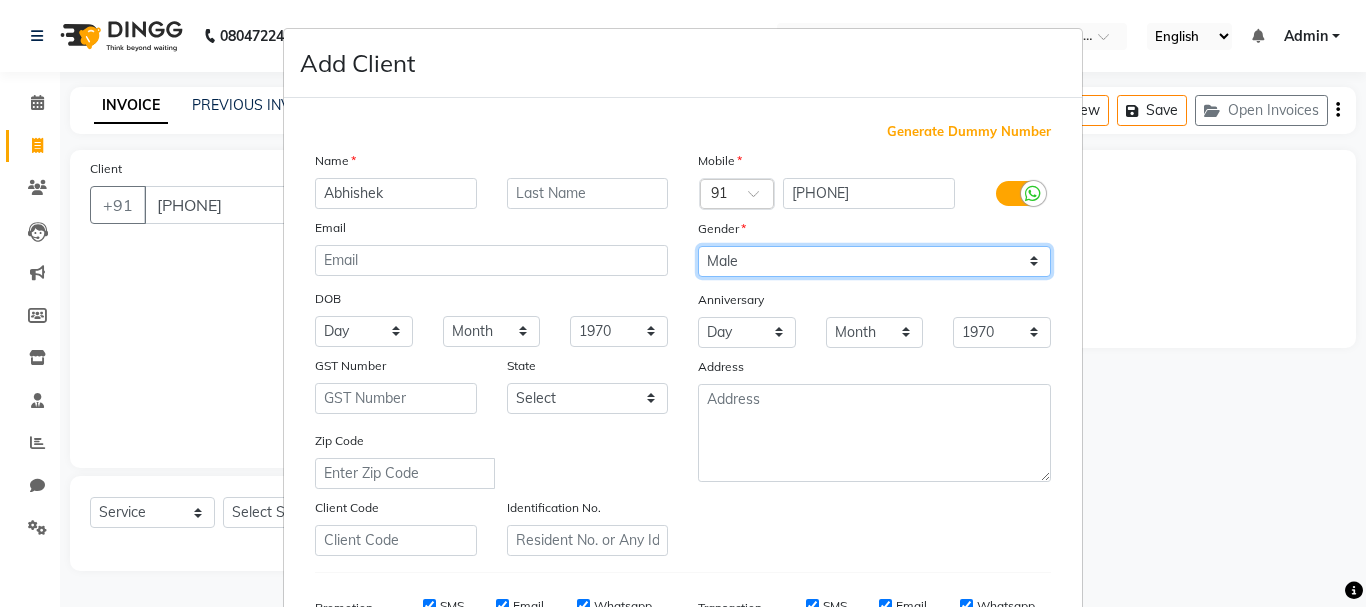click on "Select Male Female Other Prefer Not To Say" at bounding box center [874, 261] 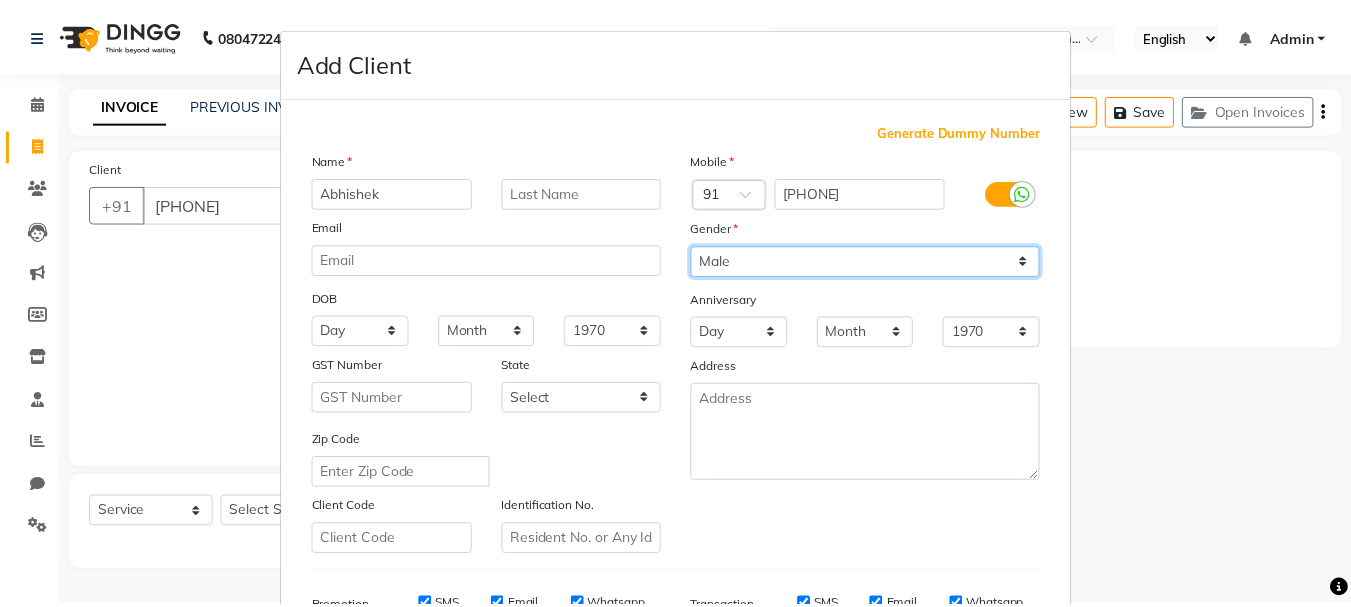 scroll, scrollTop: 316, scrollLeft: 0, axis: vertical 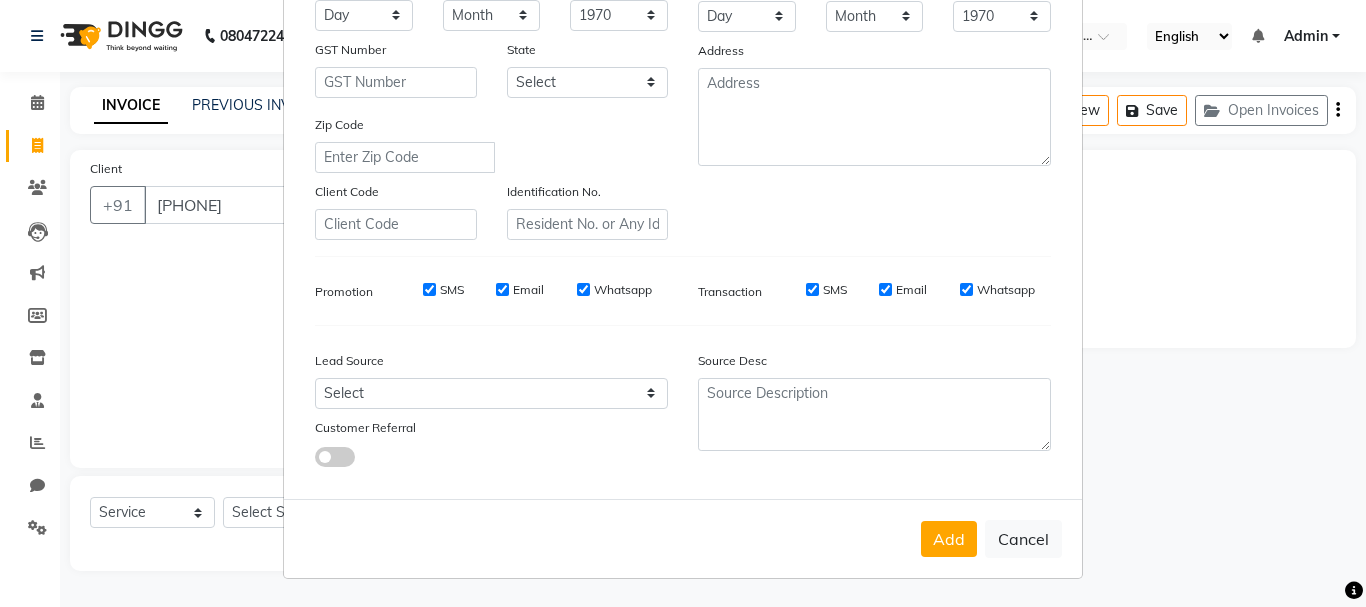 click on "SMS" at bounding box center [429, 289] 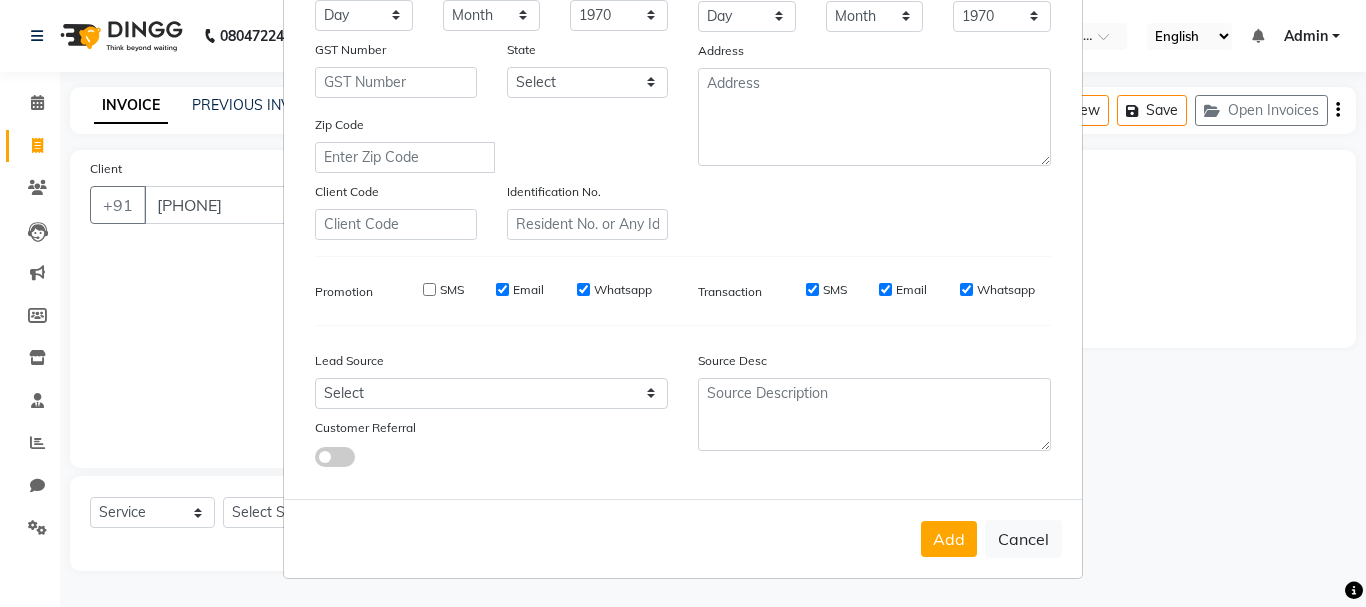 click on "Email" at bounding box center [502, 289] 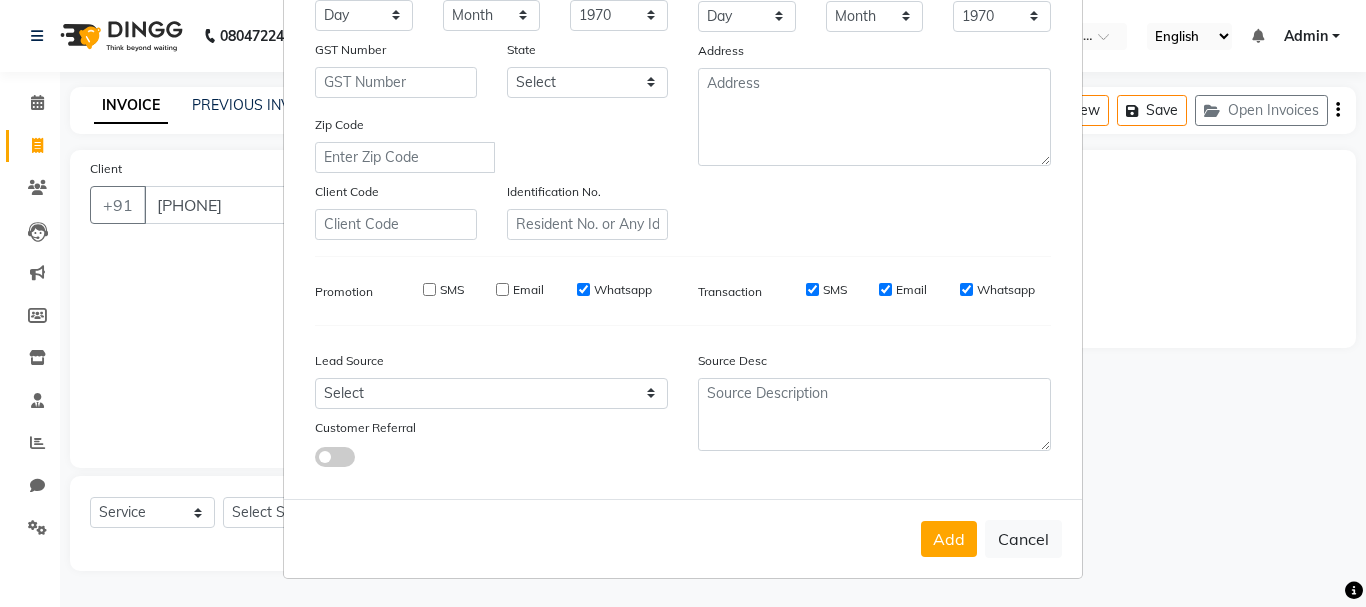 click on "Whatsapp" at bounding box center (583, 289) 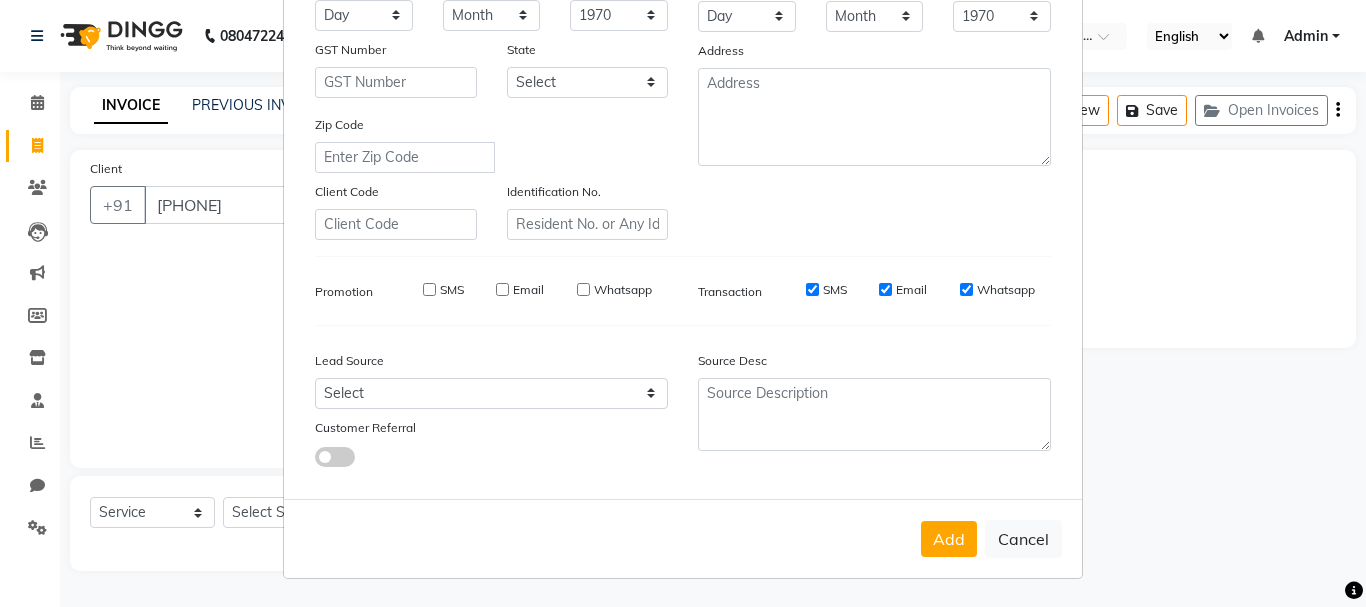 click on "SMS" at bounding box center (812, 289) 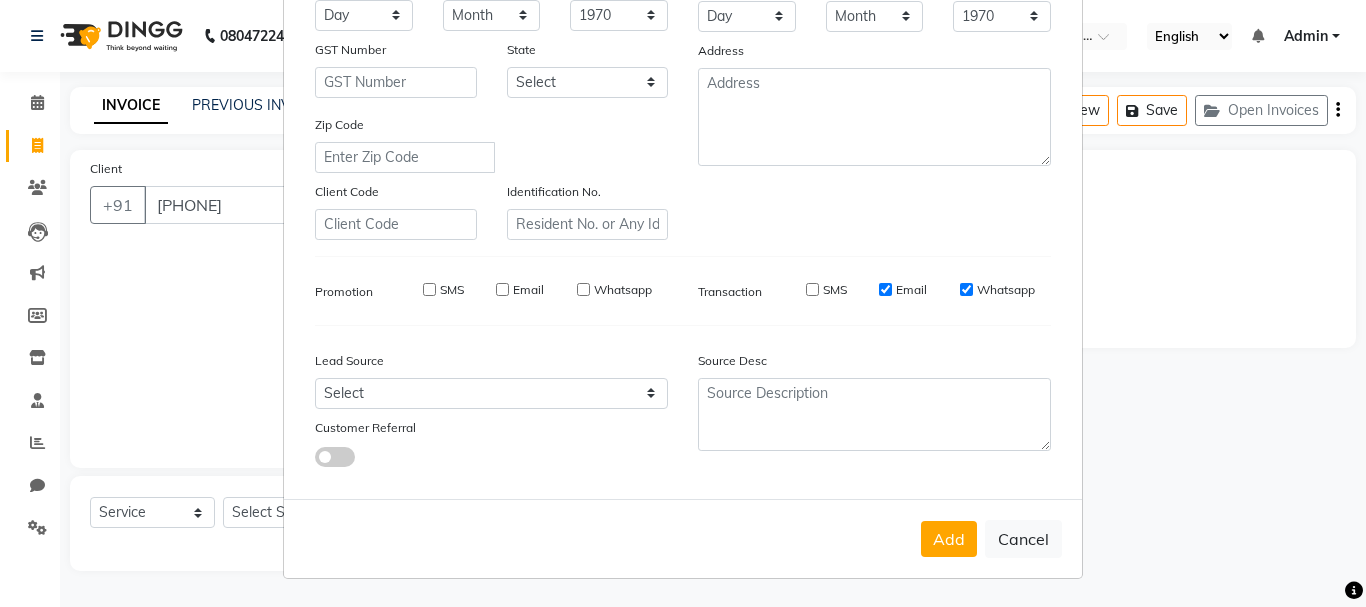click on "Email" at bounding box center [885, 289] 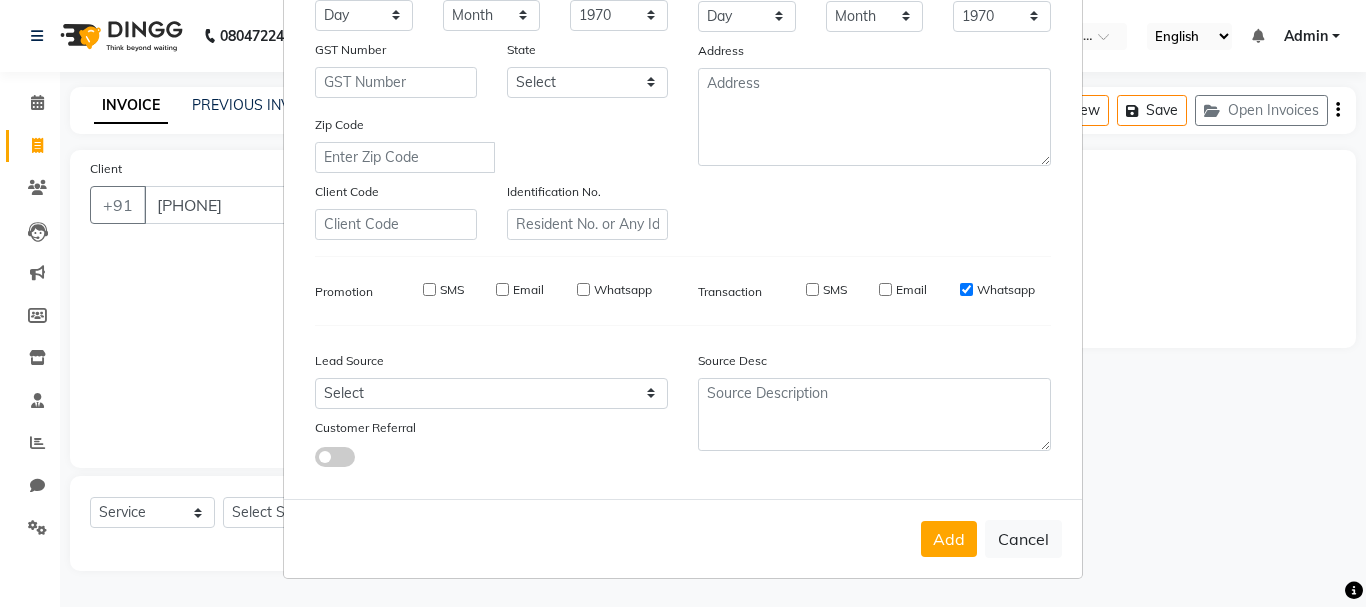 click on "Whatsapp" at bounding box center [966, 289] 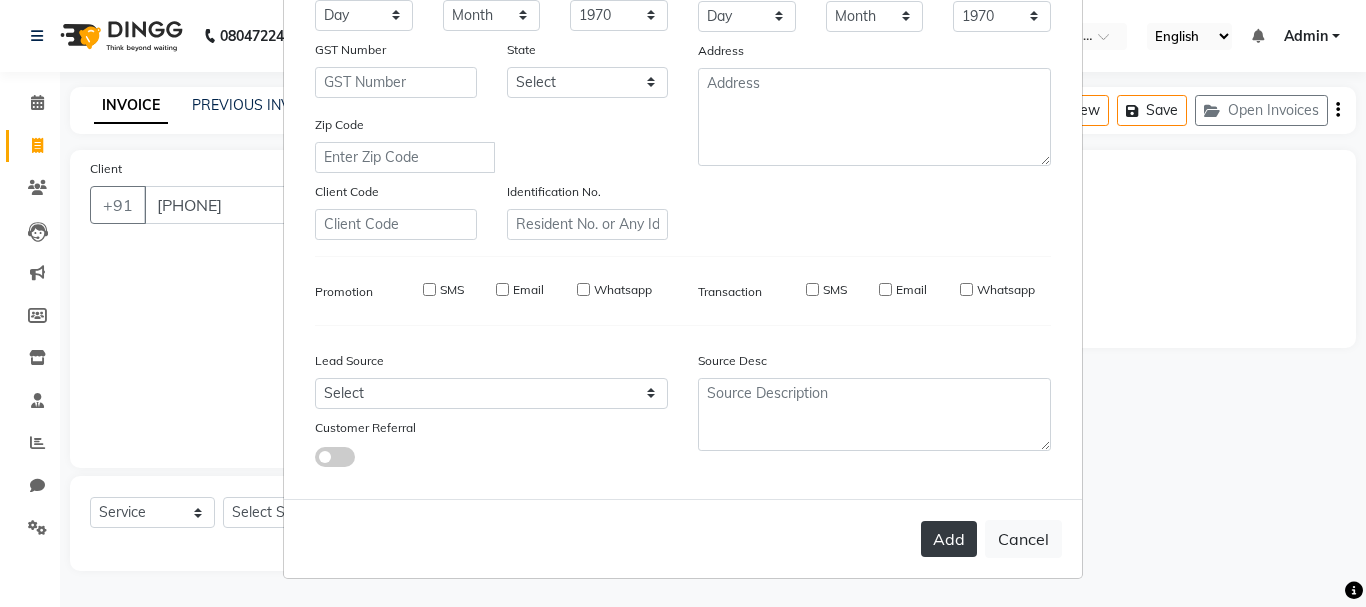 click on "Add" at bounding box center (949, 539) 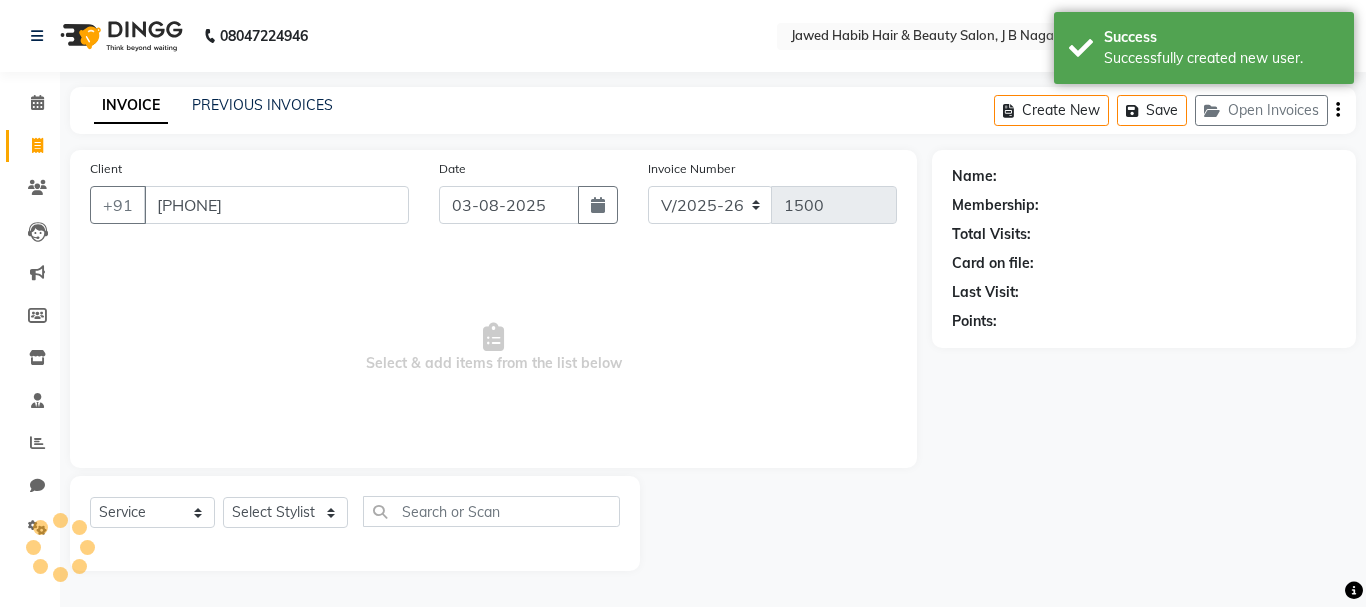 select on "1: Object" 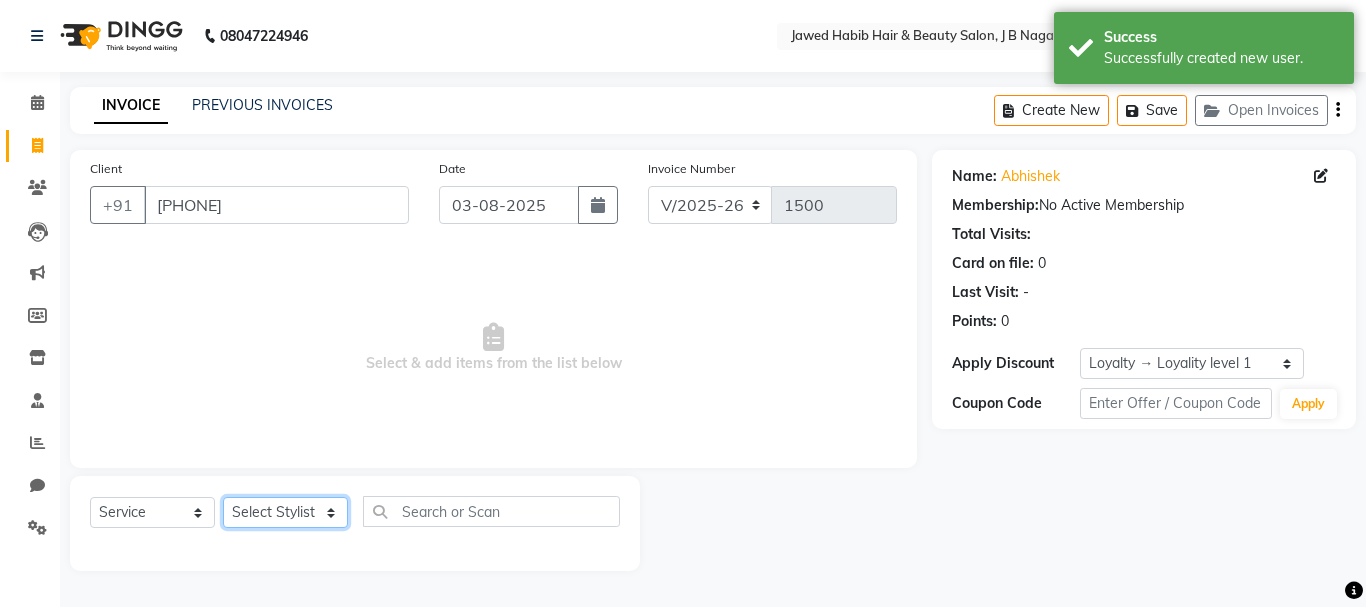 click on "Select Stylist [NAME] [NAME] [NAME] [NAME] [NAME] [NAME] [NAME] [NAME] [NAME] [NAME] [NAME] [NAME] [NAME] [NAME] [NAME] [NAME] [NAME] [NAME] [NAME] [NAME] [NAME] [NAME]" 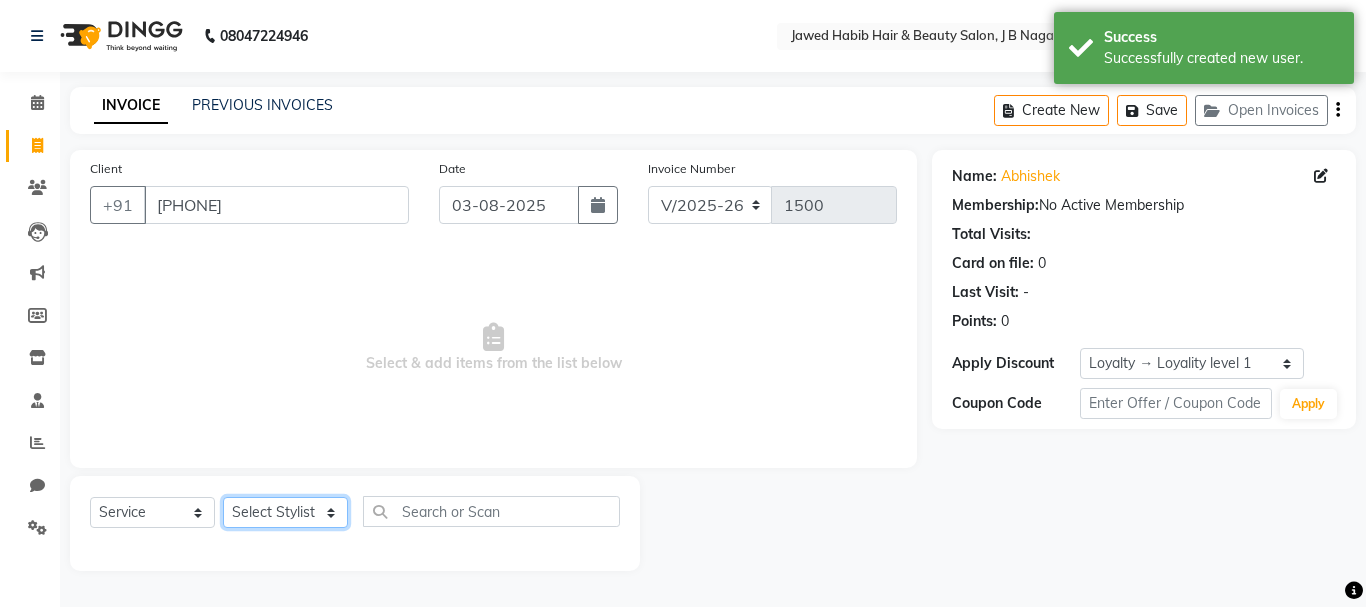 select on "72241" 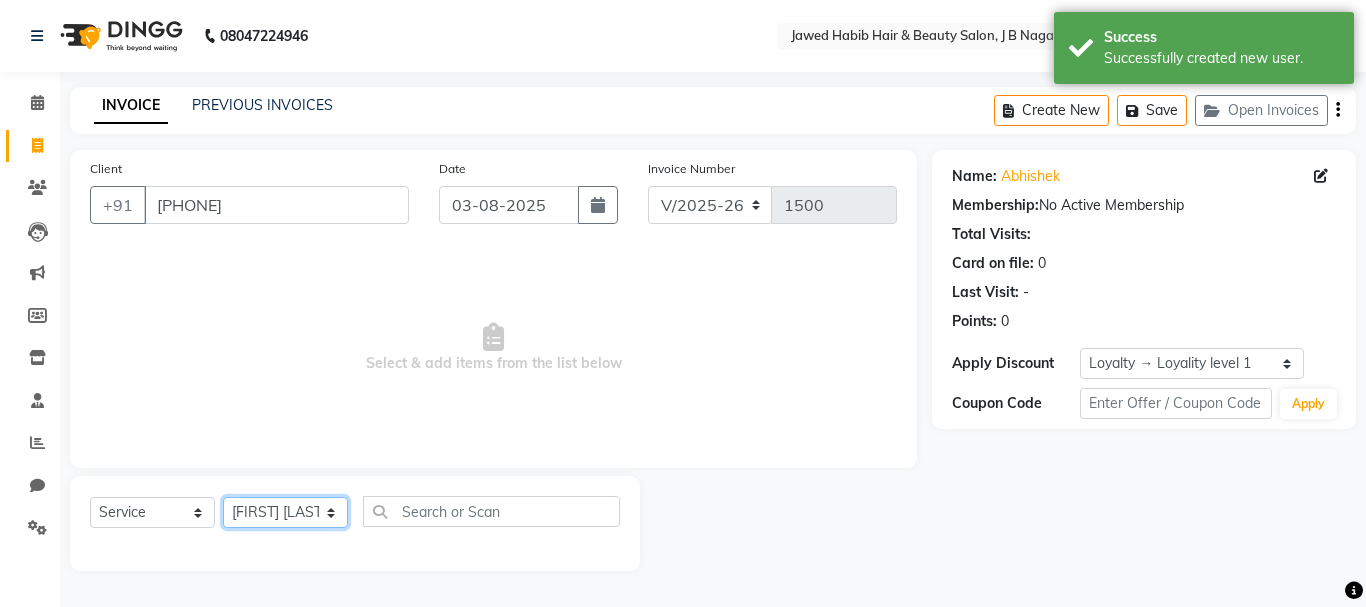 click on "Select Stylist [NAME] [NAME] [NAME] [NAME] [NAME] [NAME] [NAME] [NAME] [NAME] [NAME] [NAME] [NAME] [NAME] [NAME] [NAME] [NAME] [NAME] [NAME] [NAME] [NAME] [NAME] [NAME]" 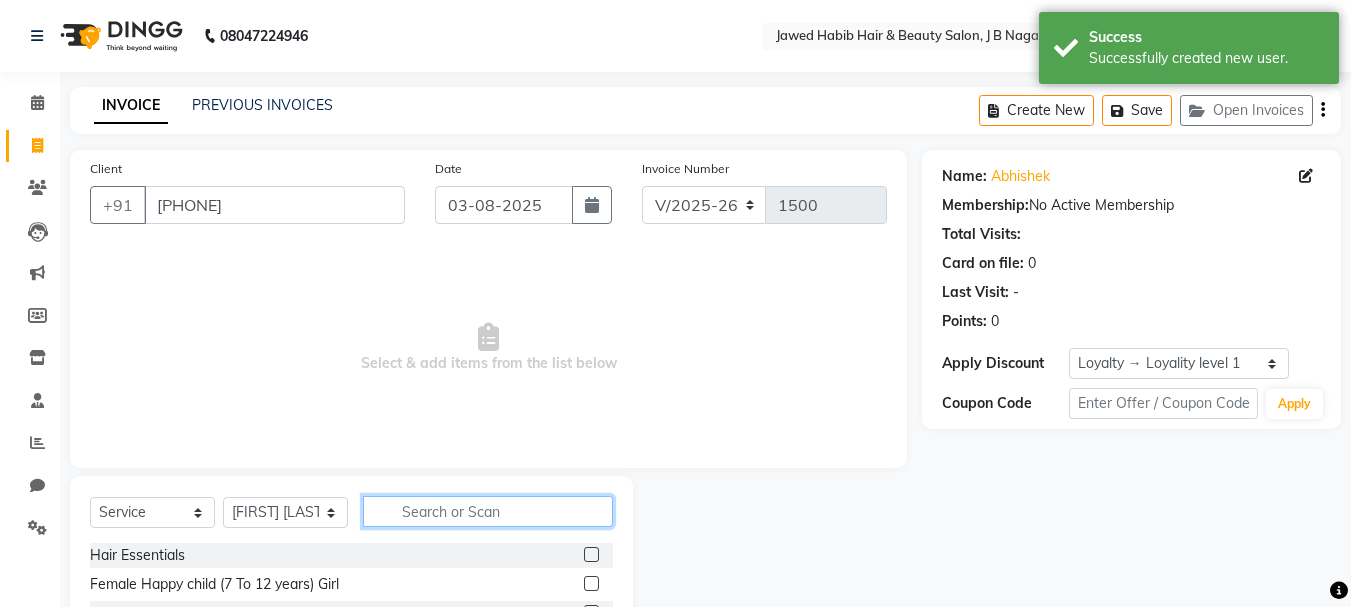 click 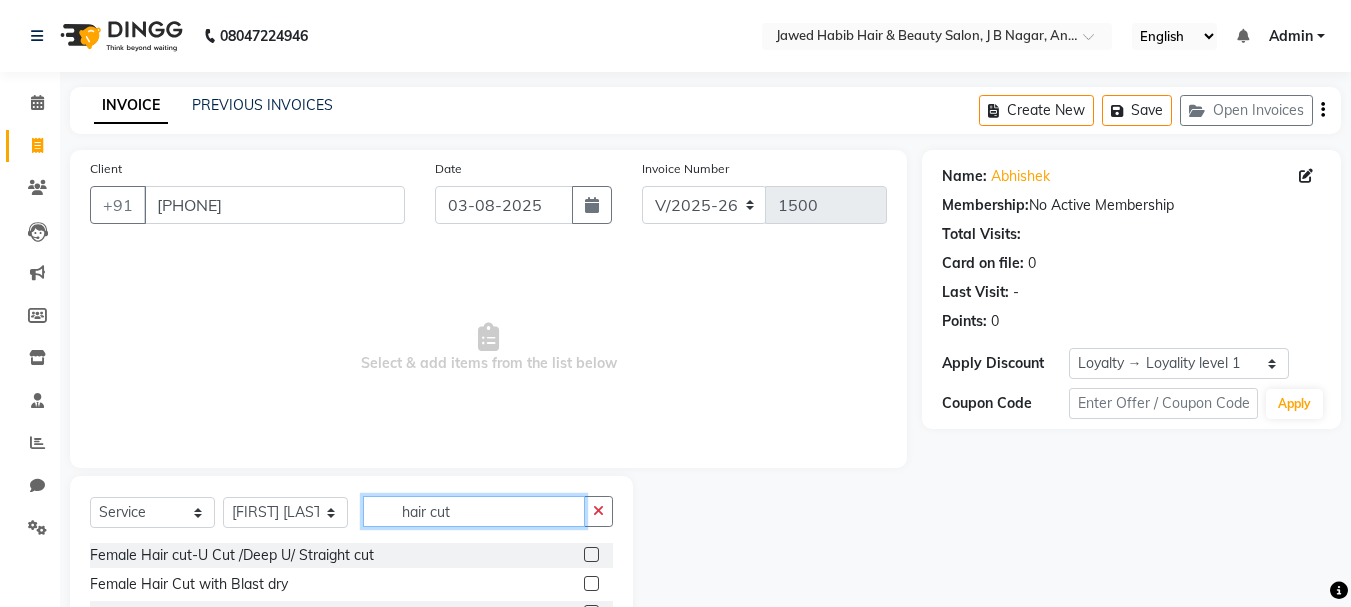 scroll, scrollTop: 100, scrollLeft: 0, axis: vertical 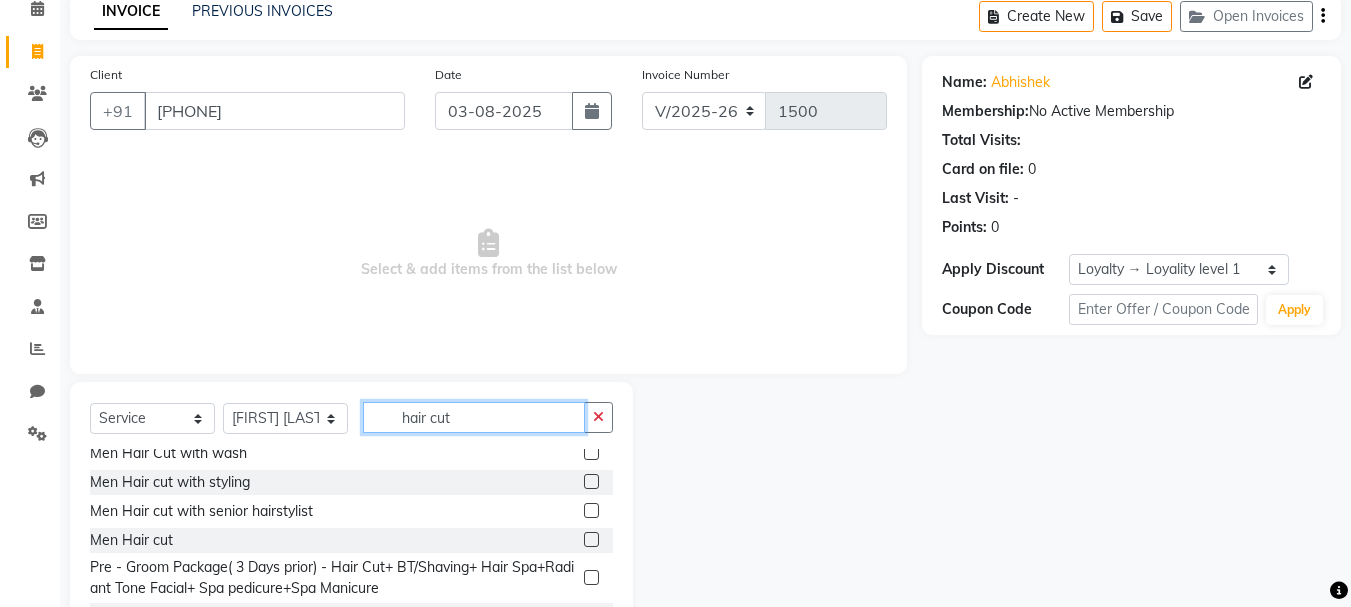 type on "hair cut" 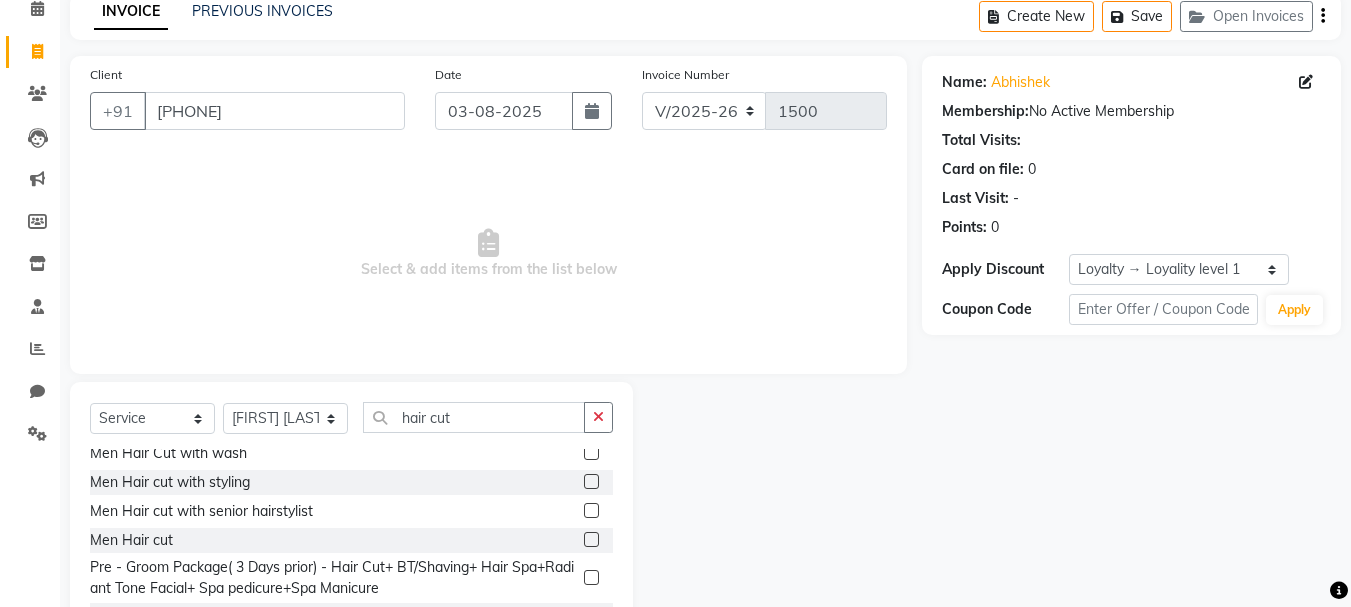 click 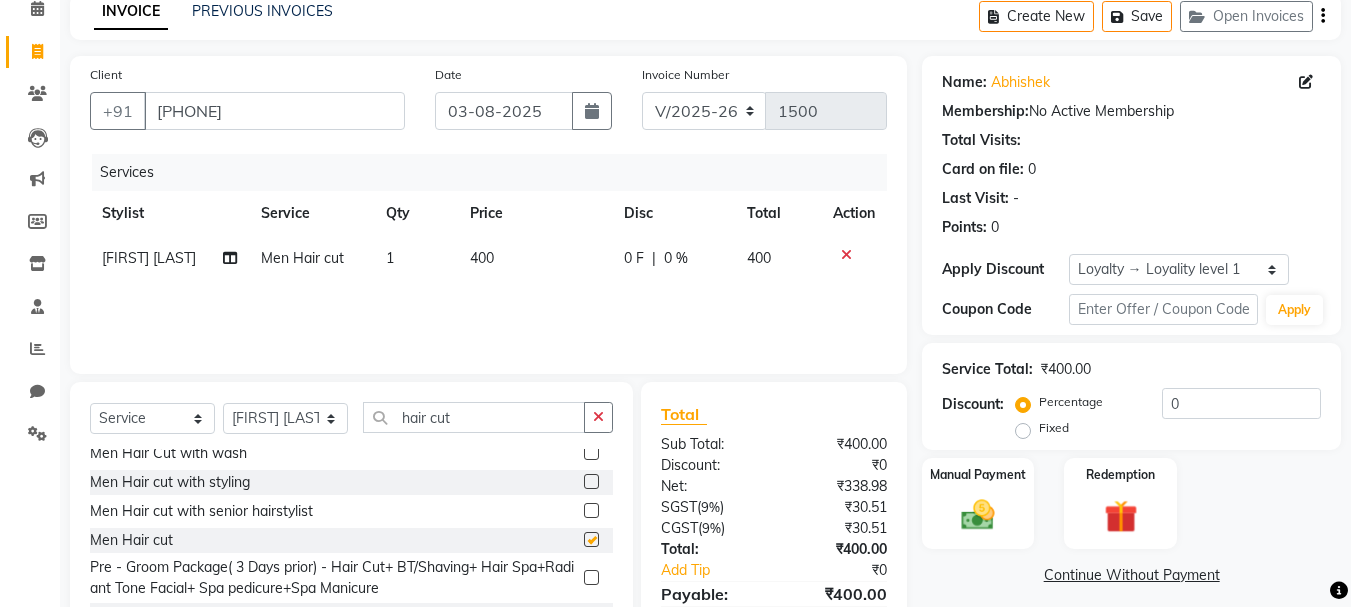 checkbox on "false" 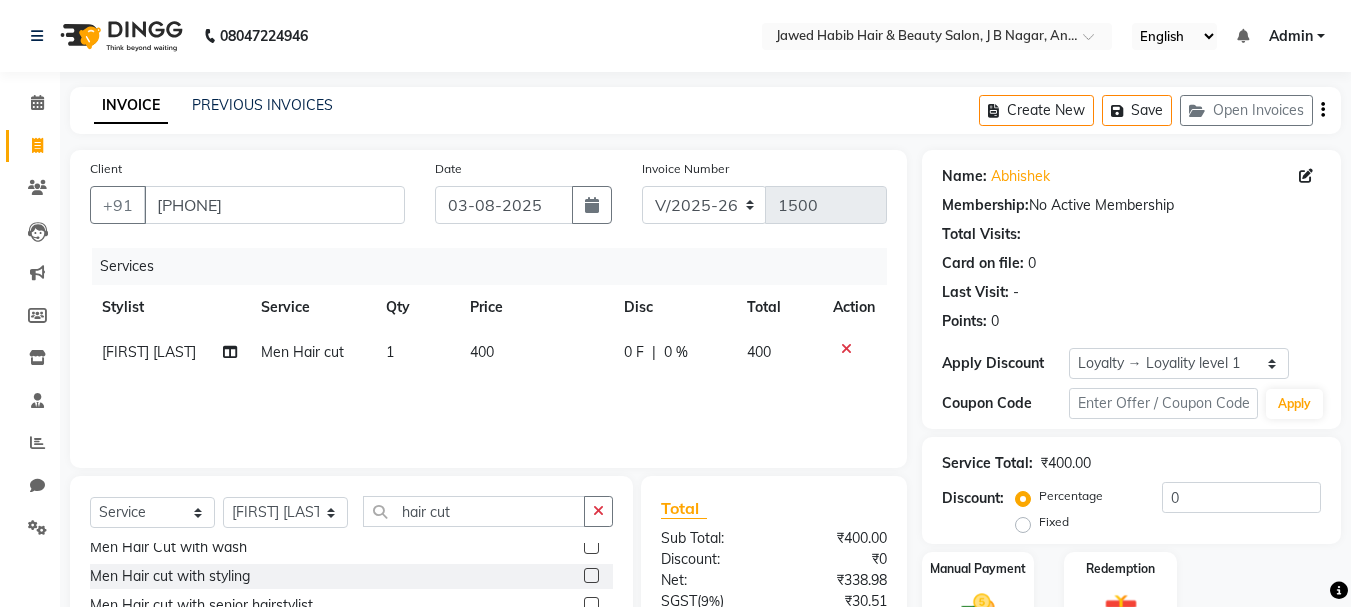 scroll, scrollTop: 194, scrollLeft: 0, axis: vertical 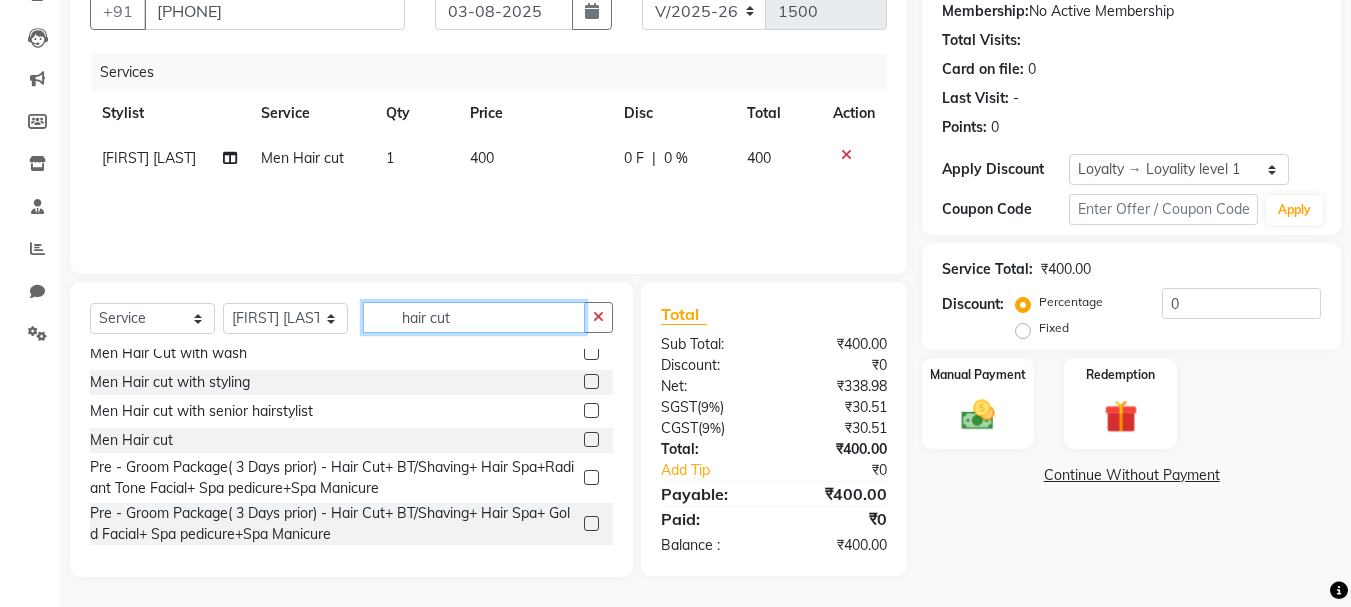 drag, startPoint x: 466, startPoint y: 312, endPoint x: 364, endPoint y: 313, distance: 102.0049 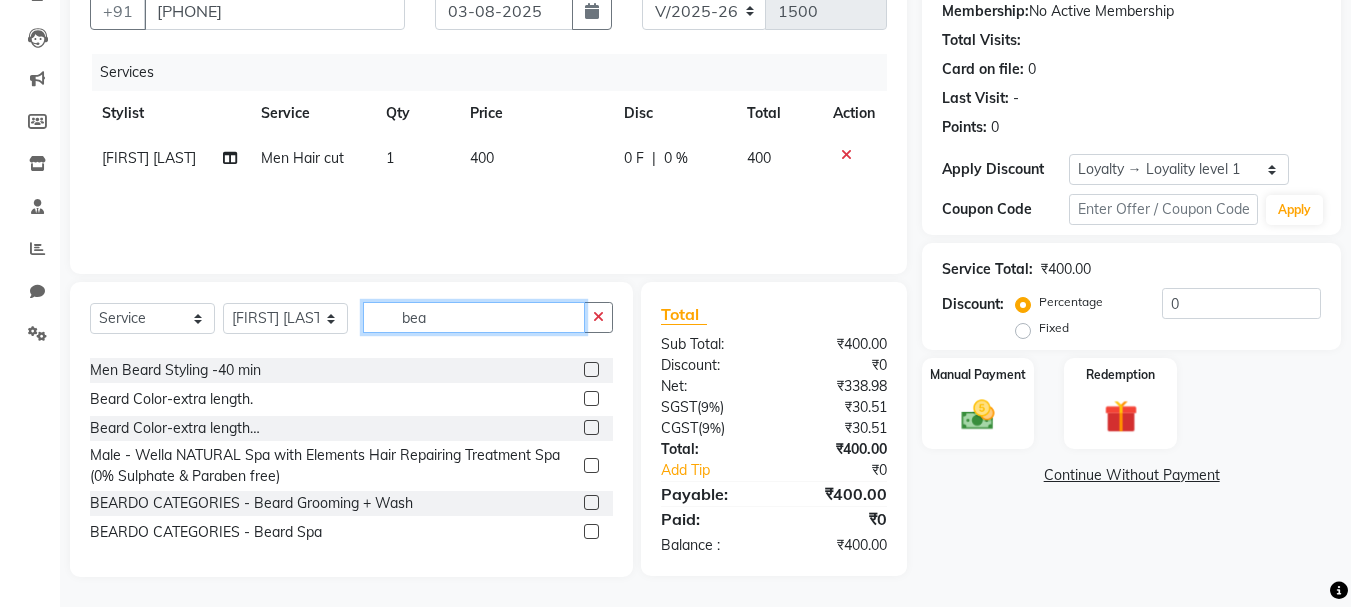 scroll, scrollTop: 119, scrollLeft: 0, axis: vertical 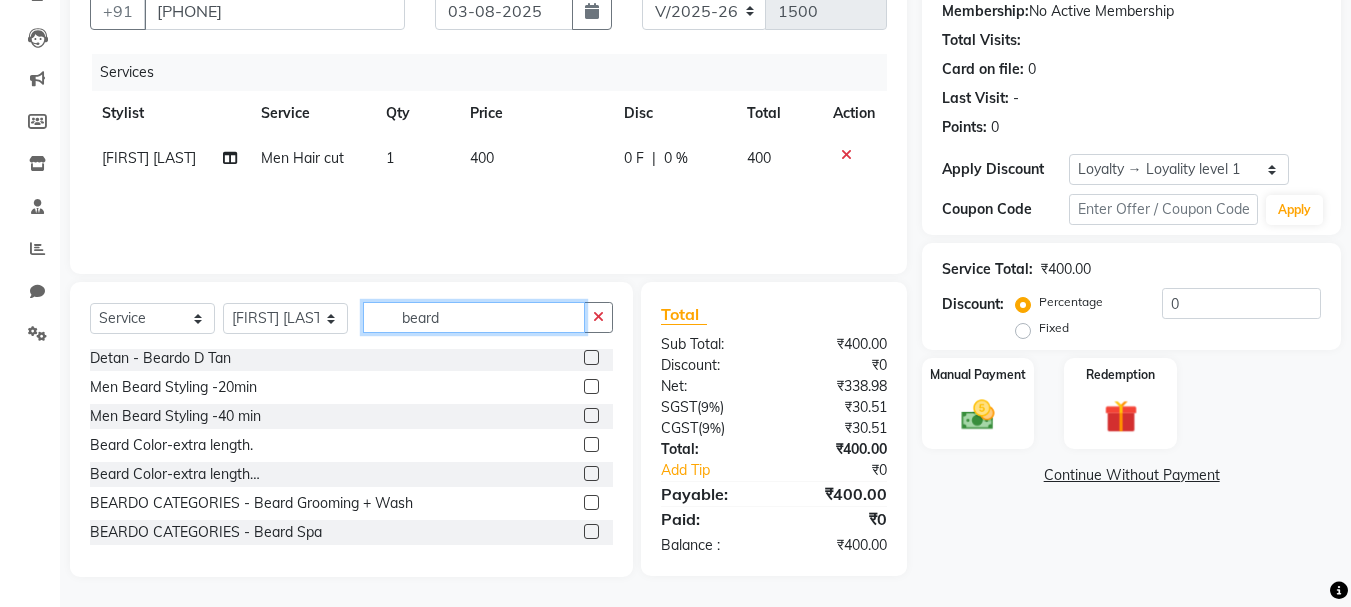 type on "beard" 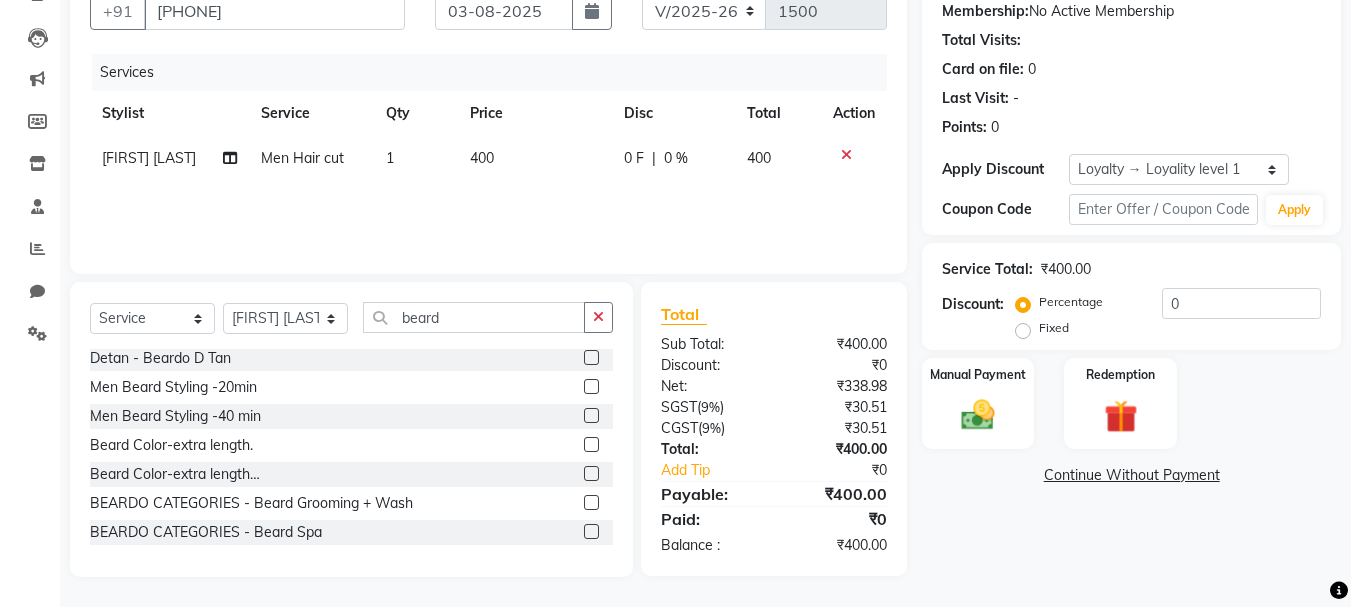 click 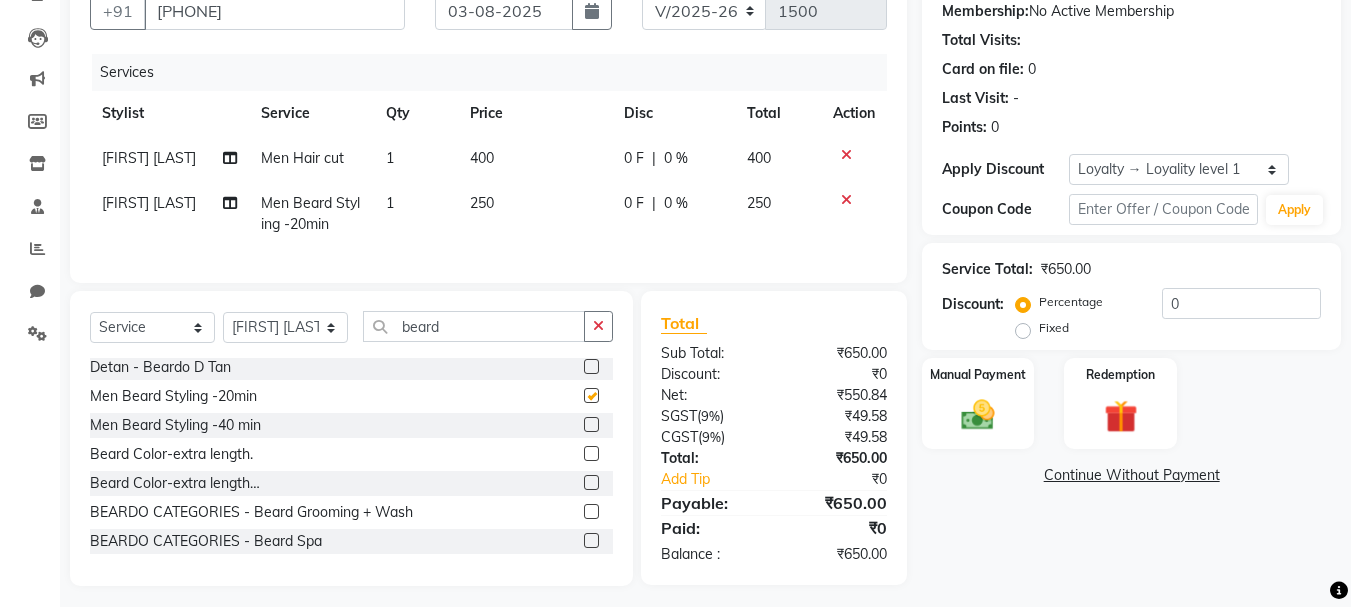 checkbox on "false" 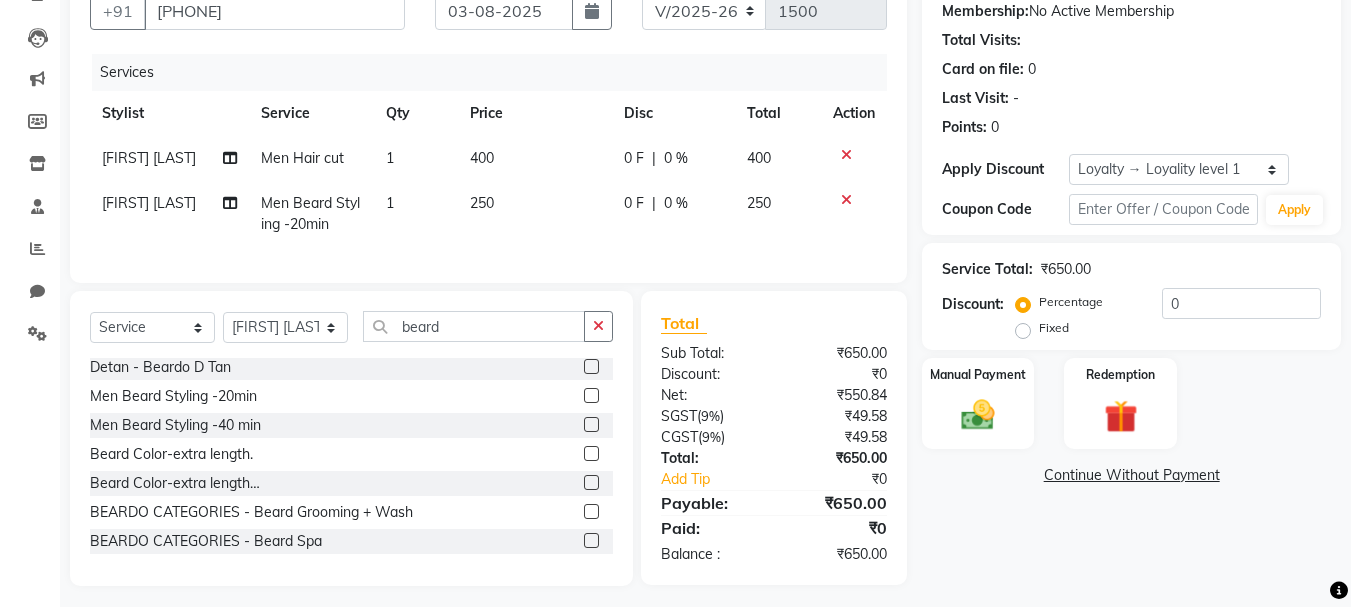scroll, scrollTop: 218, scrollLeft: 0, axis: vertical 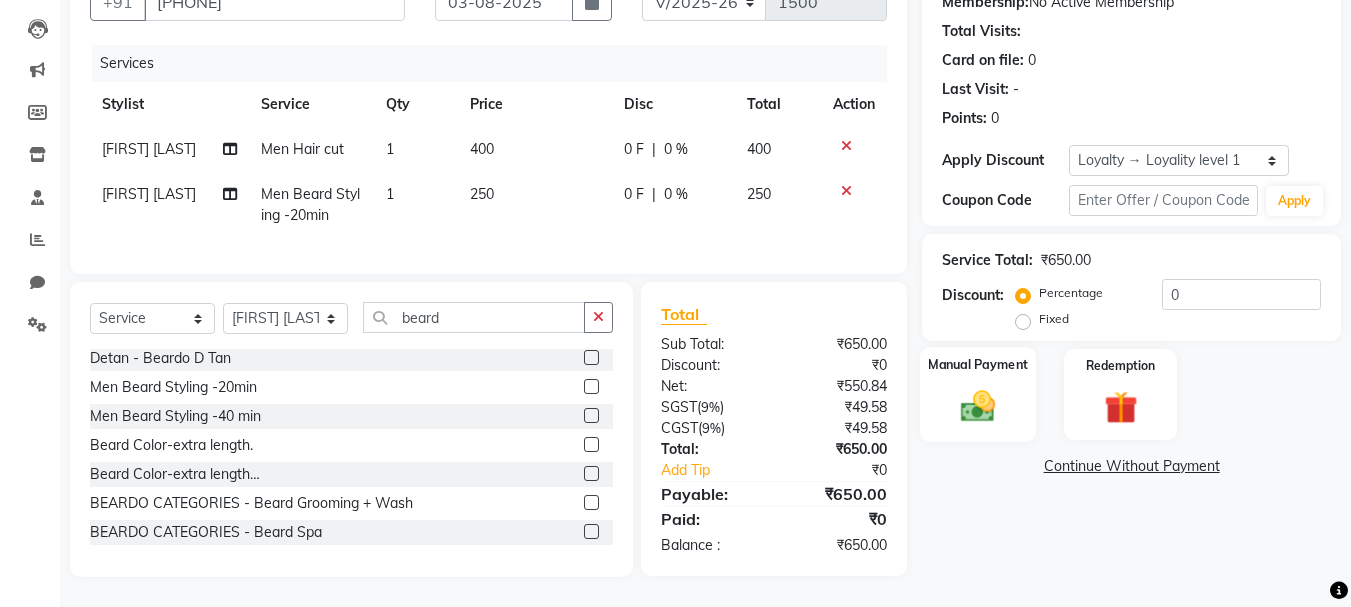 click 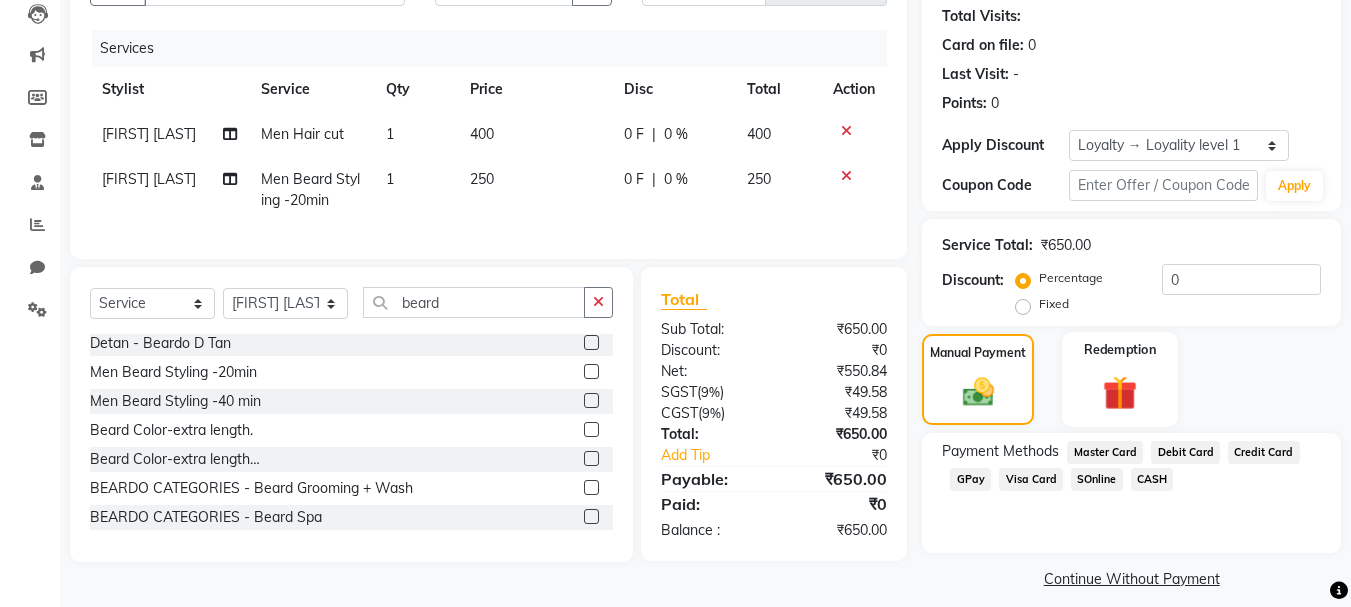 scroll, scrollTop: 235, scrollLeft: 0, axis: vertical 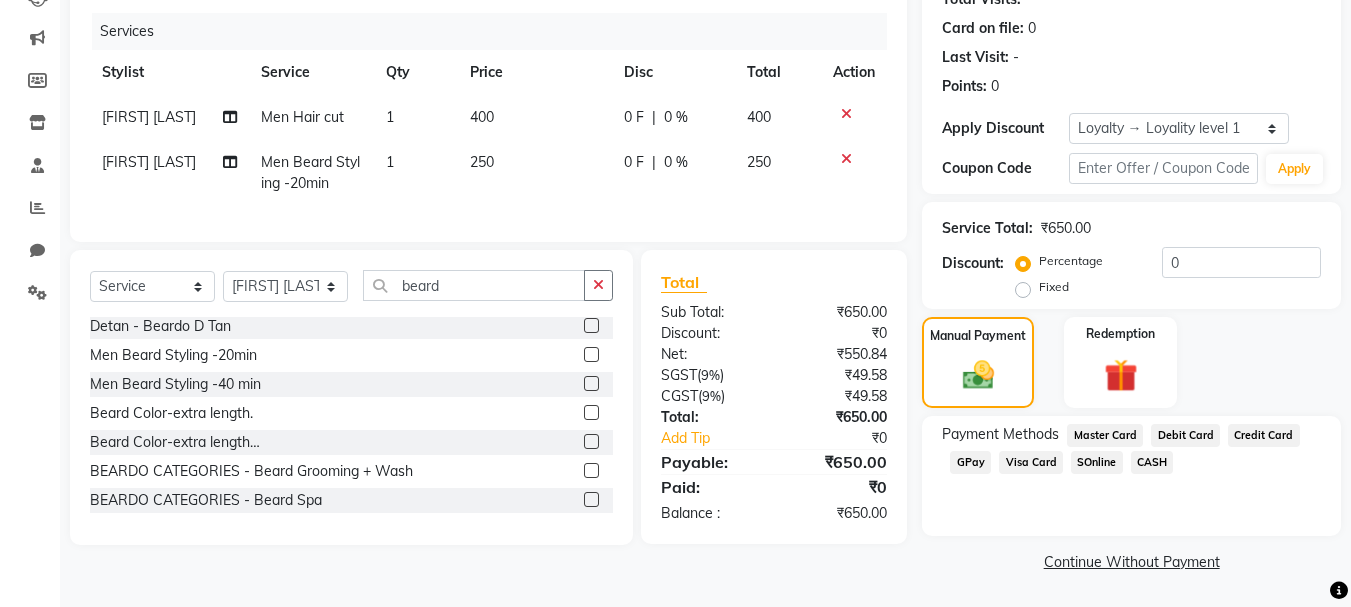 click on "GPay" 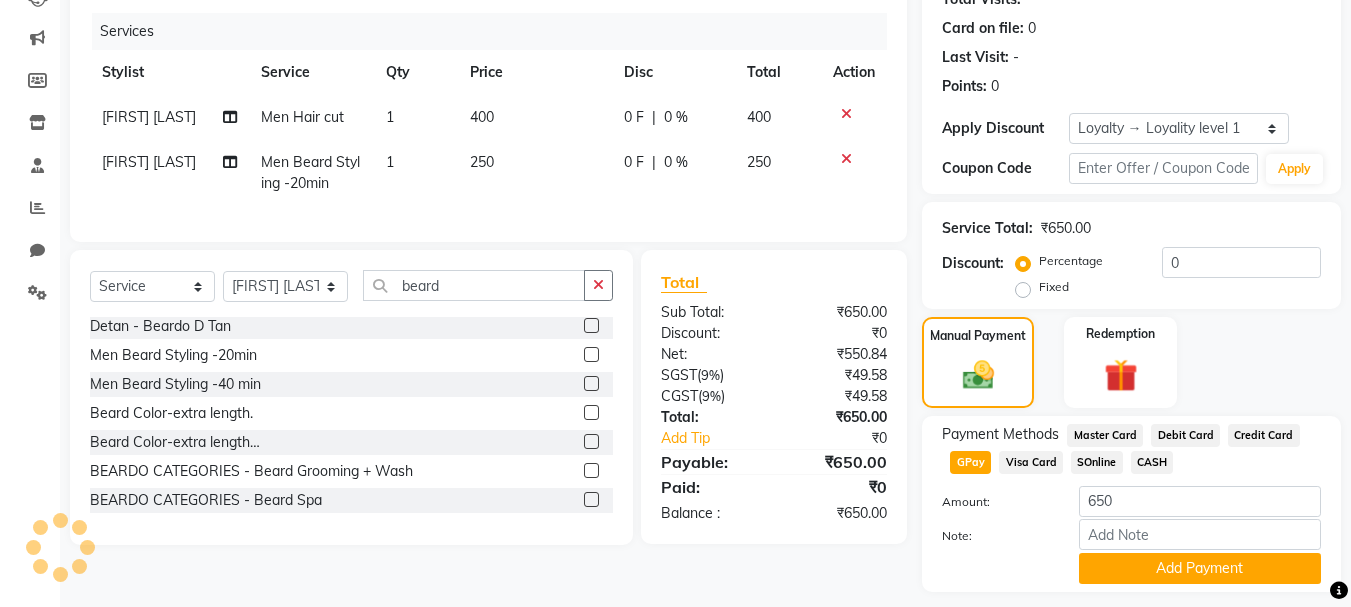 scroll, scrollTop: 291, scrollLeft: 0, axis: vertical 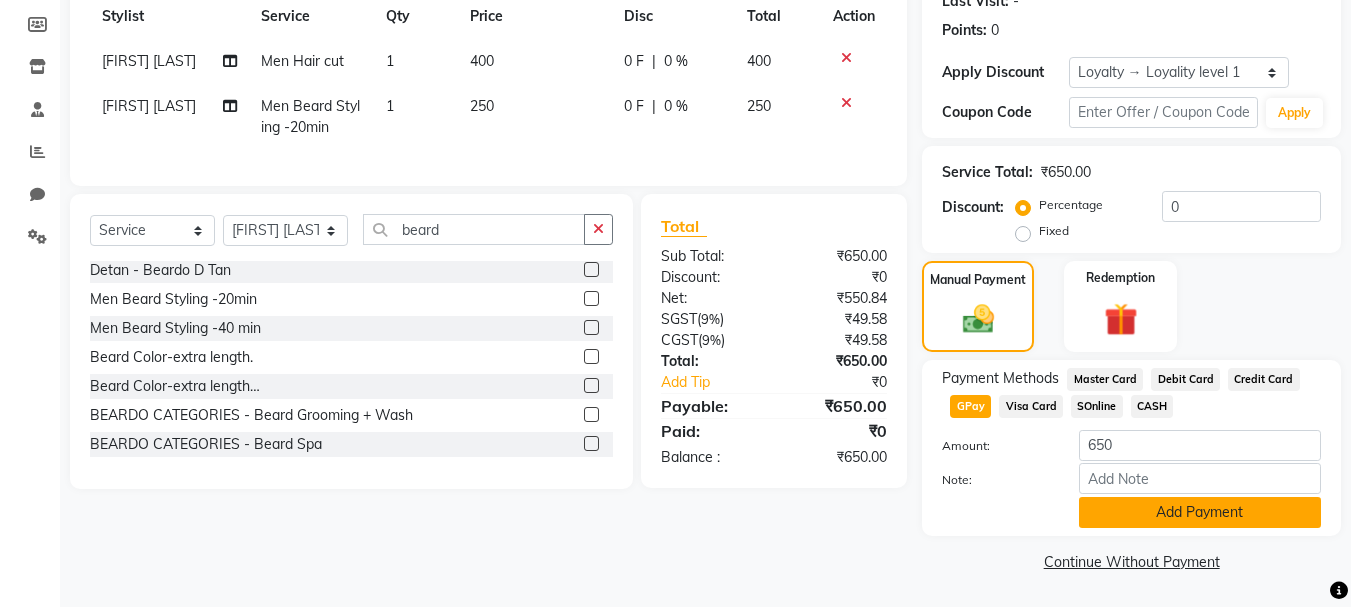 click on "Add Payment" 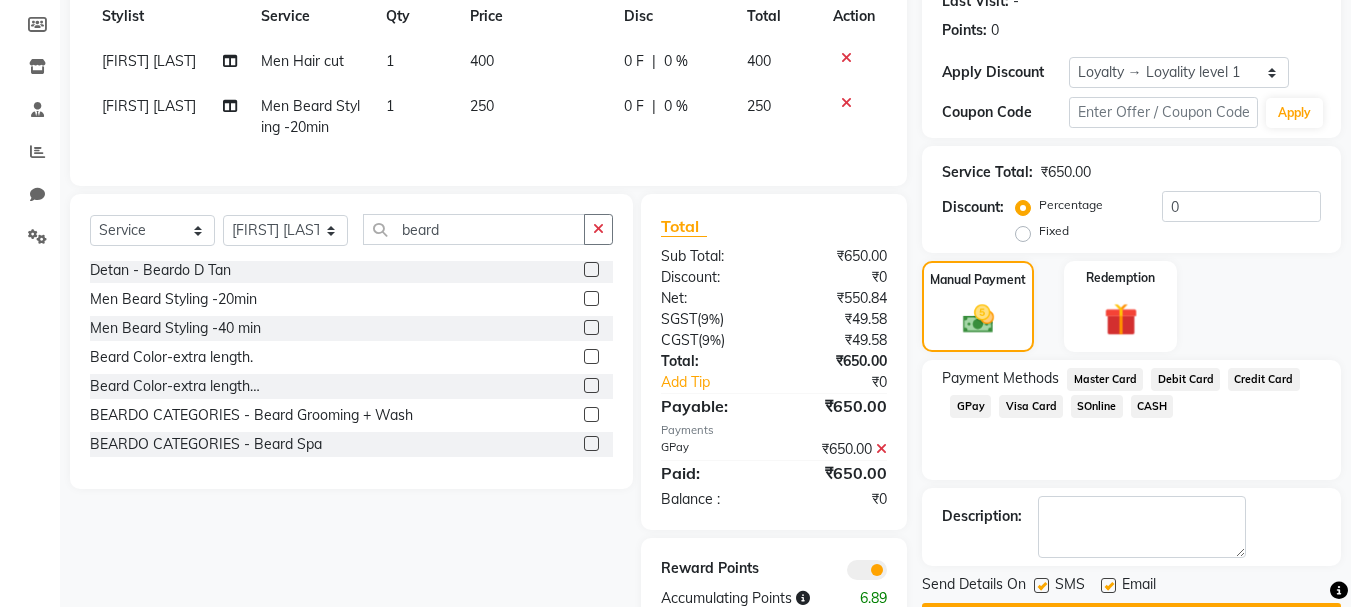 scroll, scrollTop: 358, scrollLeft: 0, axis: vertical 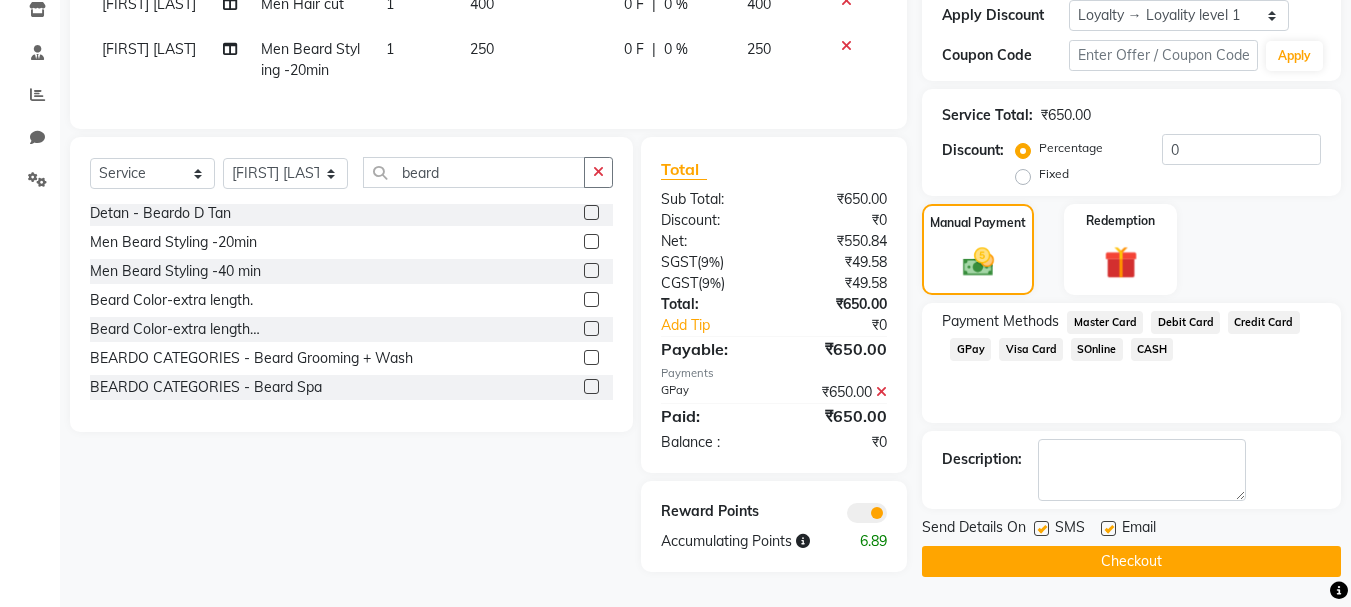 click 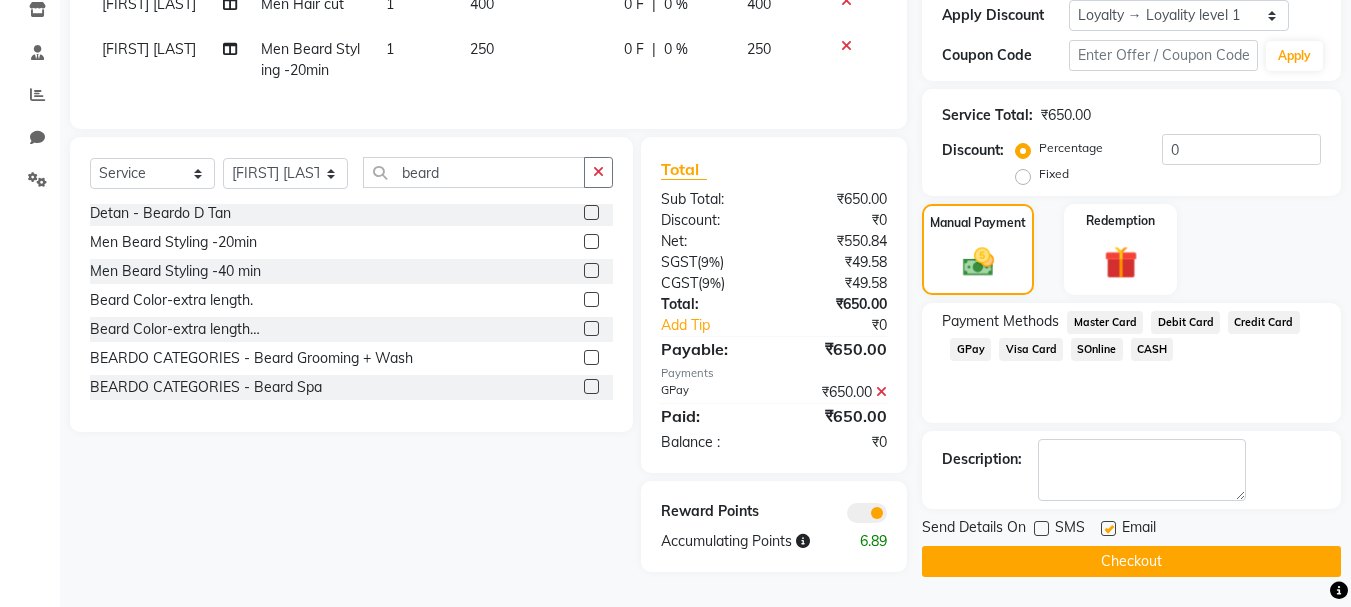 click 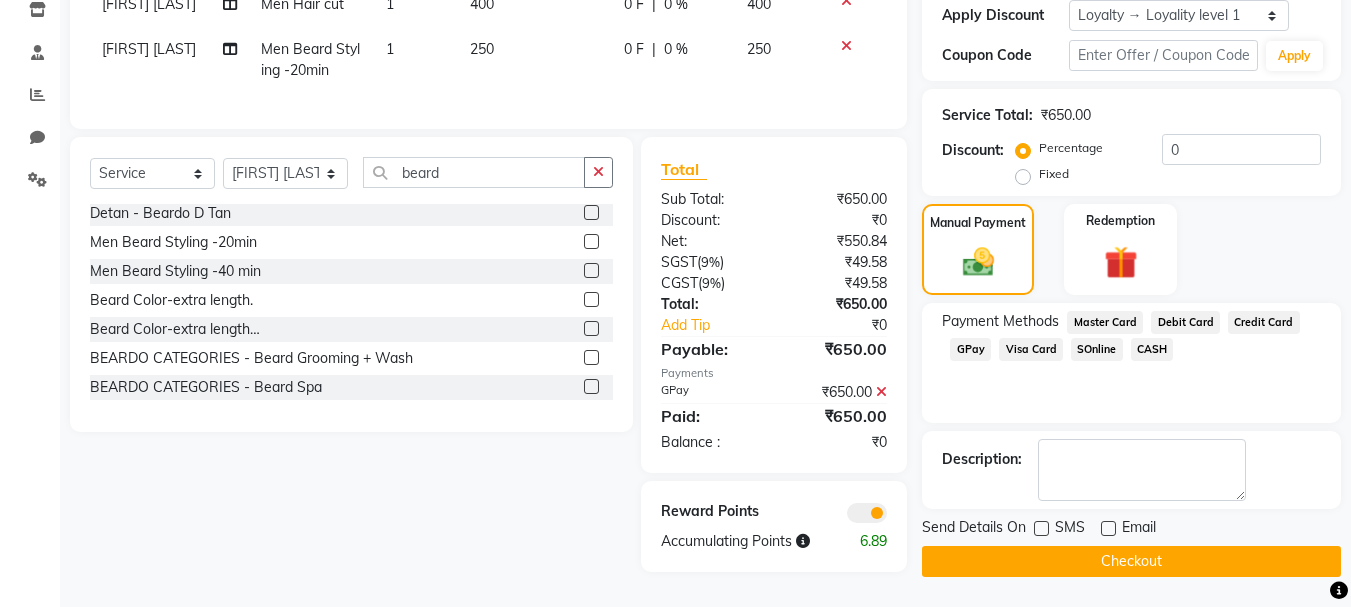 click on "Checkout" 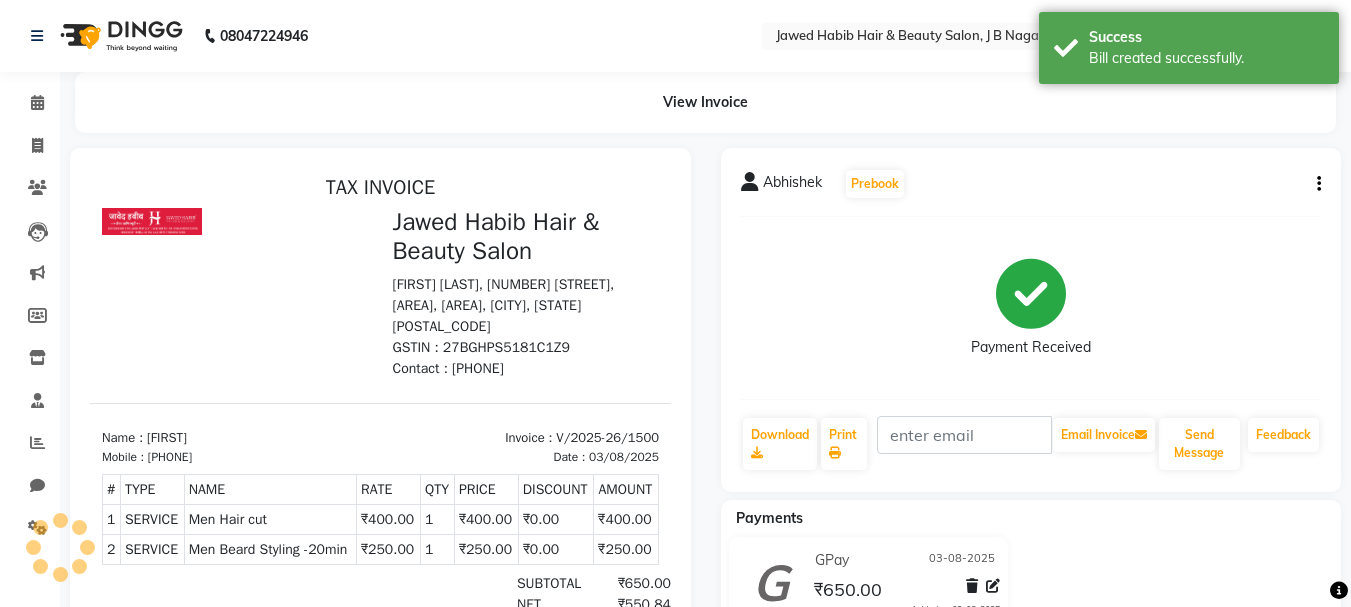 scroll, scrollTop: 0, scrollLeft: 0, axis: both 